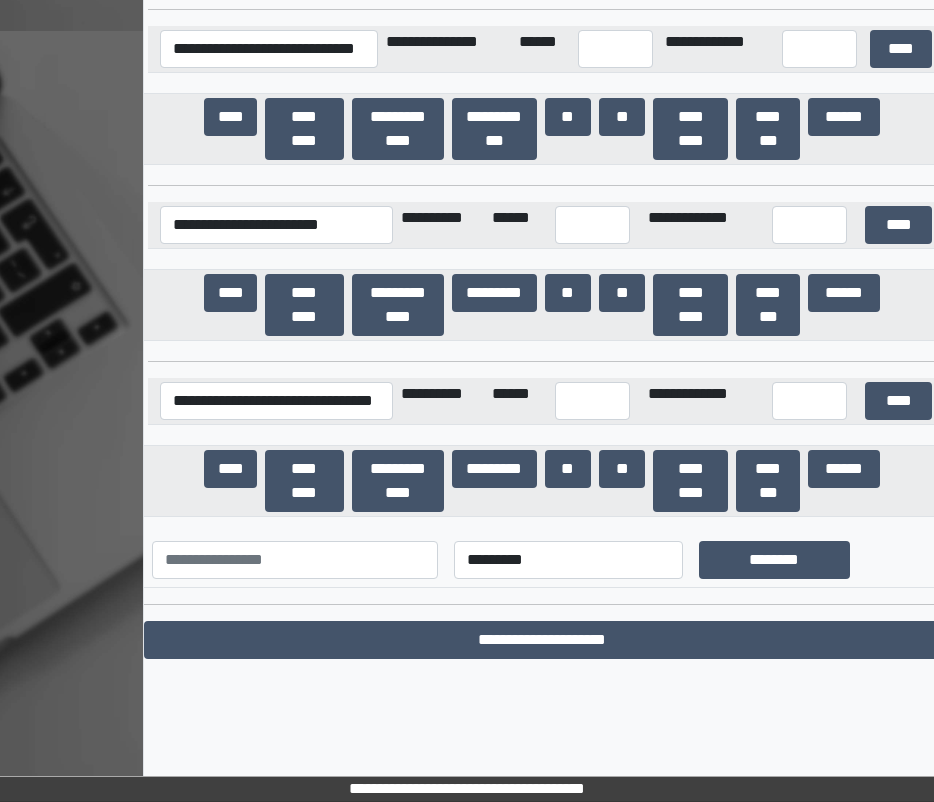 scroll, scrollTop: 9044, scrollLeft: 0, axis: vertical 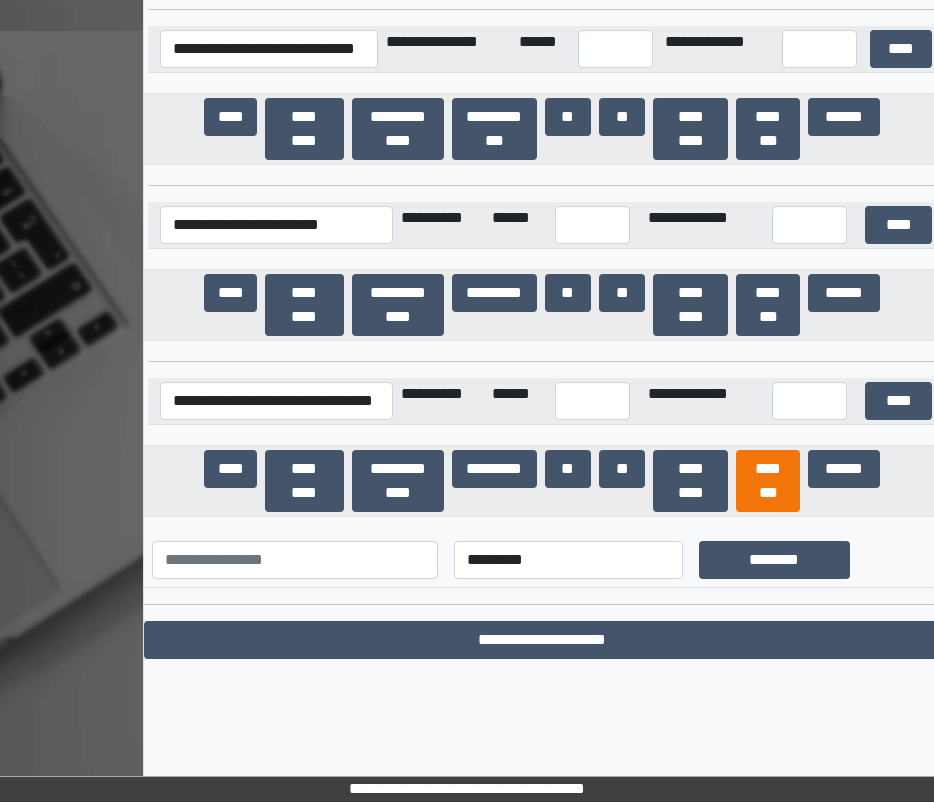 click on "********" at bounding box center [768, 481] 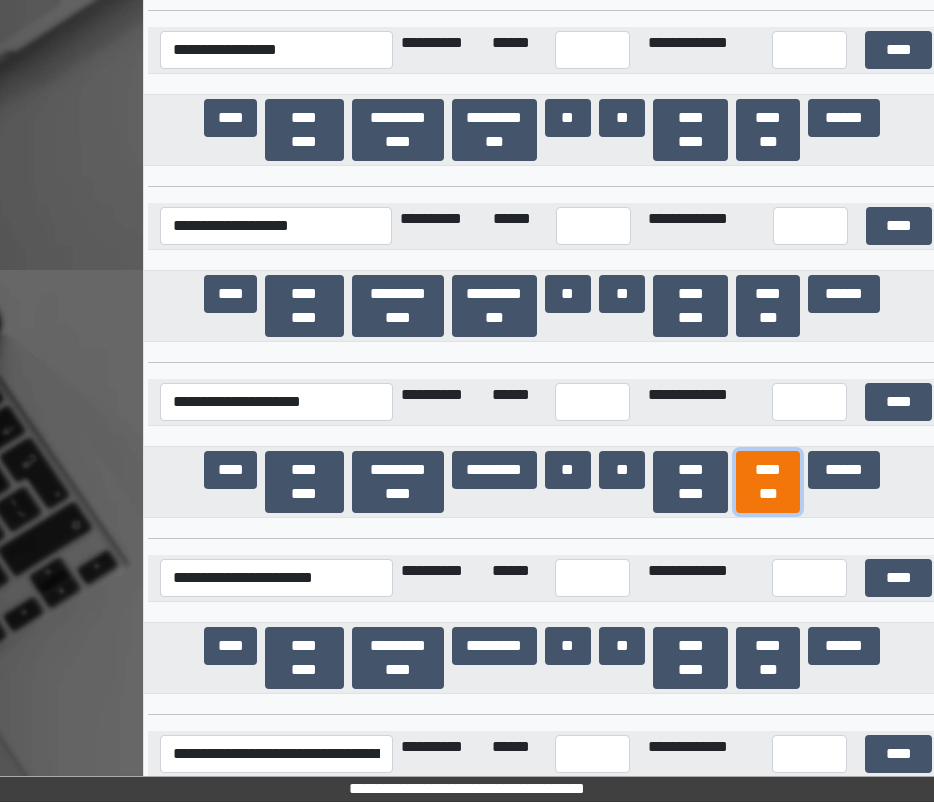click on "********" at bounding box center (768, 482) 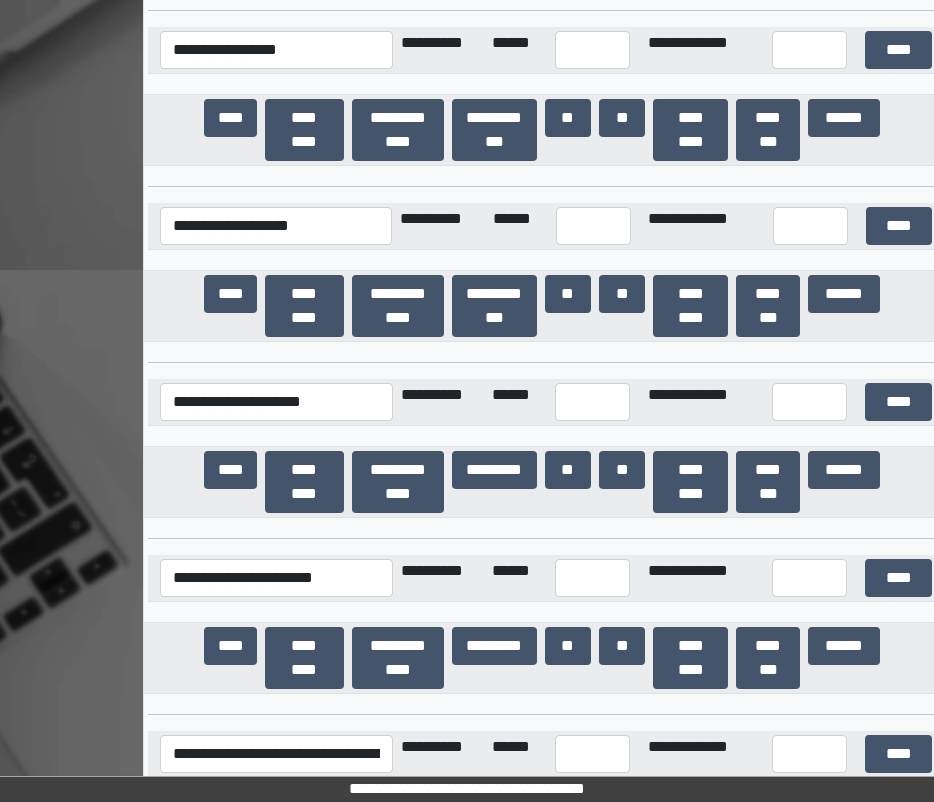 scroll, scrollTop: 25102, scrollLeft: 0, axis: vertical 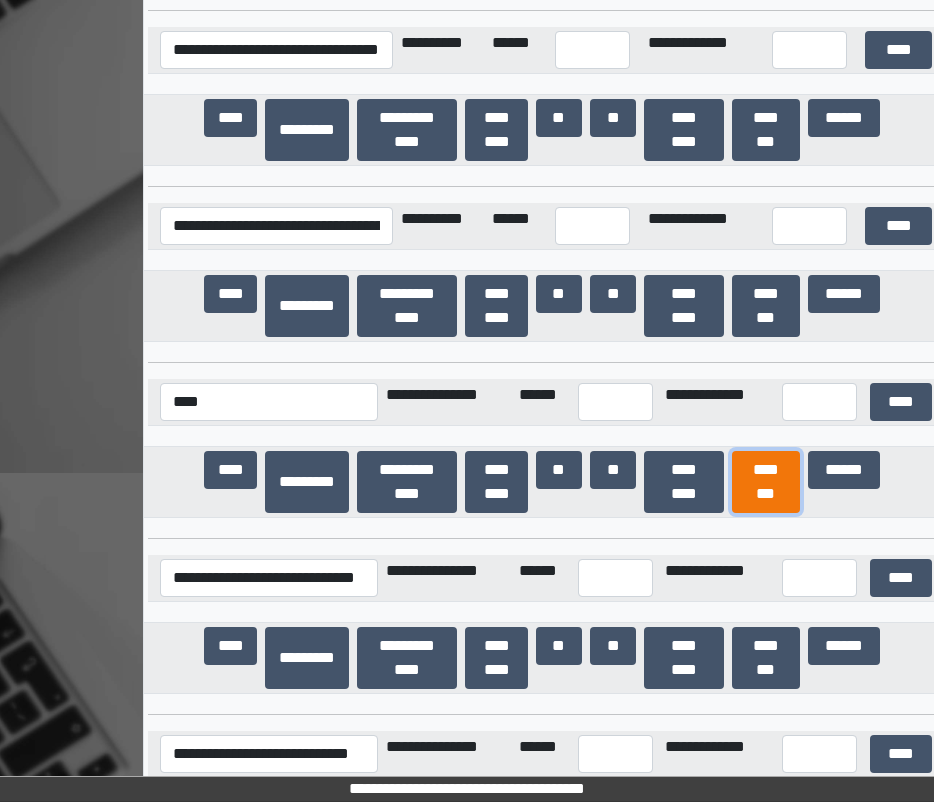 click on "********" at bounding box center (766, 482) 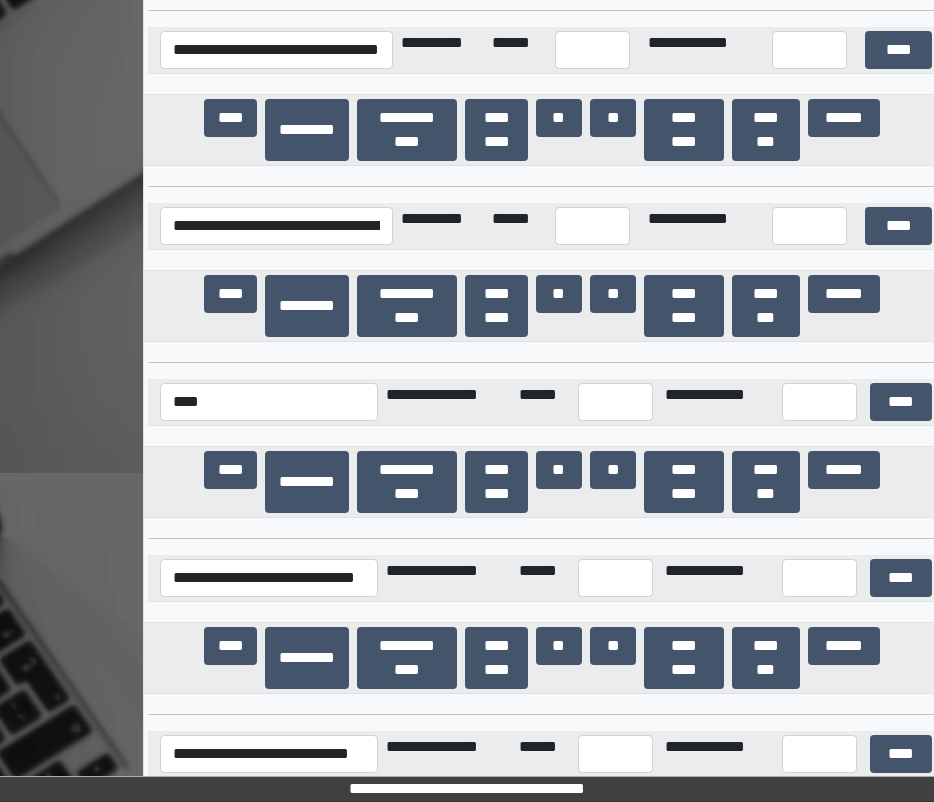 scroll, scrollTop: 20021, scrollLeft: 0, axis: vertical 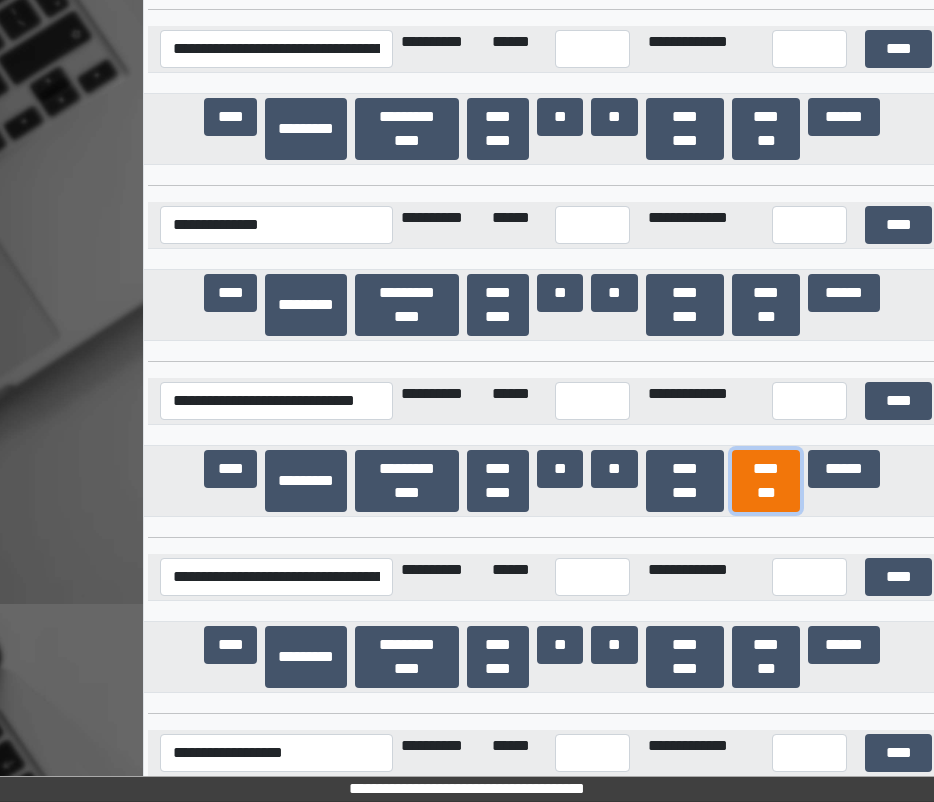 click on "********" at bounding box center (766, 481) 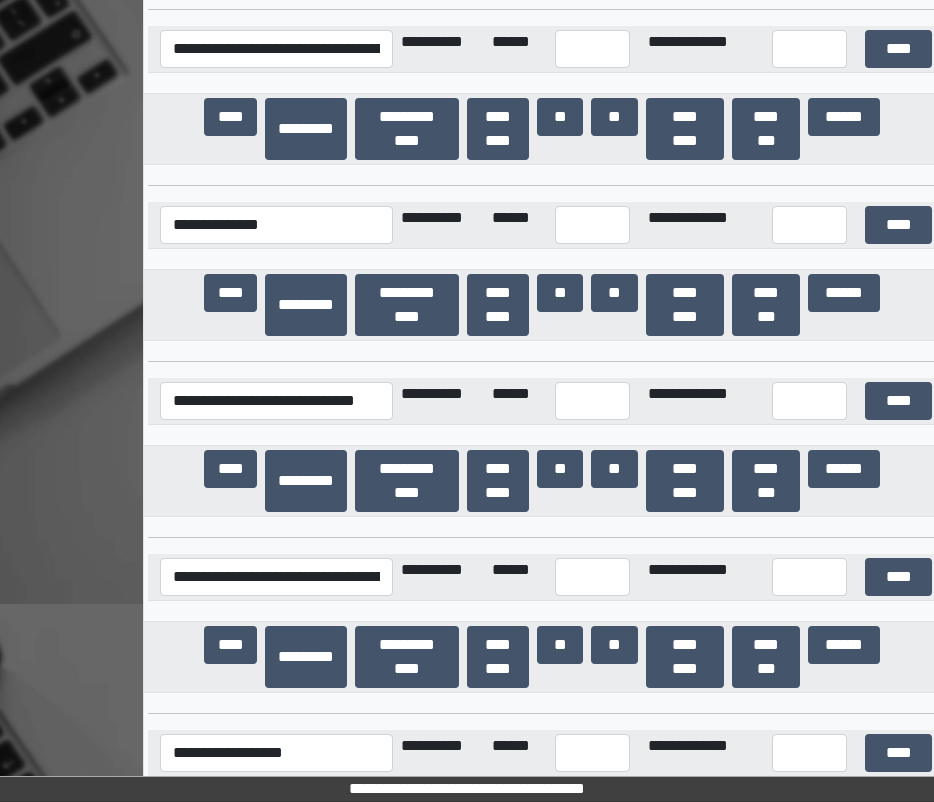 scroll, scrollTop: 29656, scrollLeft: 0, axis: vertical 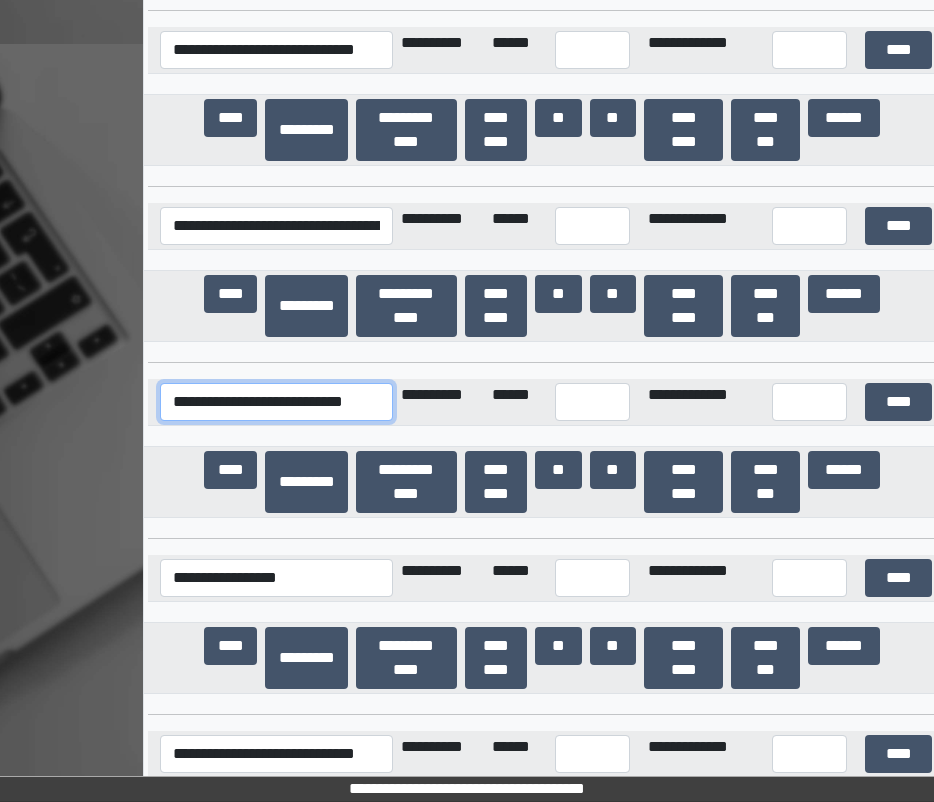 click on "**********" at bounding box center [276, 402] 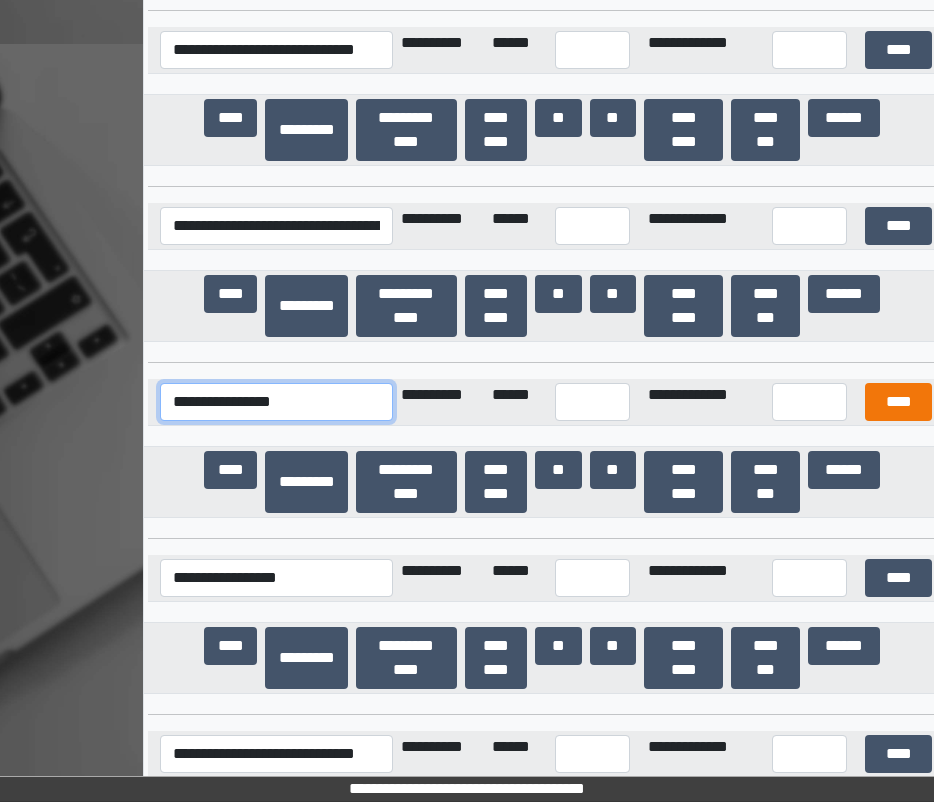 type on "**********" 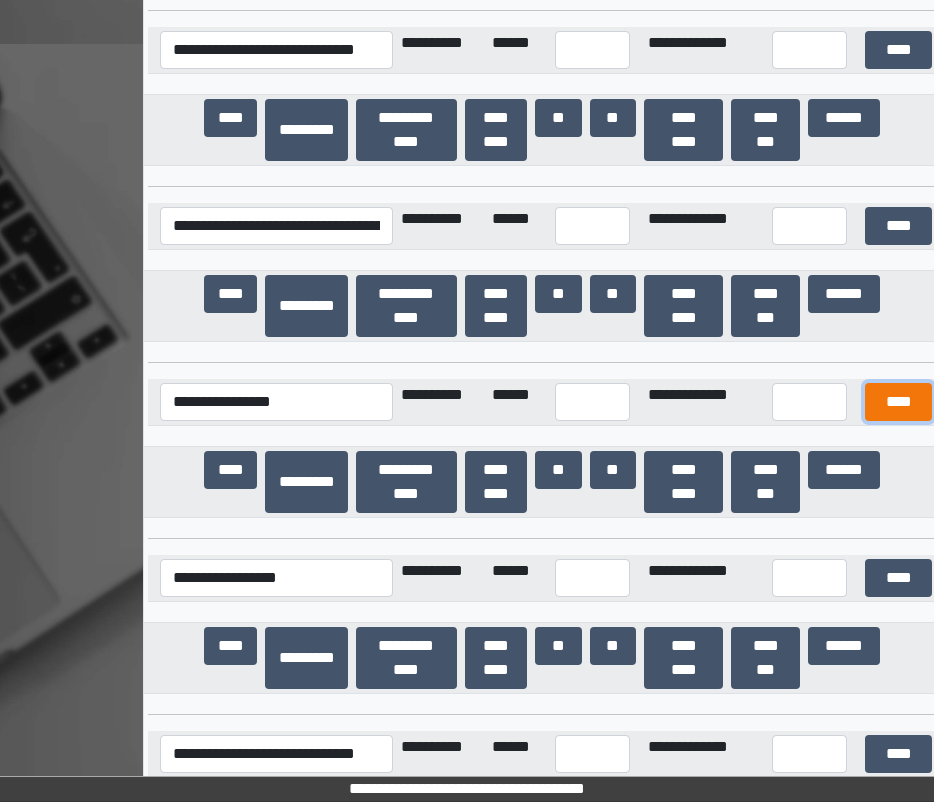 click on "****" at bounding box center [898, 402] 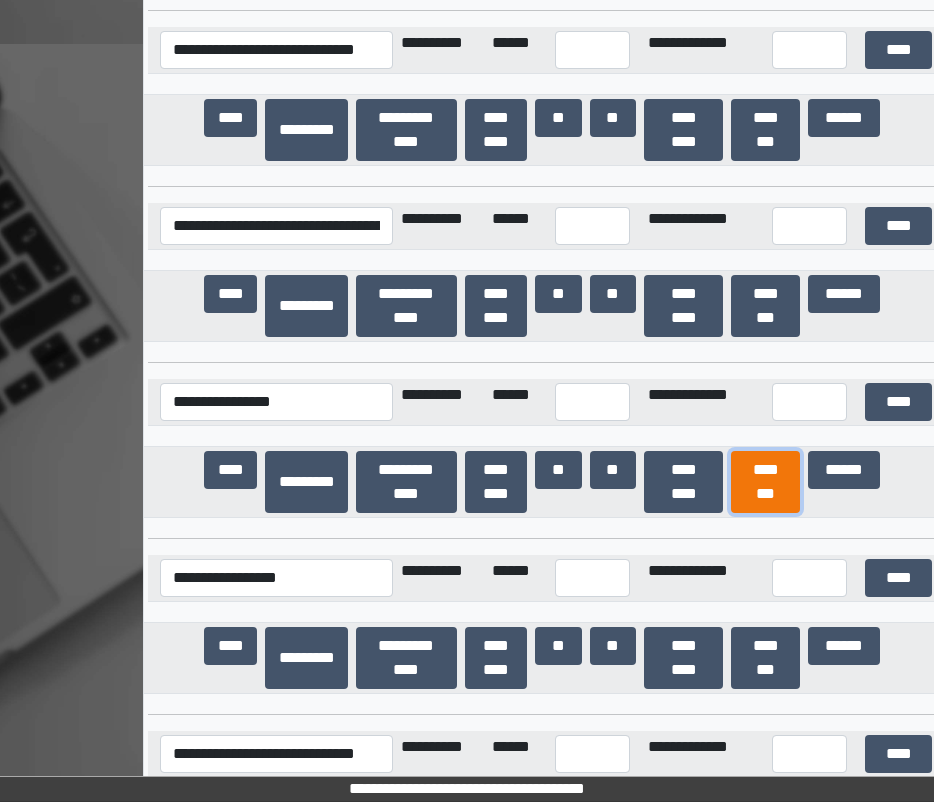 click on "********" at bounding box center [765, 482] 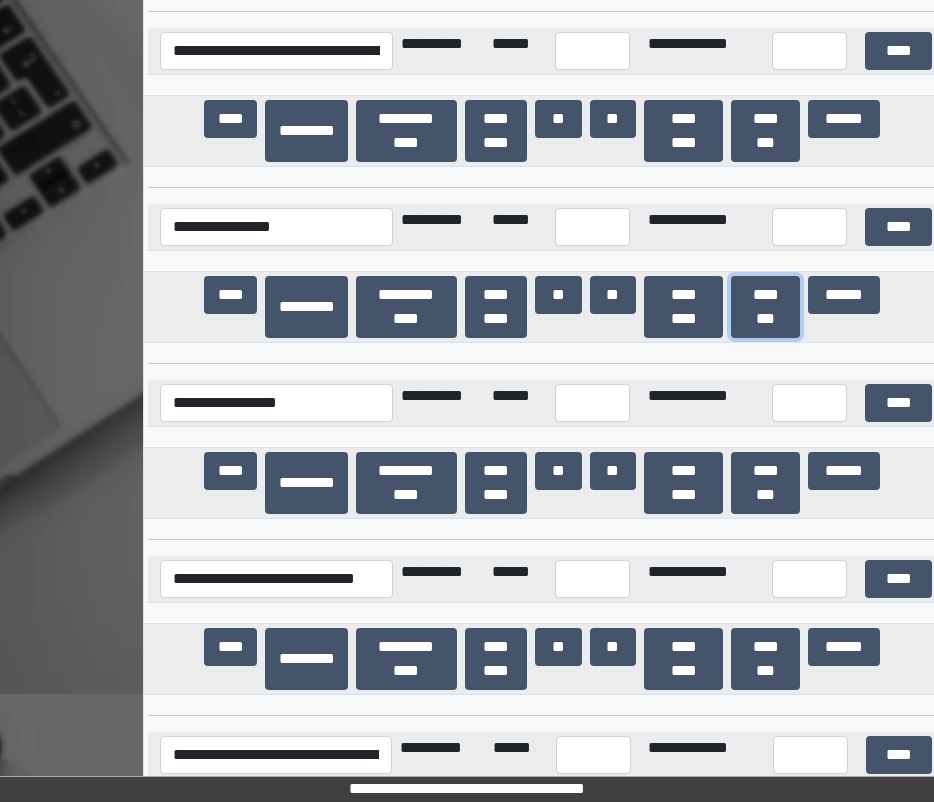 scroll, scrollTop: 29836, scrollLeft: 0, axis: vertical 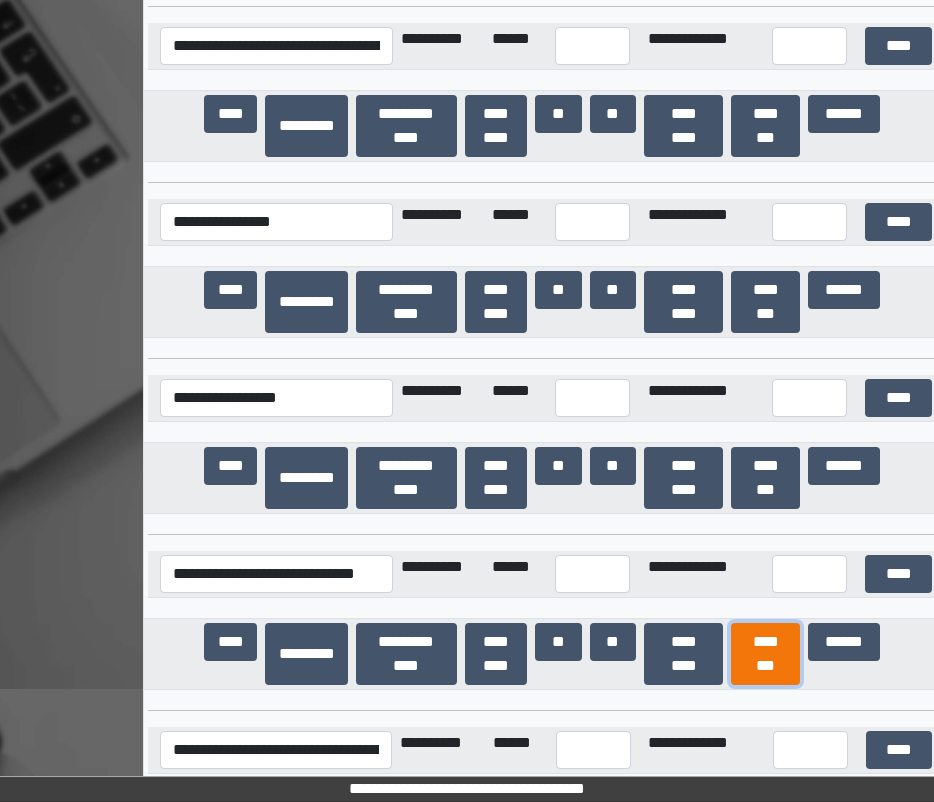 click on "********" at bounding box center (765, 654) 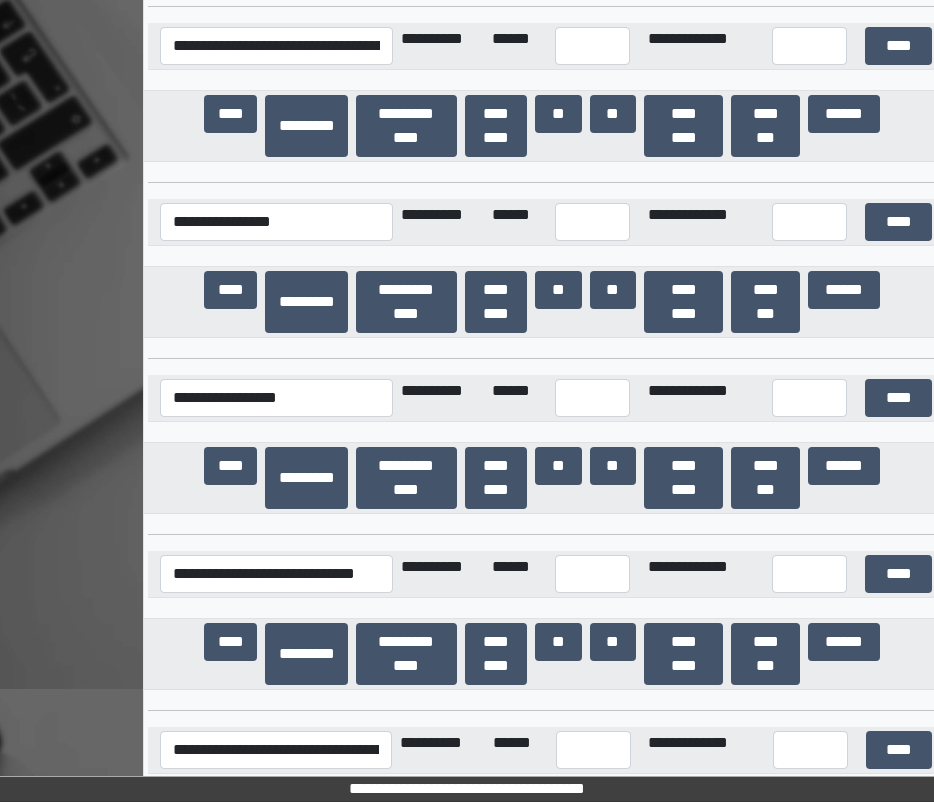 scroll, scrollTop: 43983, scrollLeft: 0, axis: vertical 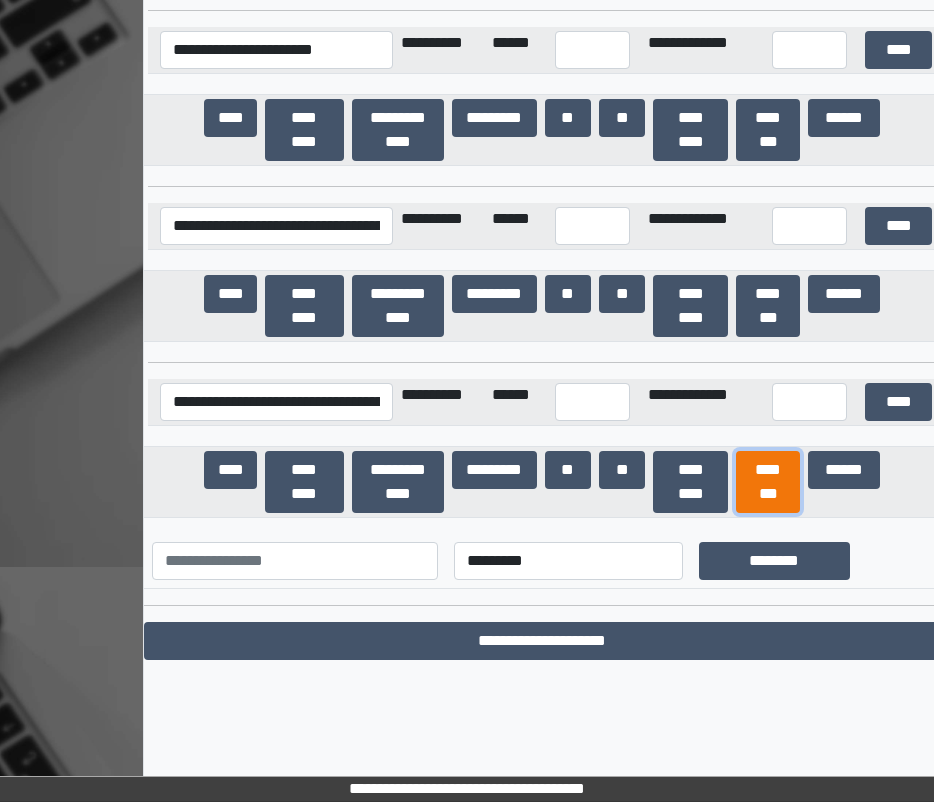 click on "********" at bounding box center (768, 482) 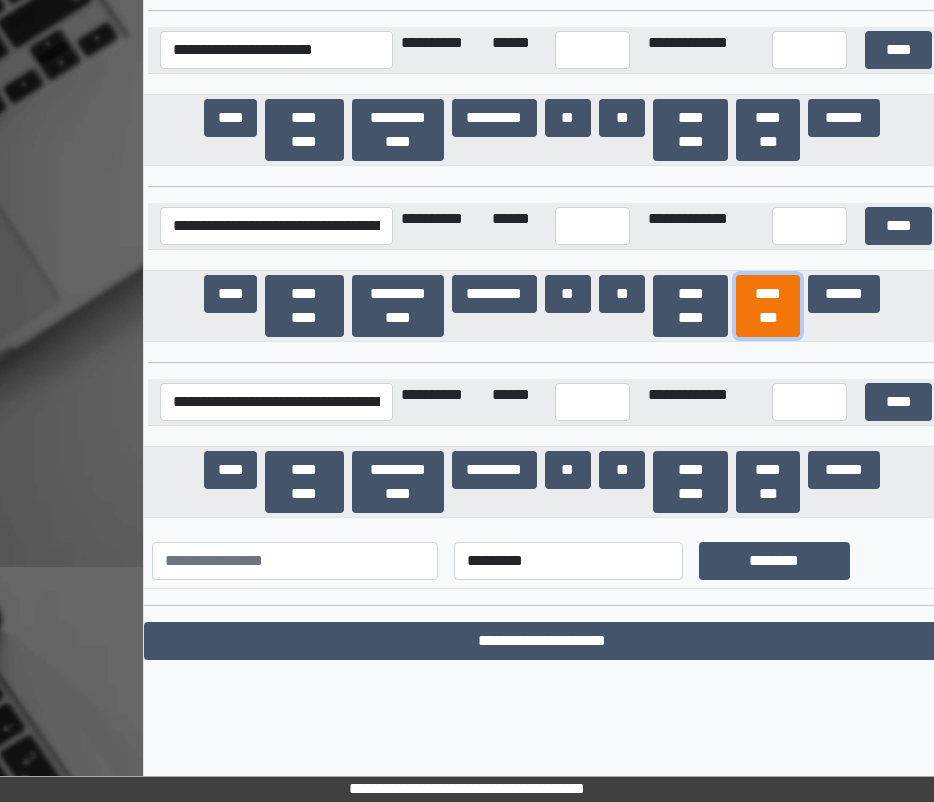 click on "********" at bounding box center (768, 306) 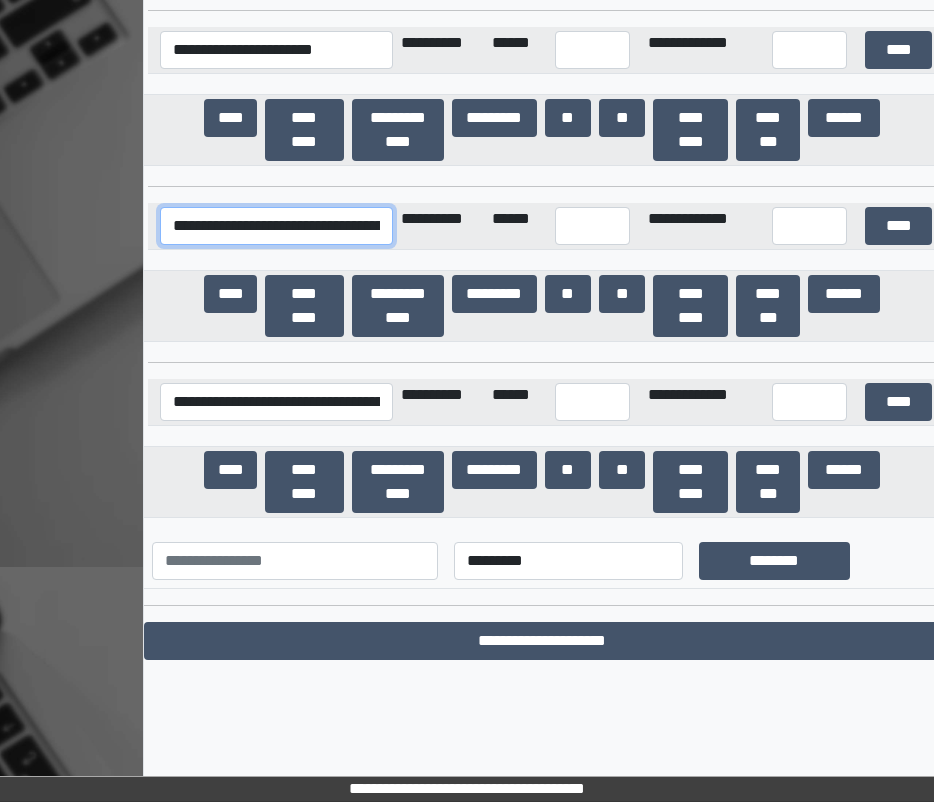 click on "**********" at bounding box center [276, 226] 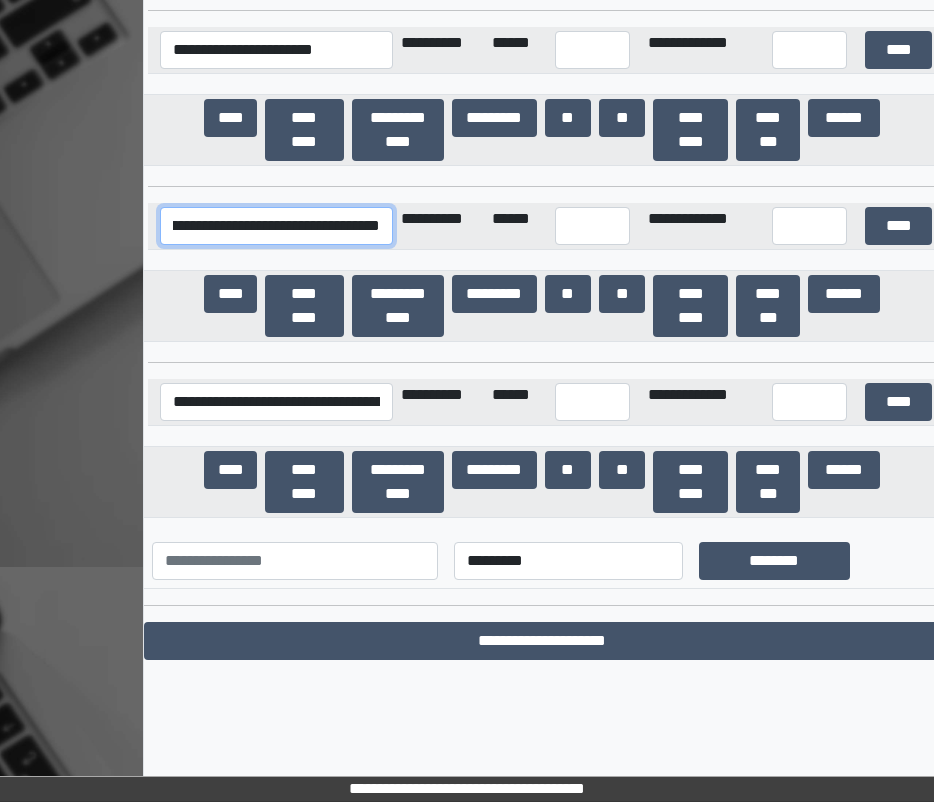 drag, startPoint x: 364, startPoint y: 225, endPoint x: 489, endPoint y: 272, distance: 133.544 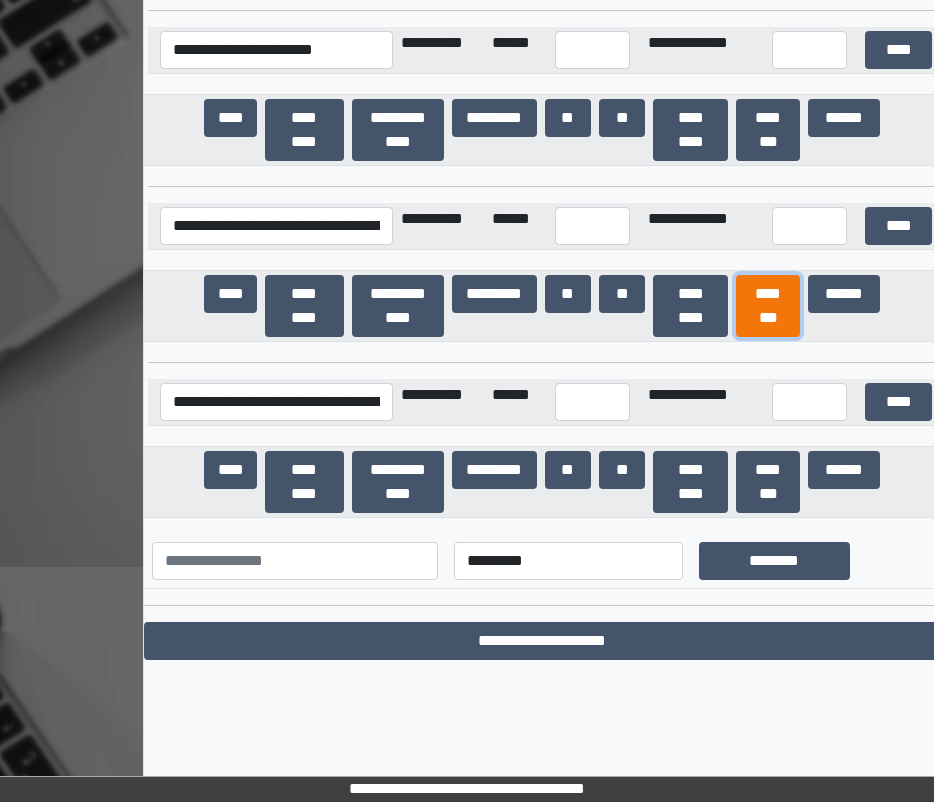click on "********" at bounding box center (768, 306) 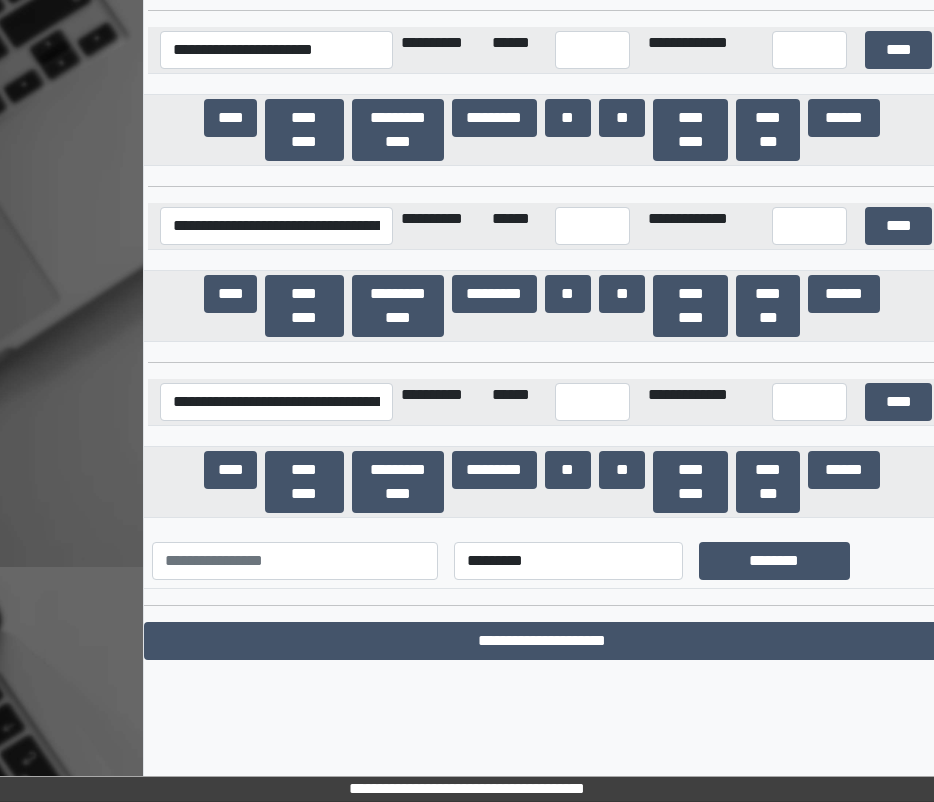 scroll, scrollTop: 43279, scrollLeft: 0, axis: vertical 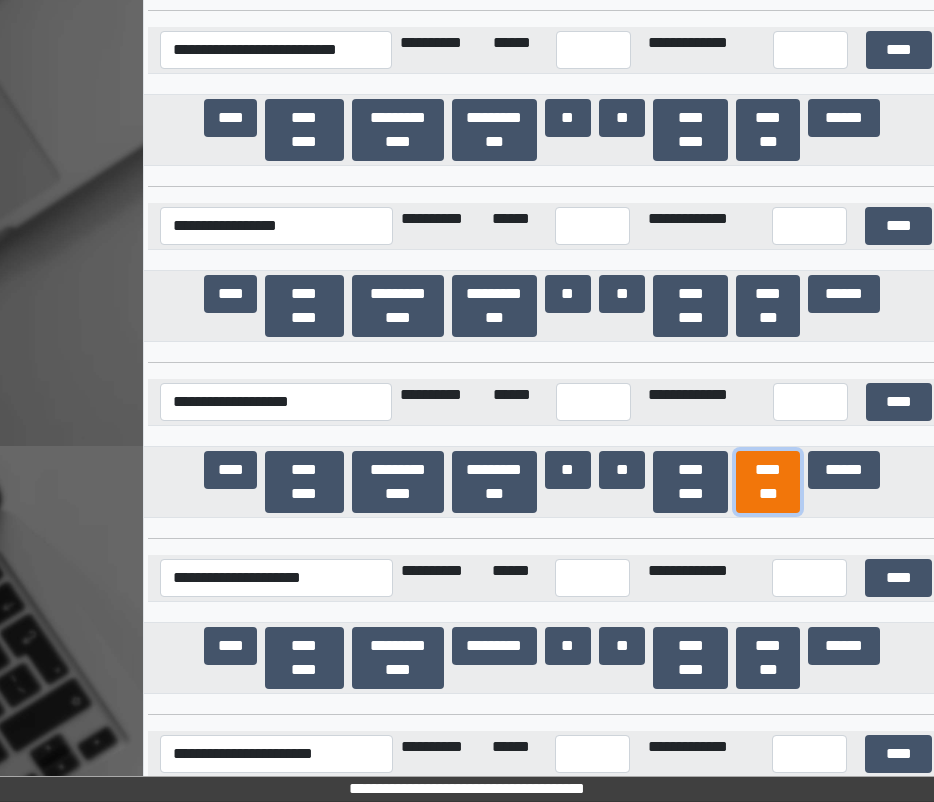 click on "********" at bounding box center [768, 482] 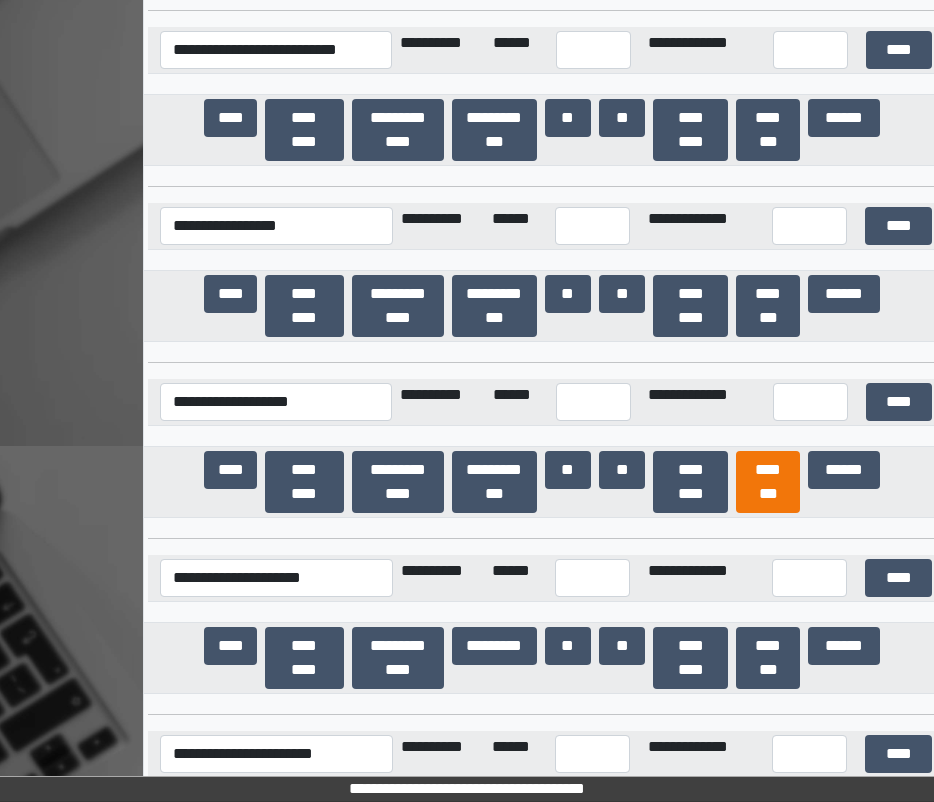 scroll, scrollTop: 42575, scrollLeft: 0, axis: vertical 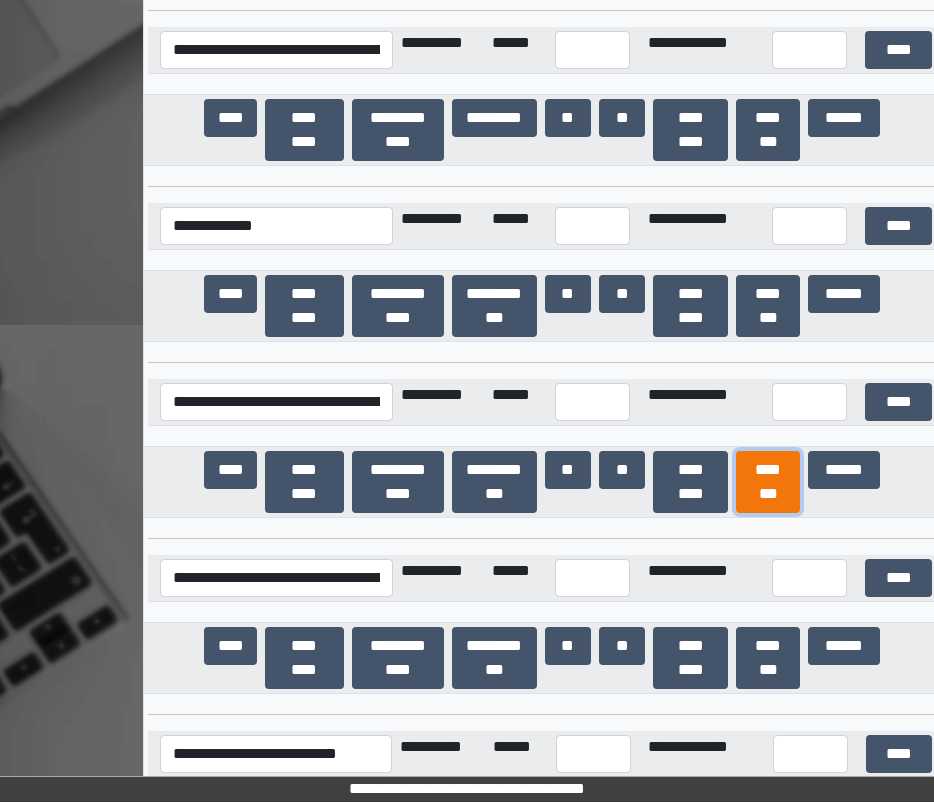 click on "********" at bounding box center [768, 482] 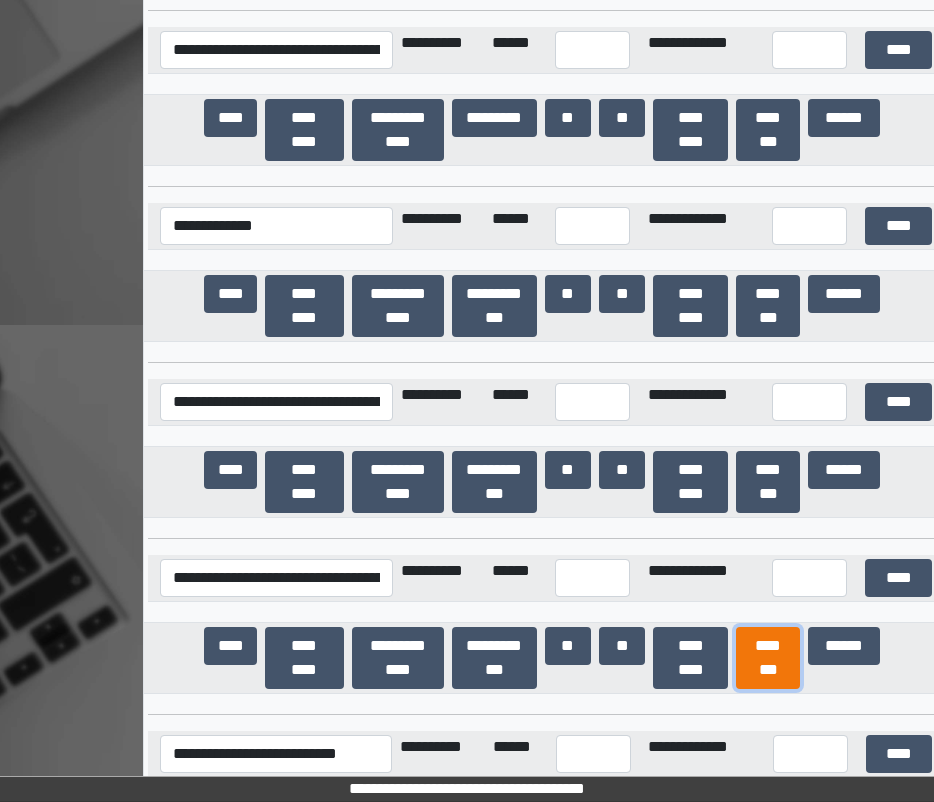 click on "********" at bounding box center [768, 658] 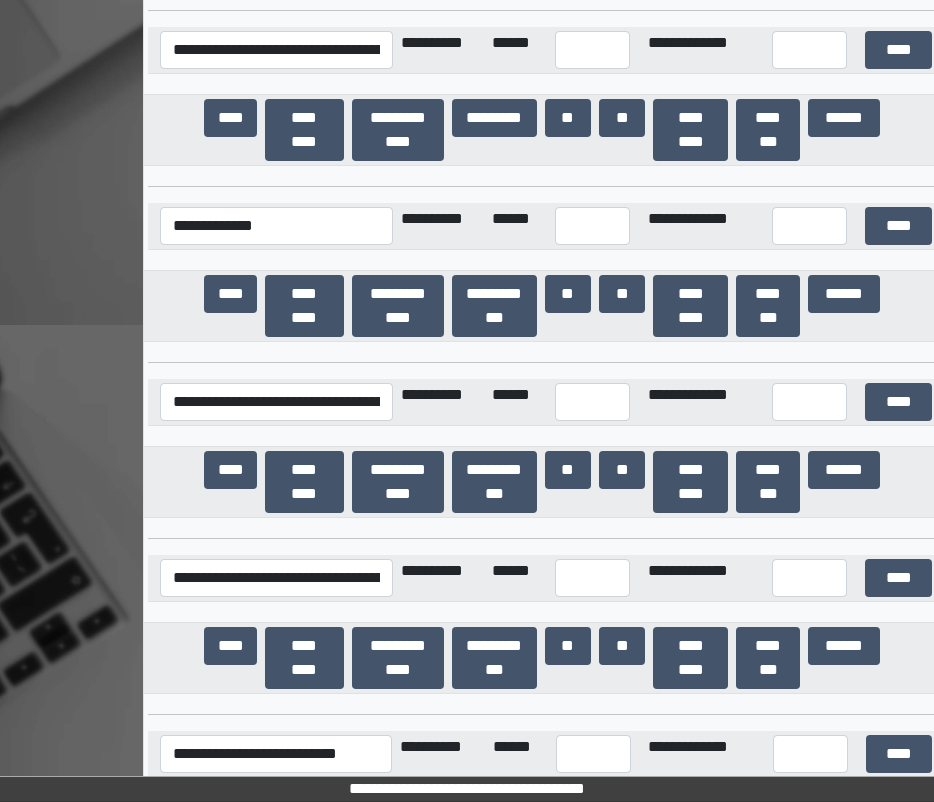 scroll, scrollTop: 16347, scrollLeft: 0, axis: vertical 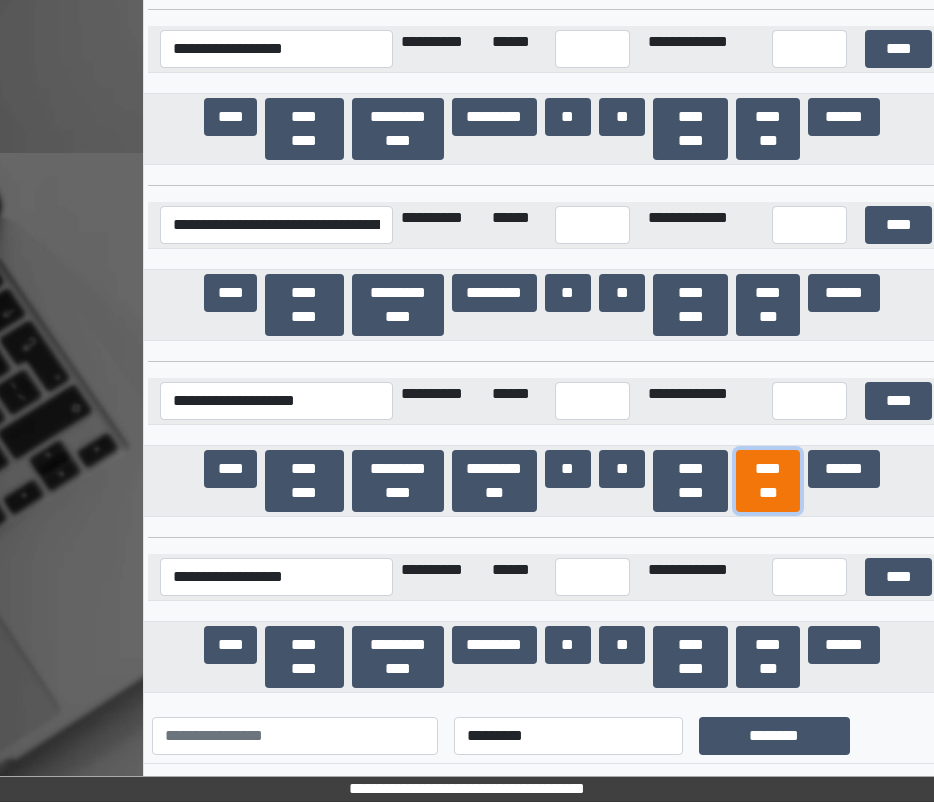 click on "********" at bounding box center [768, 481] 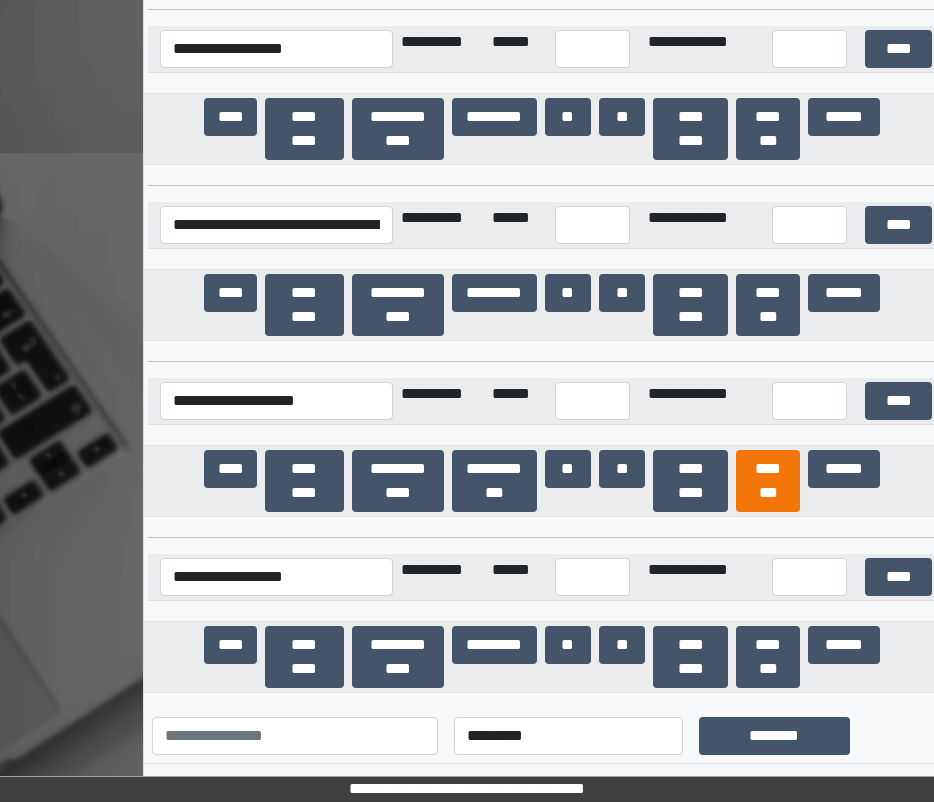 scroll, scrollTop: 44489, scrollLeft: 0, axis: vertical 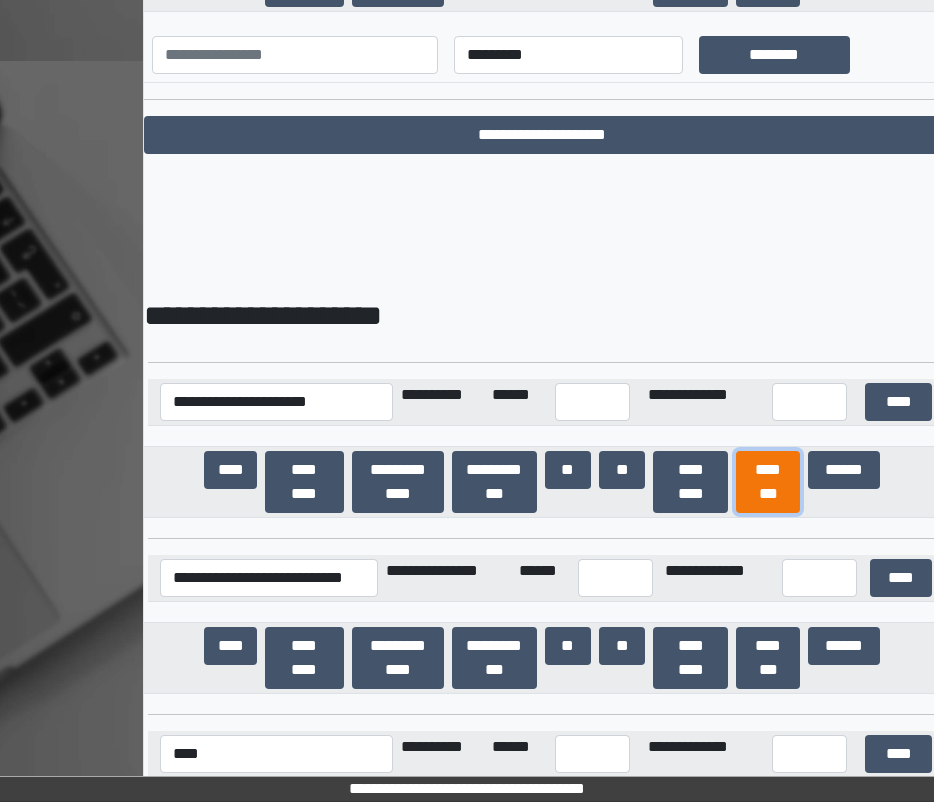 click on "********" at bounding box center [768, 482] 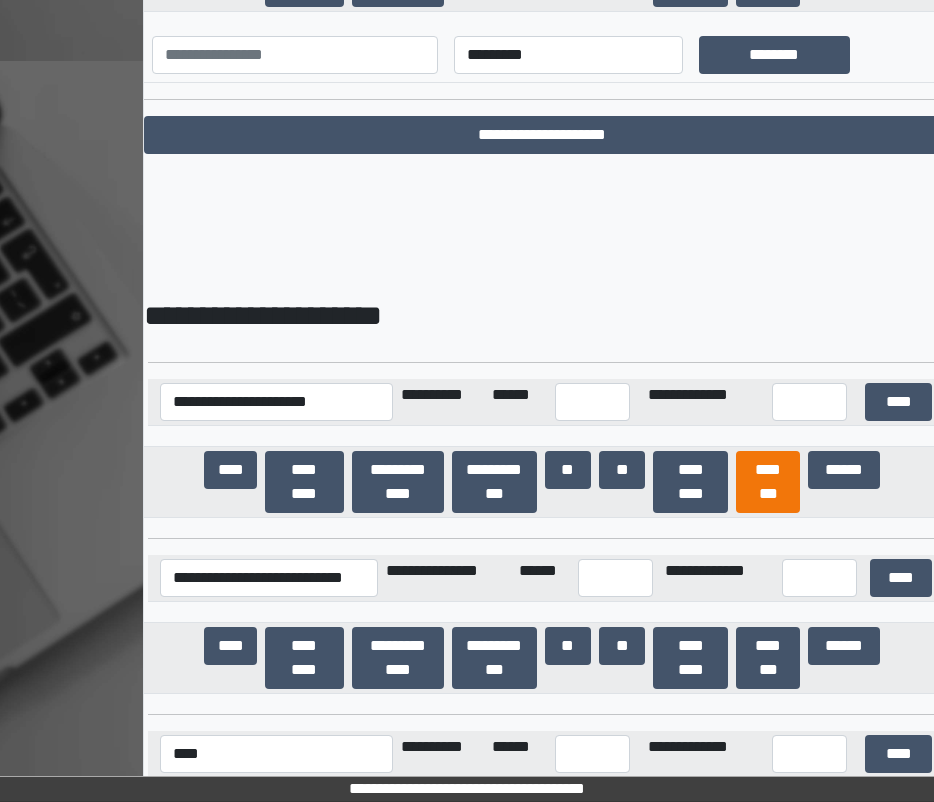 scroll, scrollTop: 7306, scrollLeft: 0, axis: vertical 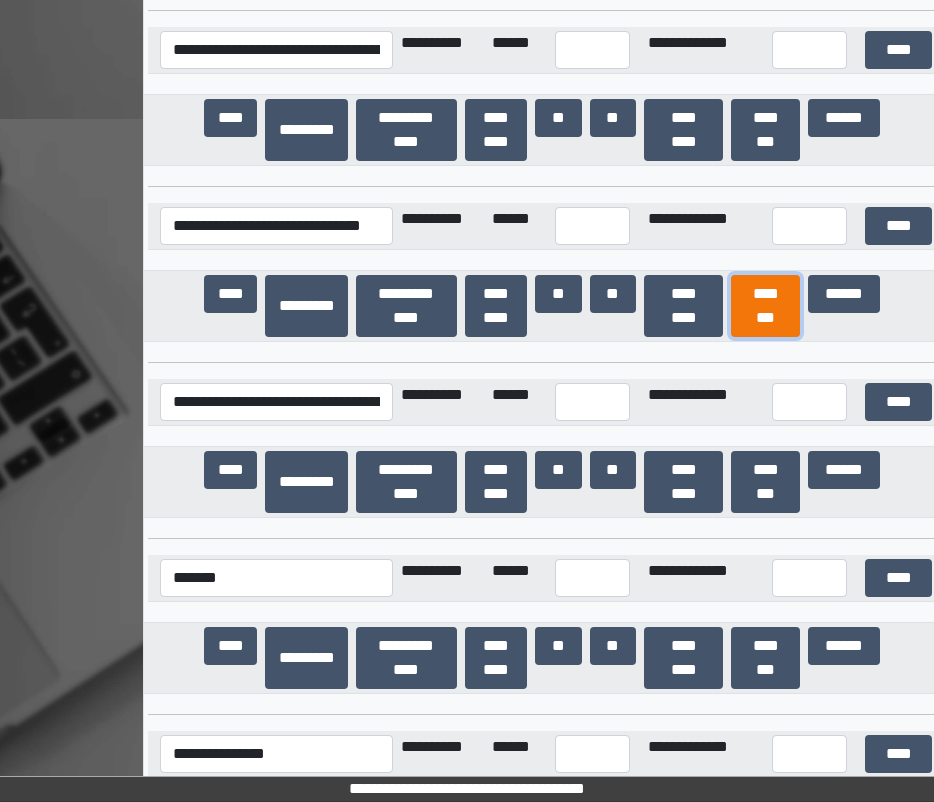 click on "********" at bounding box center [765, 306] 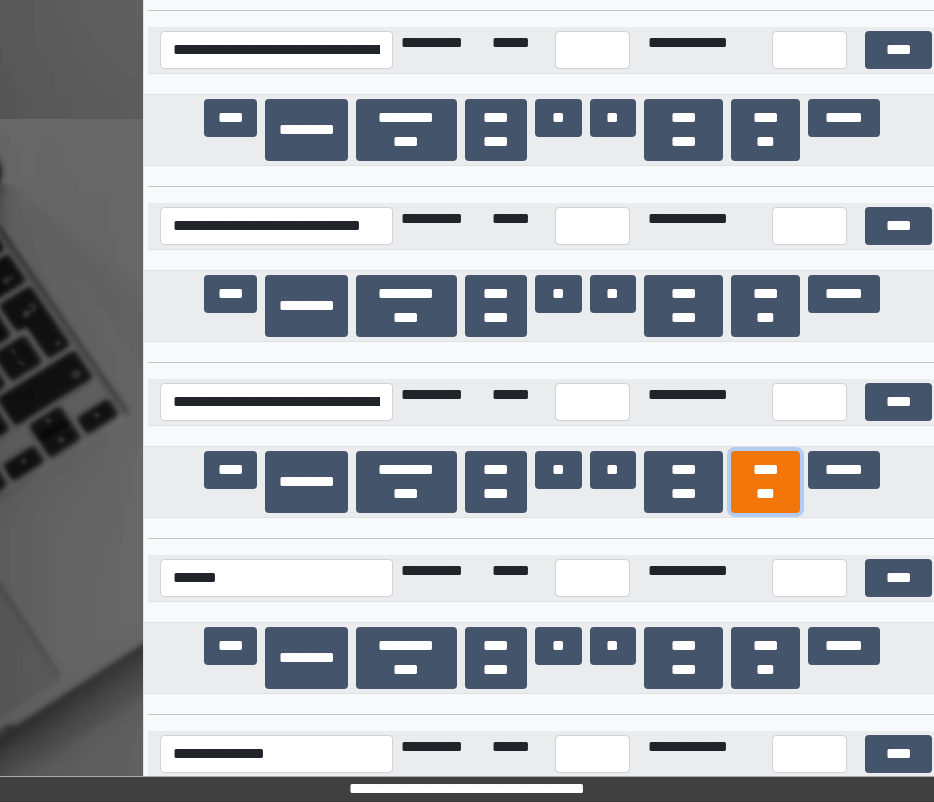 click on "********" at bounding box center (765, 482) 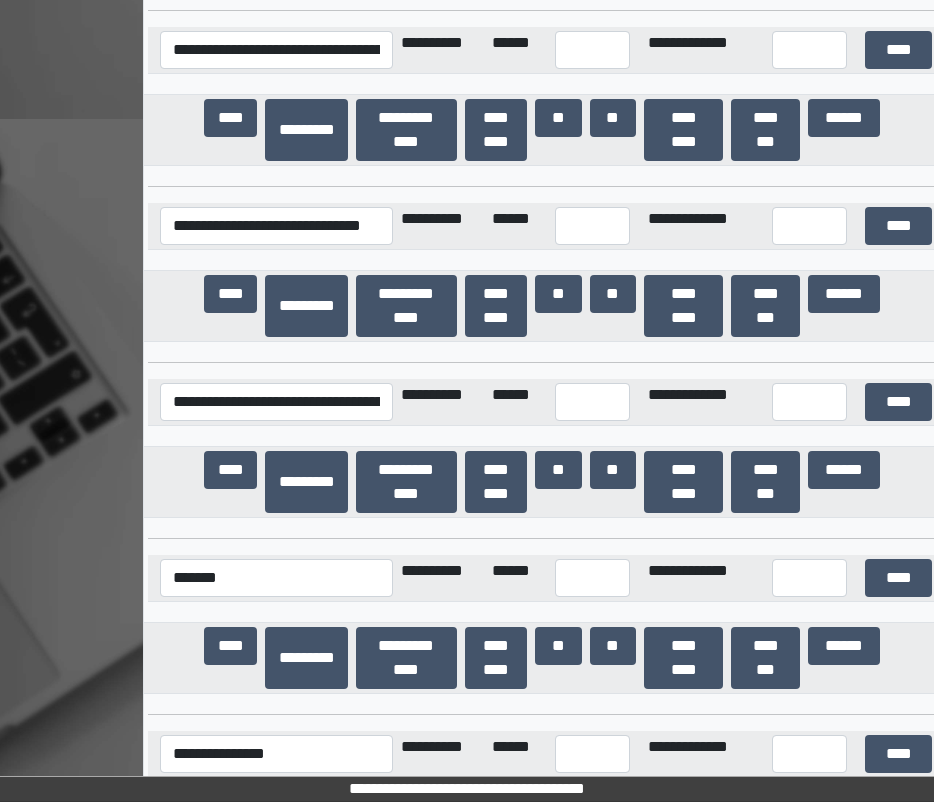 scroll, scrollTop: 21077, scrollLeft: 0, axis: vertical 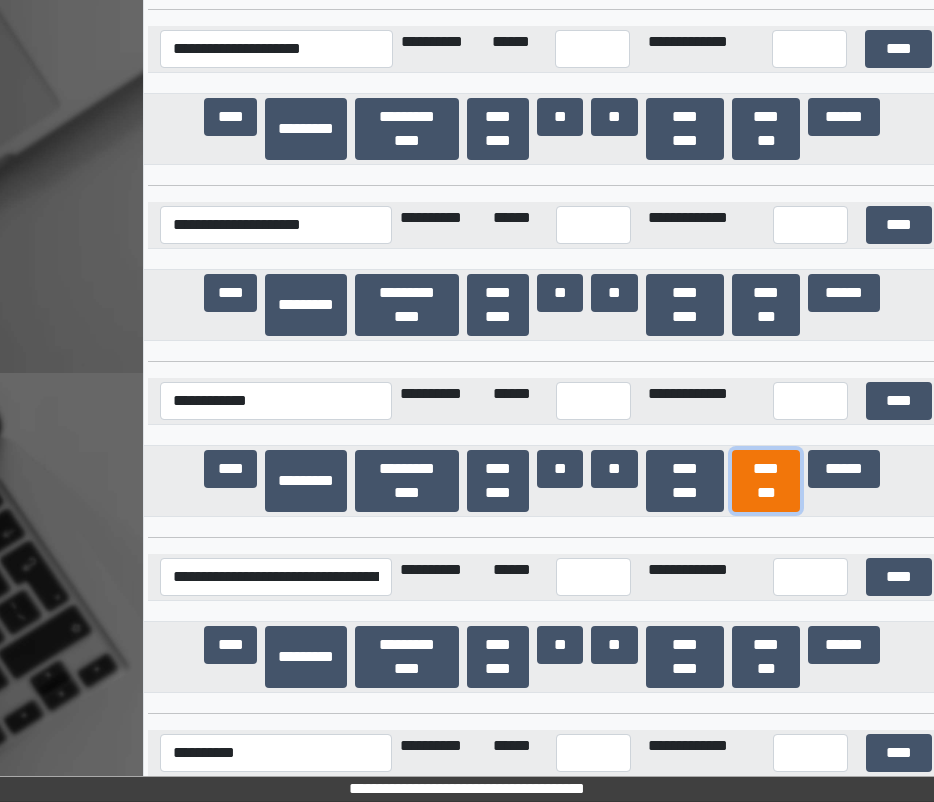 click on "********" at bounding box center (766, 481) 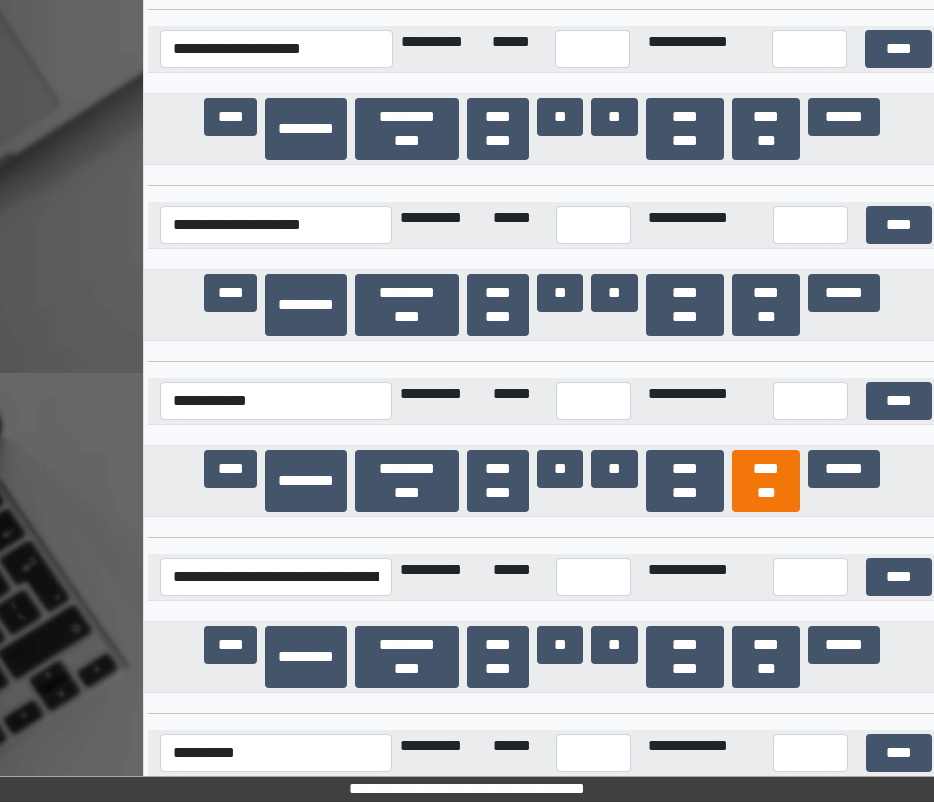 scroll, scrollTop: 2928, scrollLeft: 0, axis: vertical 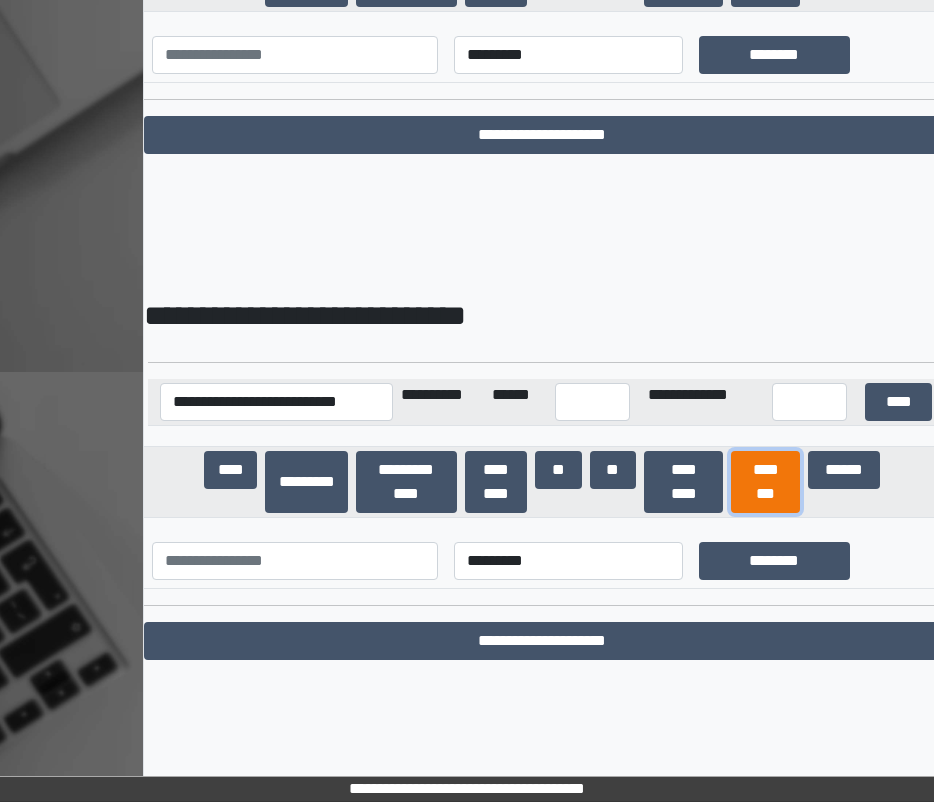 click on "********" at bounding box center [765, 482] 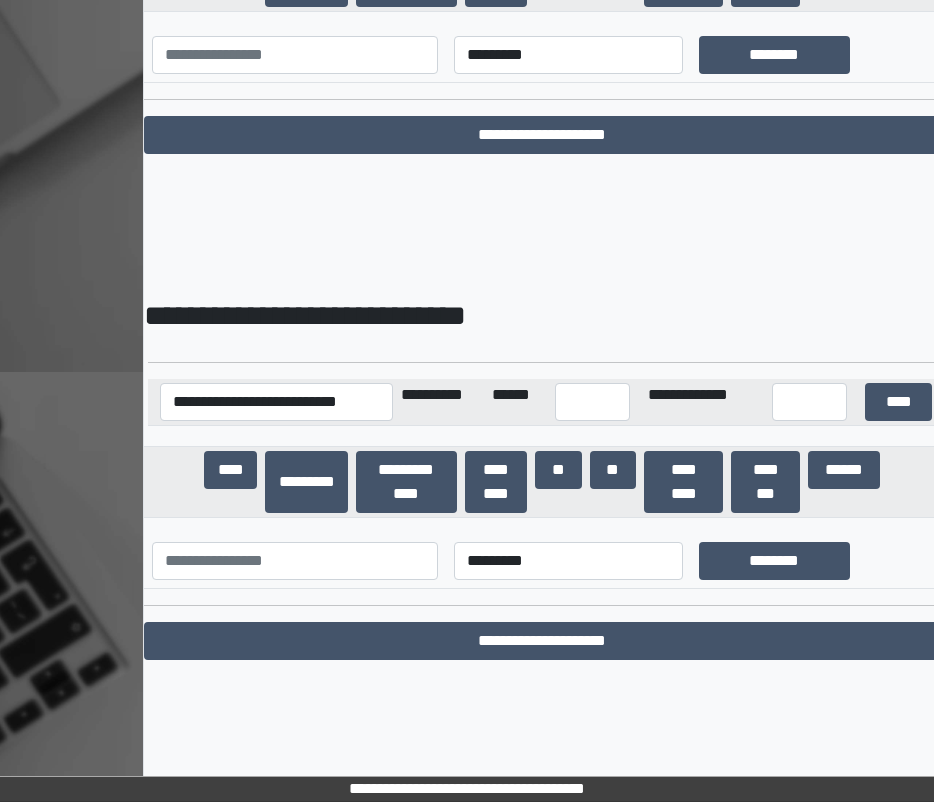 scroll, scrollTop: 2967, scrollLeft: 0, axis: vertical 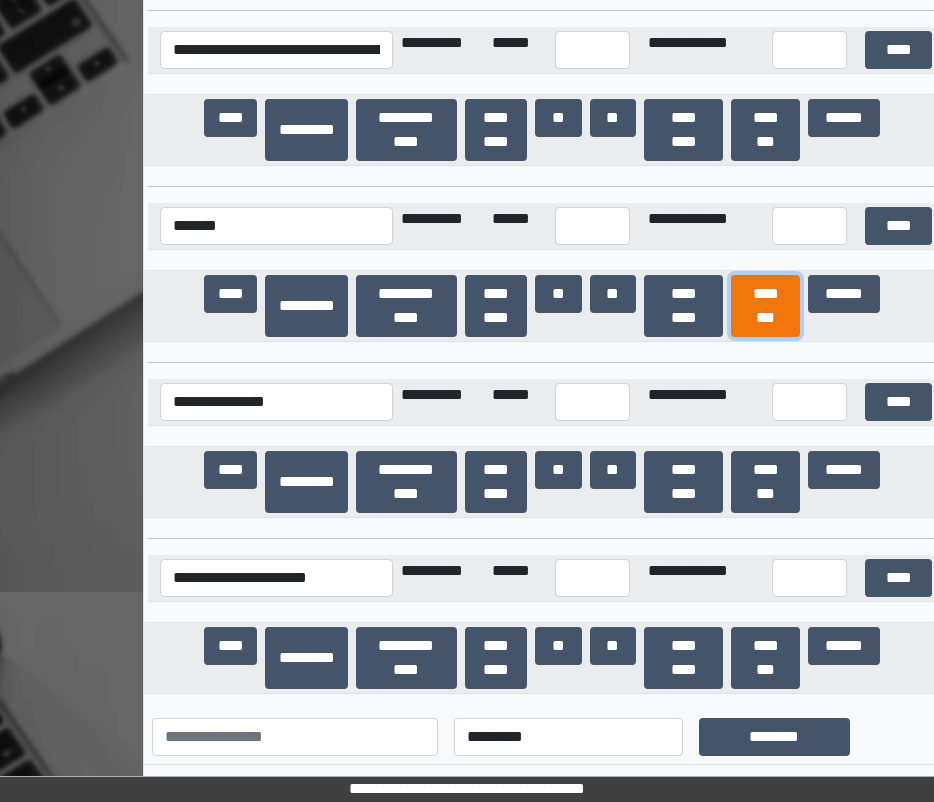 click on "********" at bounding box center (765, 306) 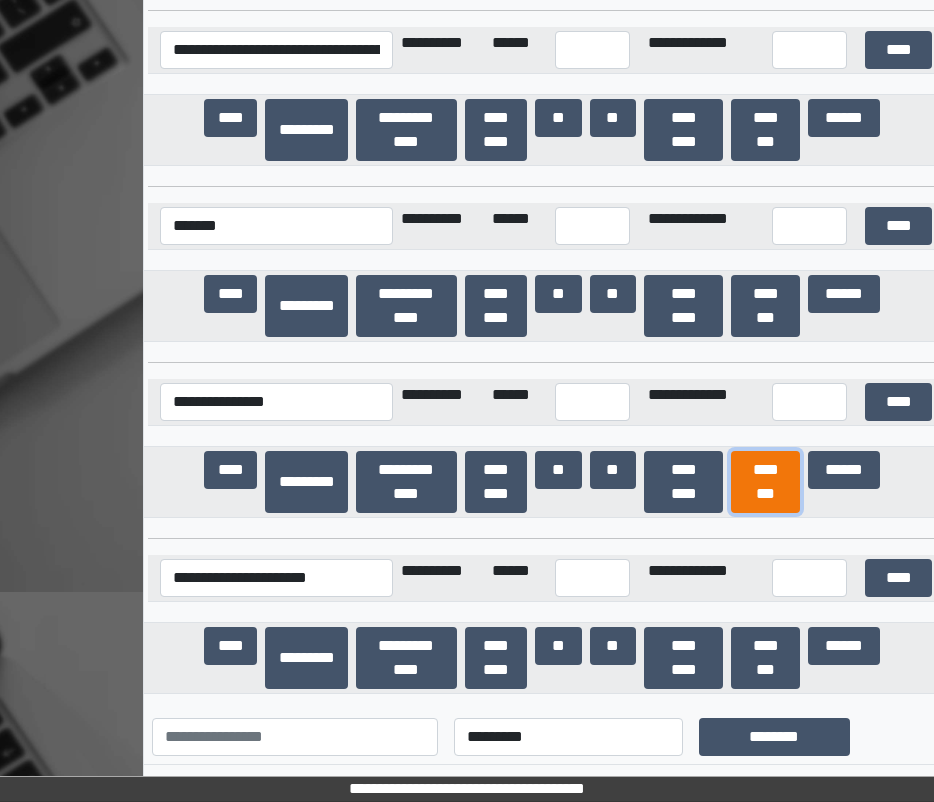 click on "********" at bounding box center [765, 482] 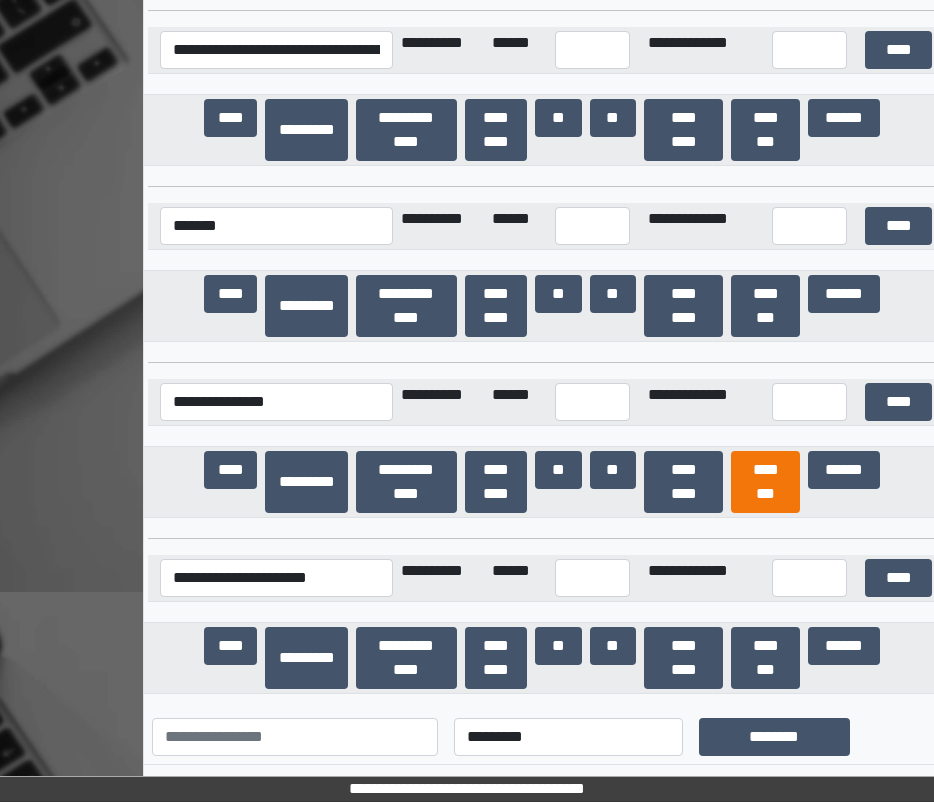 scroll, scrollTop: 1543, scrollLeft: 0, axis: vertical 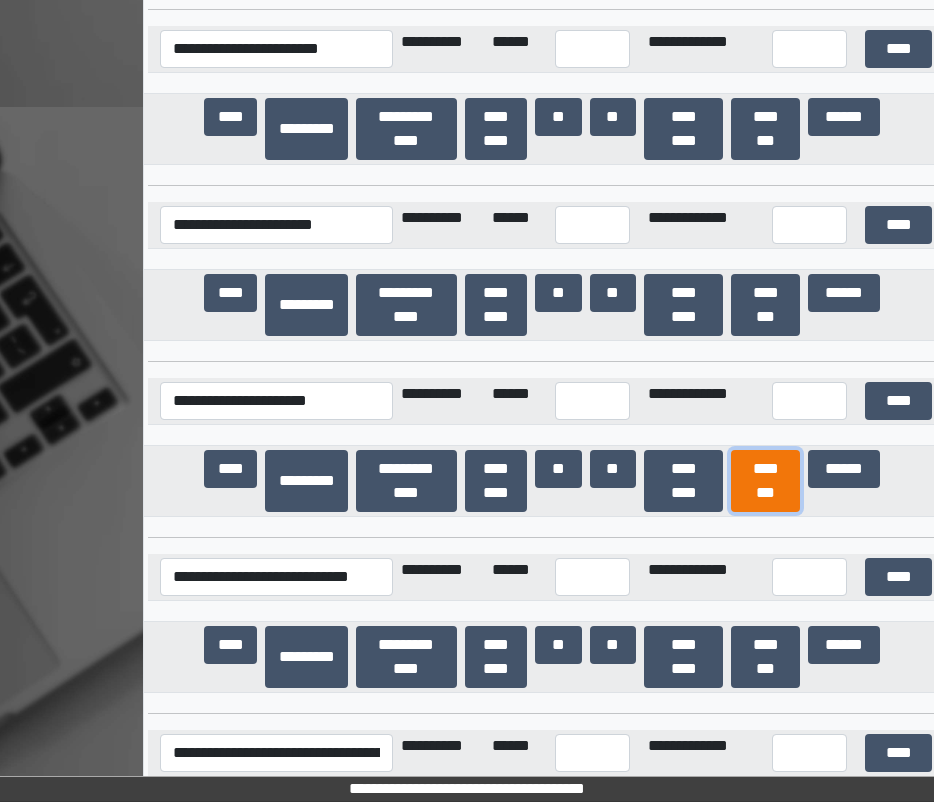 click on "********" at bounding box center (765, 481) 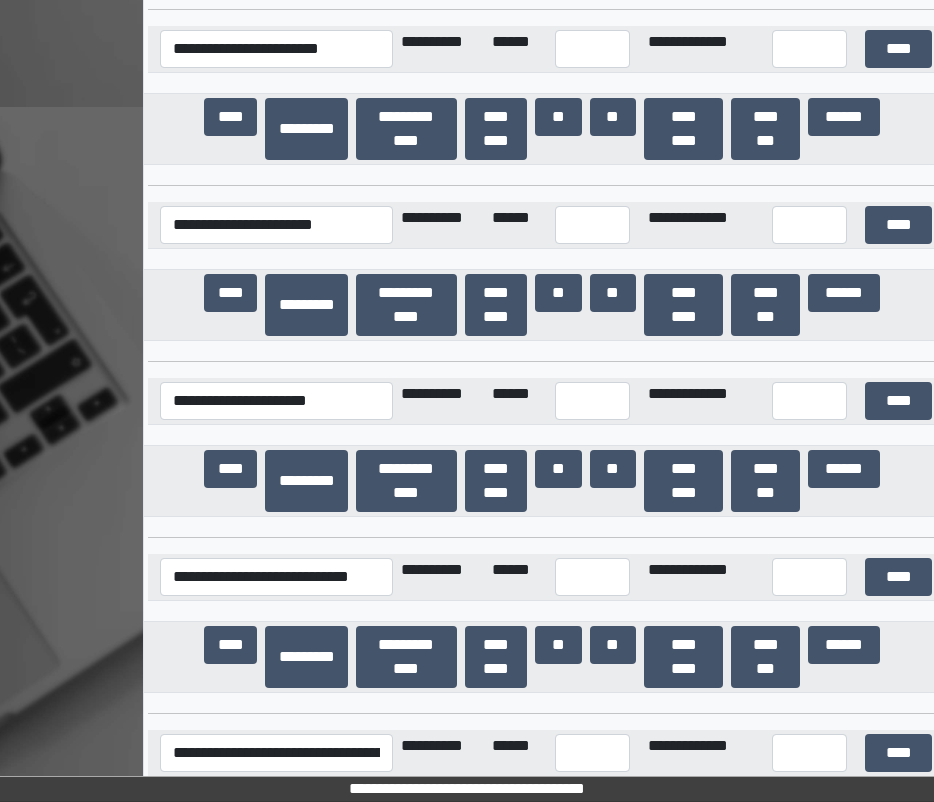 scroll, scrollTop: 7834, scrollLeft: 0, axis: vertical 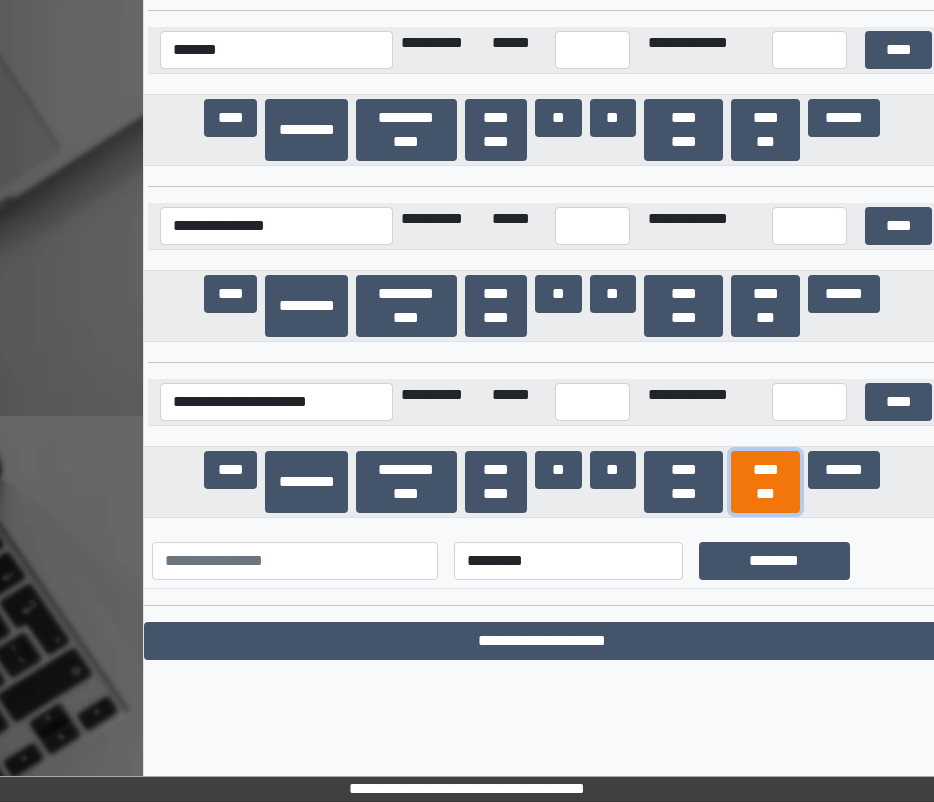 click on "********" at bounding box center [765, 482] 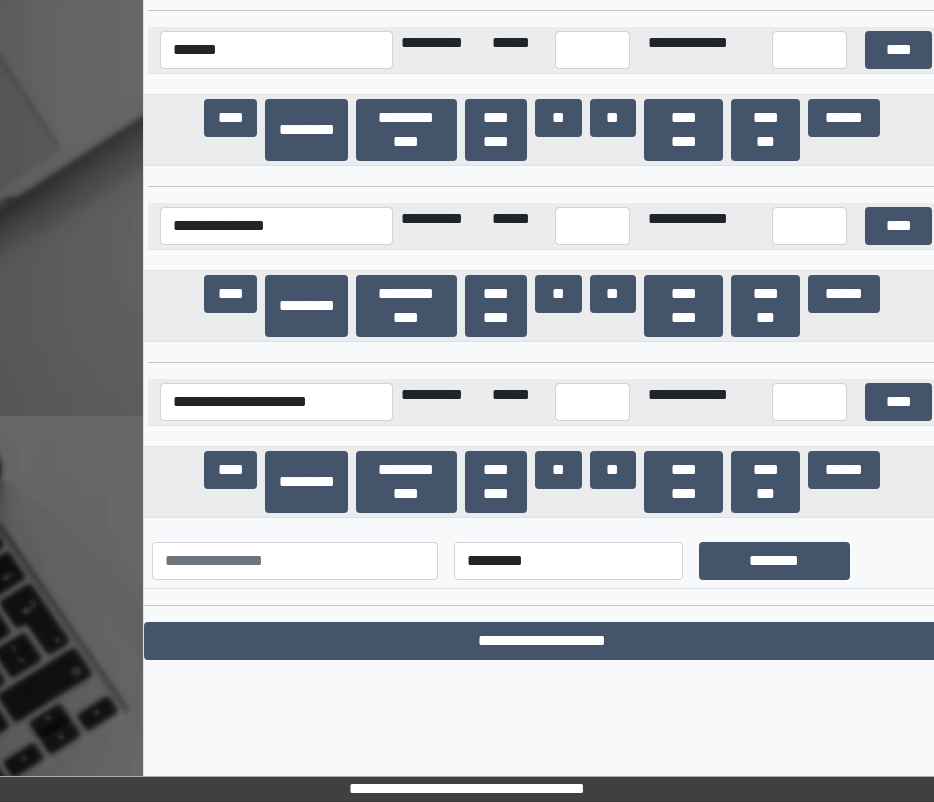 scroll, scrollTop: 30184, scrollLeft: 0, axis: vertical 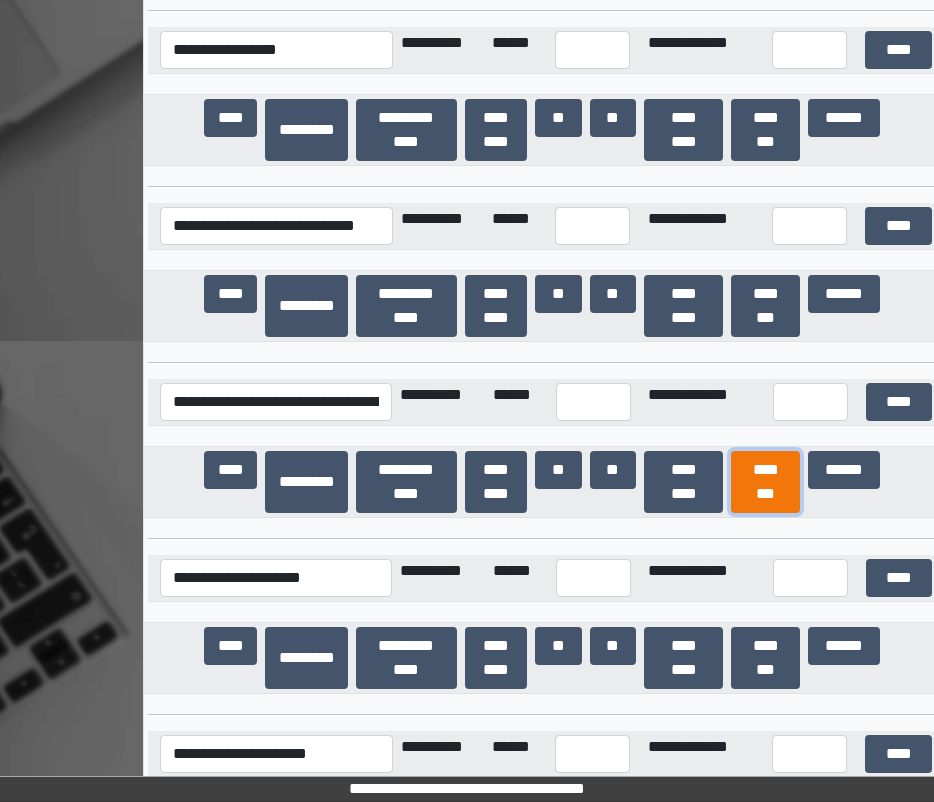 click on "********" at bounding box center [765, 482] 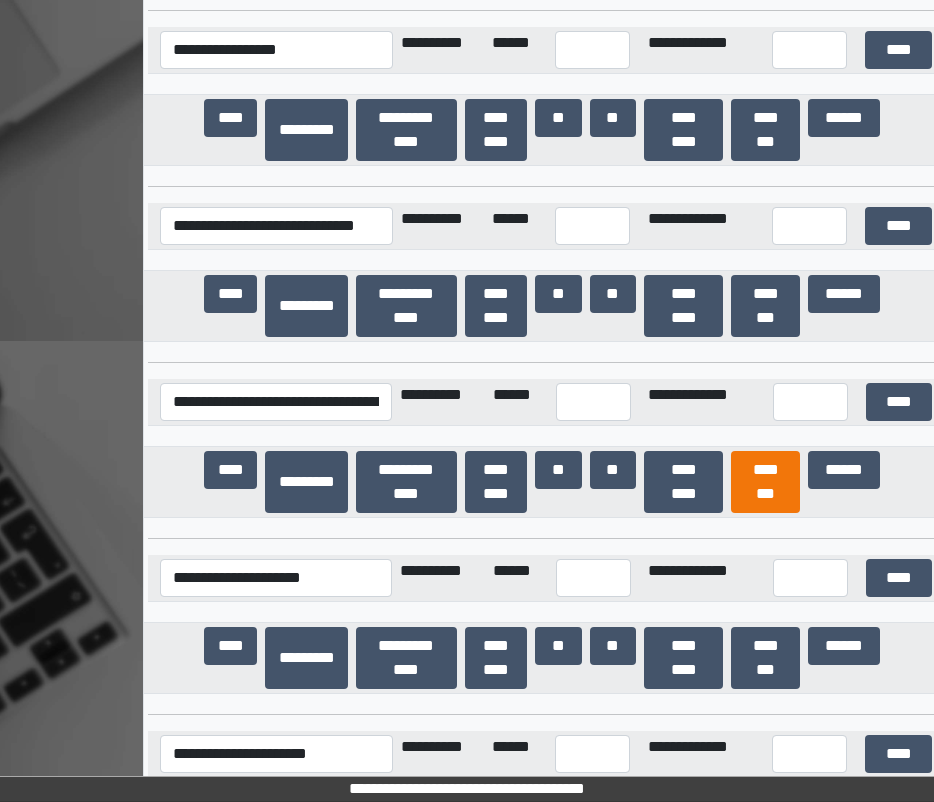 scroll, scrollTop: 25278, scrollLeft: 0, axis: vertical 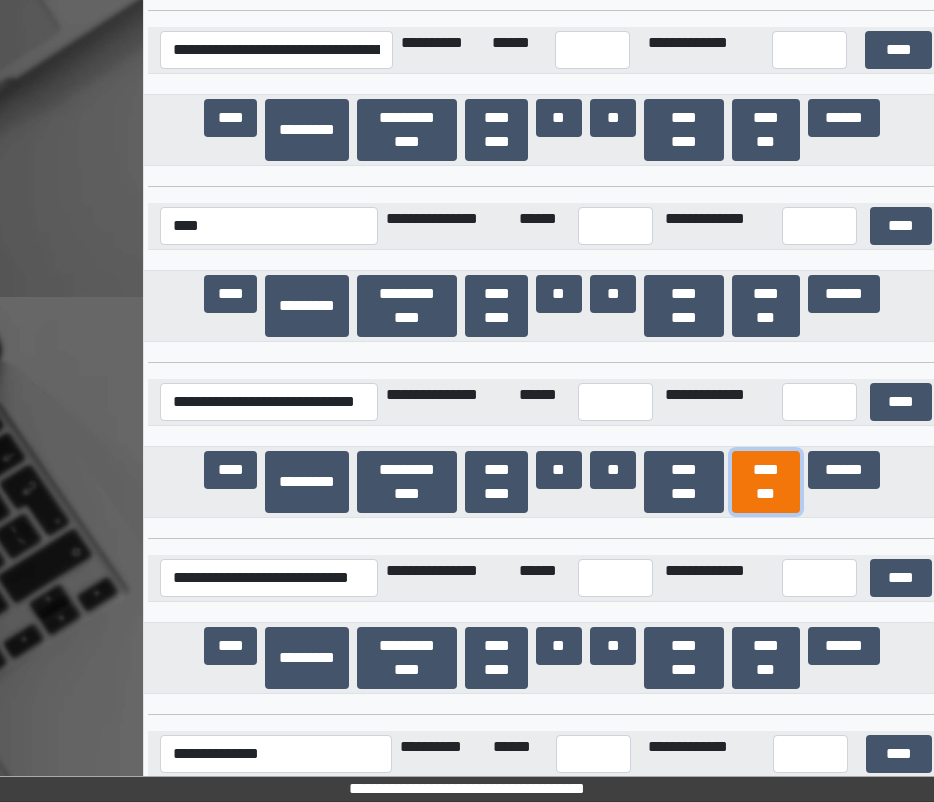 click on "********" at bounding box center [766, 482] 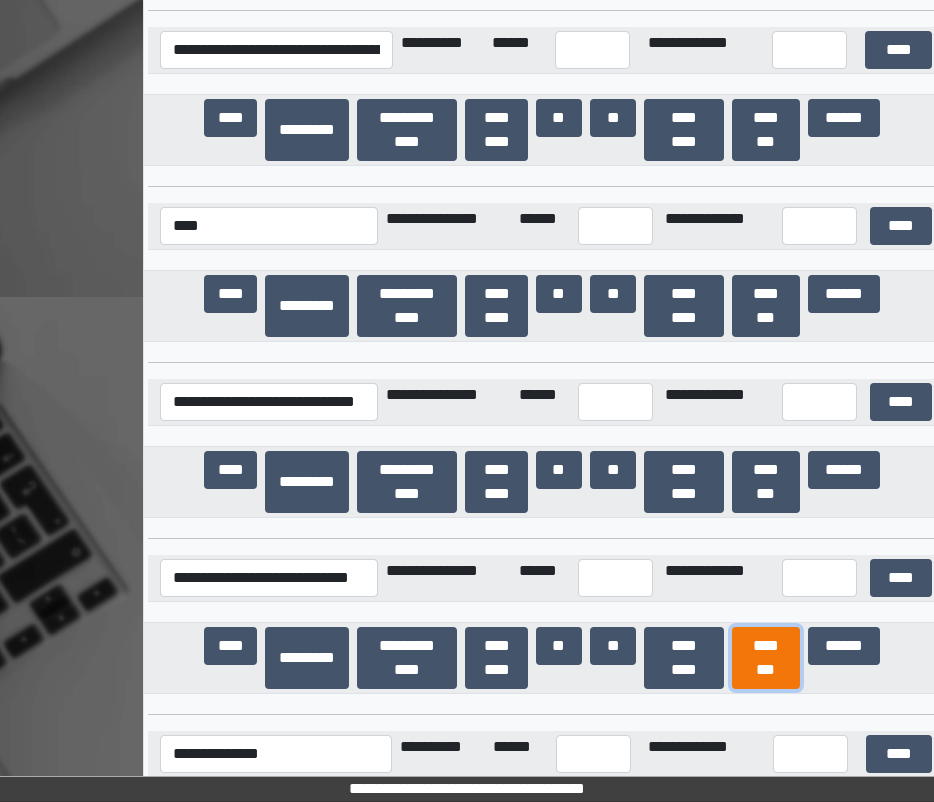 click on "********" at bounding box center [766, 658] 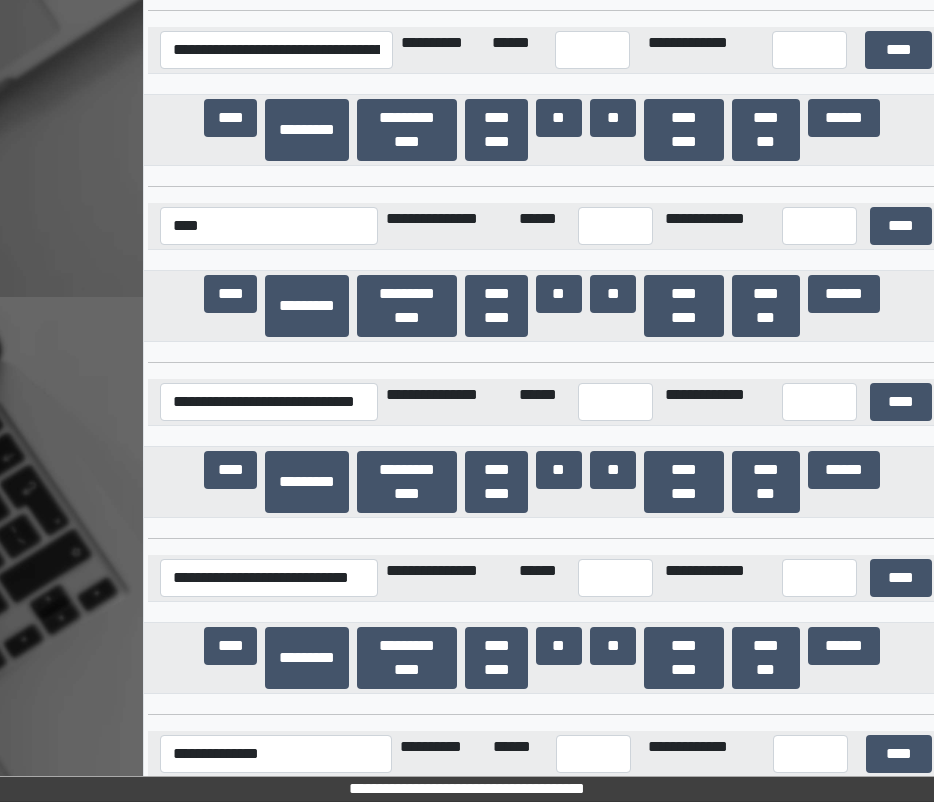 scroll, scrollTop: 25806, scrollLeft: 0, axis: vertical 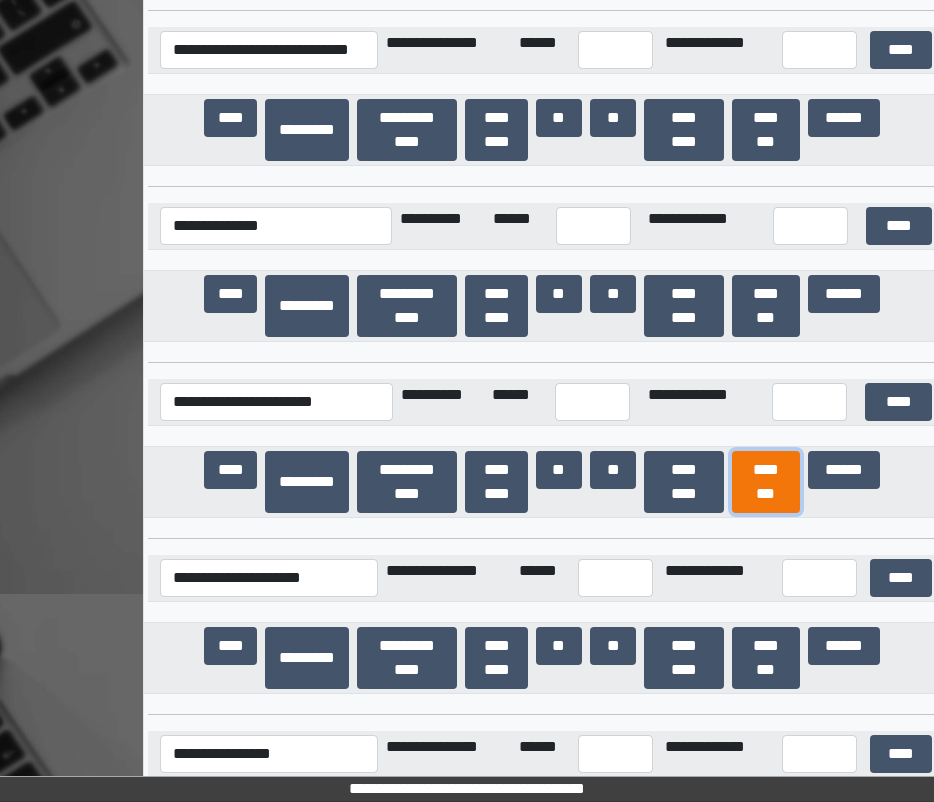click on "********" at bounding box center [766, 482] 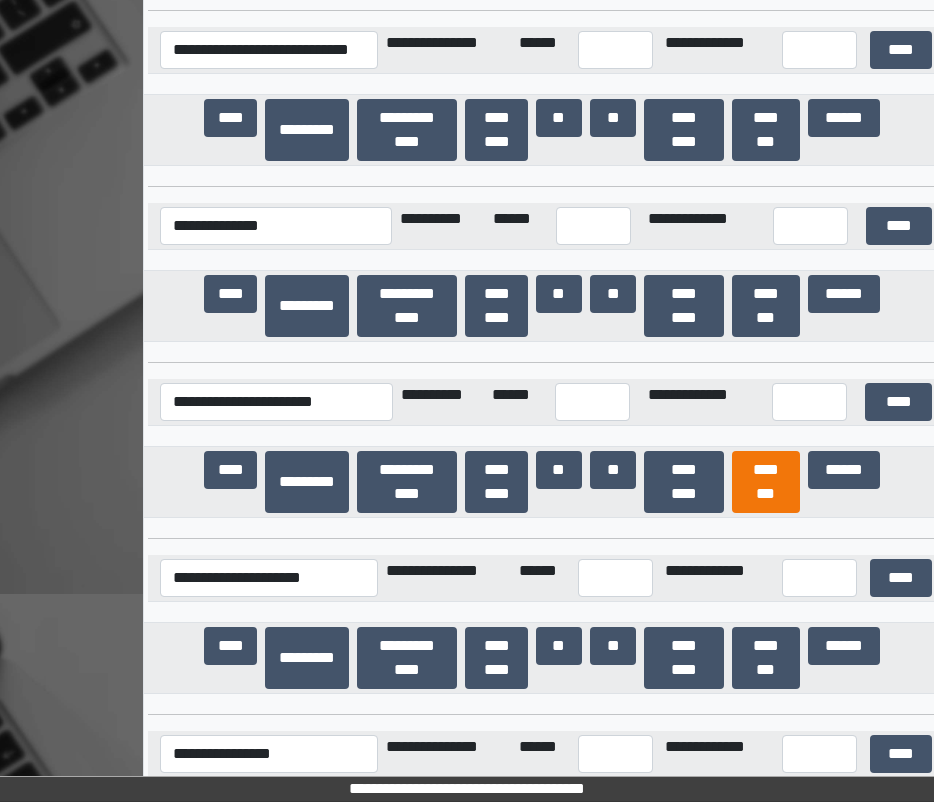 scroll, scrollTop: 38434, scrollLeft: 0, axis: vertical 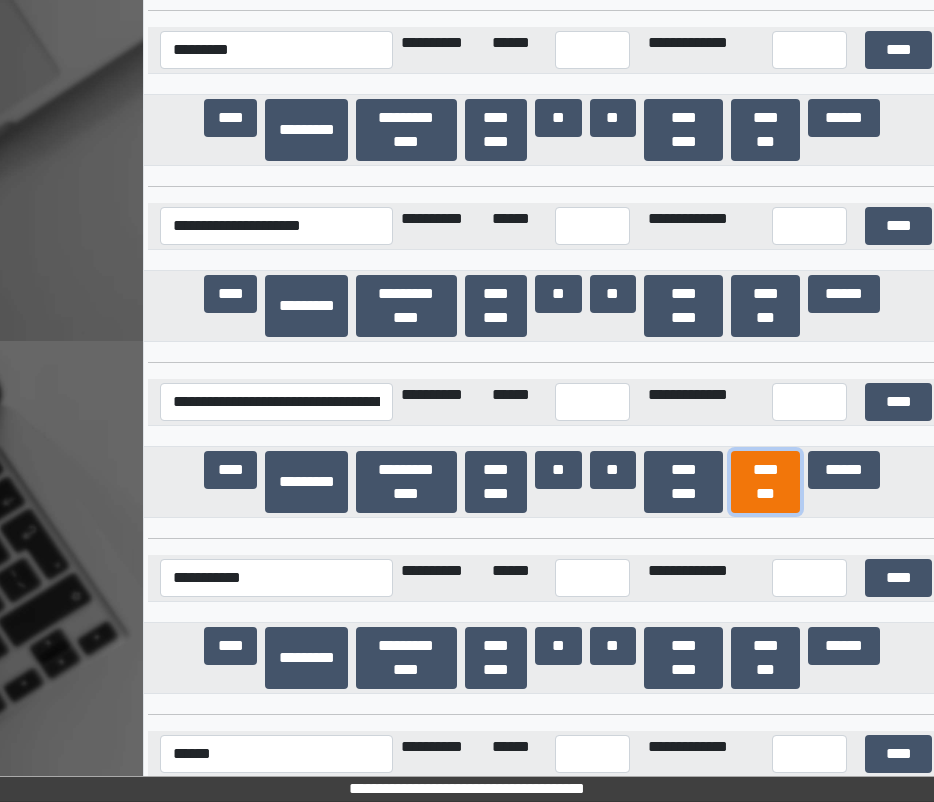 click on "********" at bounding box center (765, 482) 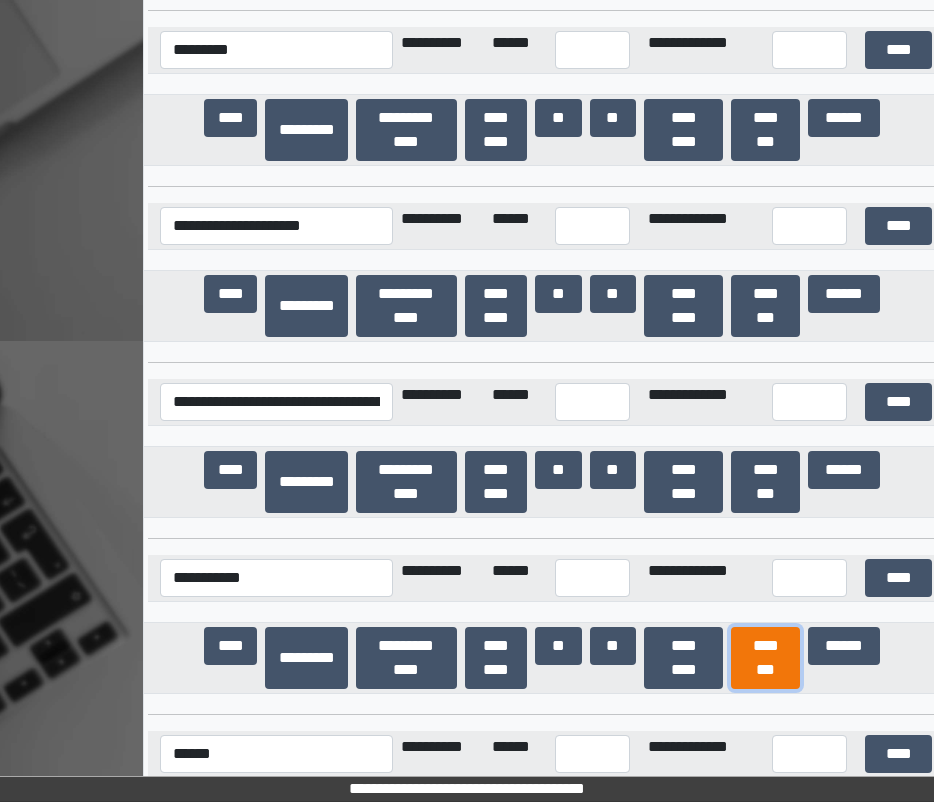 click on "********" at bounding box center [765, 658] 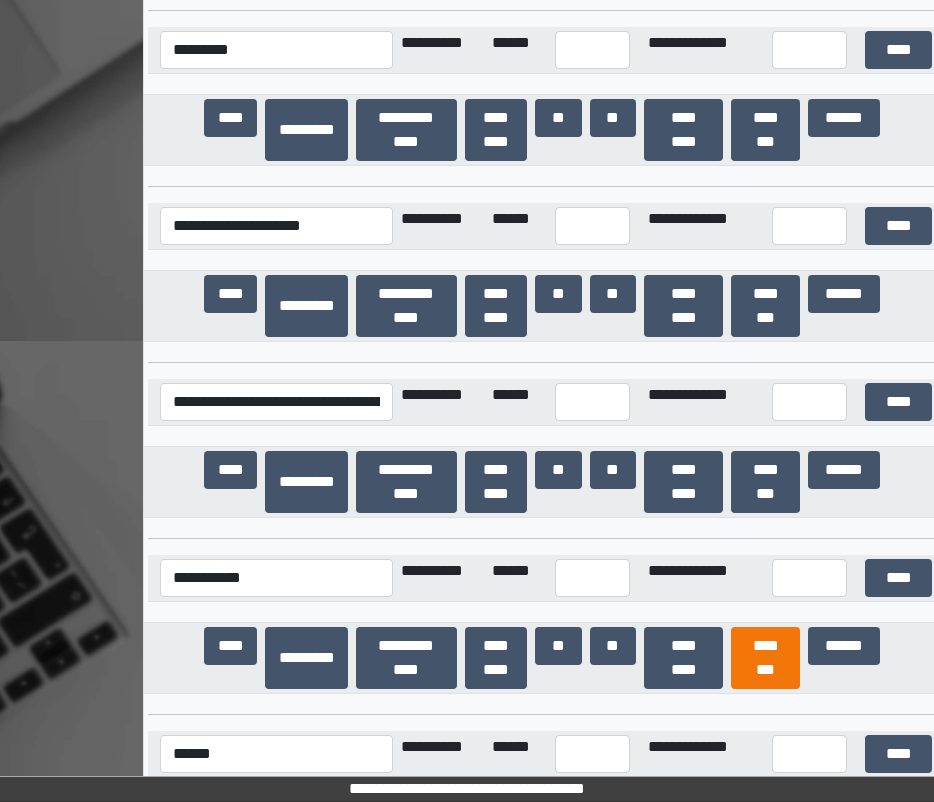 scroll, scrollTop: 40486, scrollLeft: 0, axis: vertical 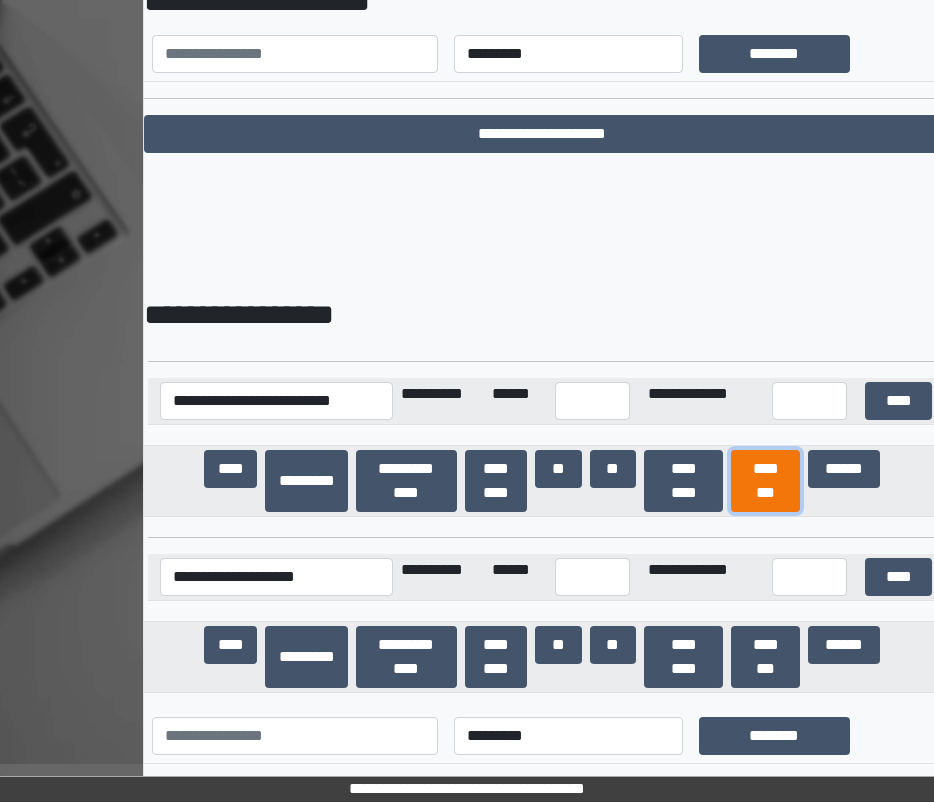 click on "********" at bounding box center (765, 481) 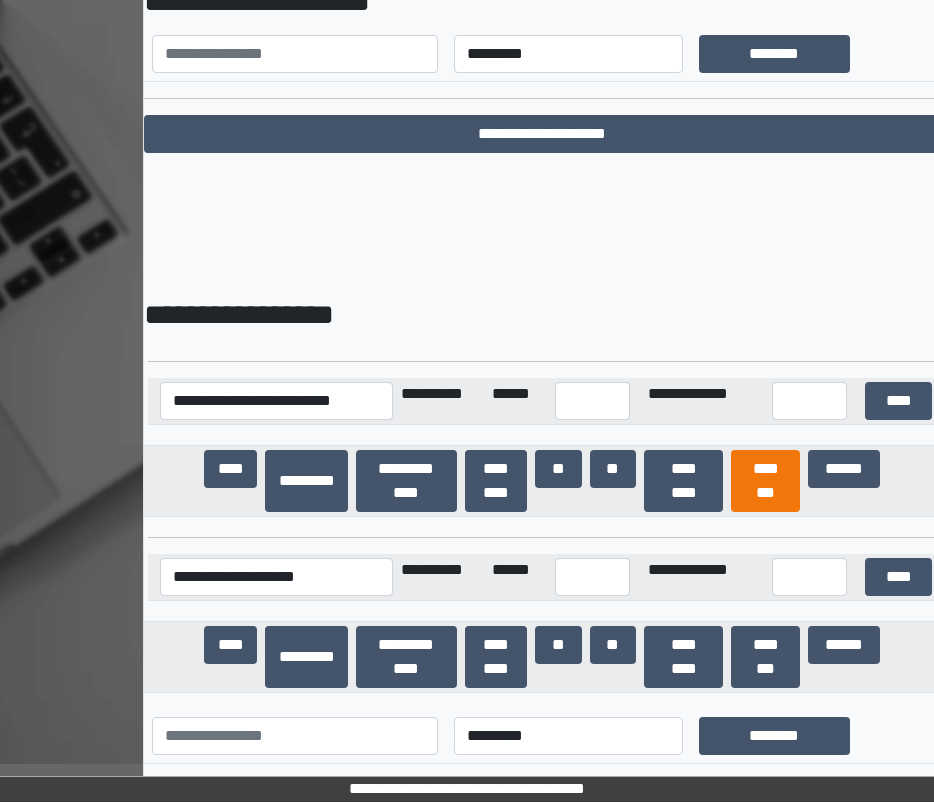 scroll, scrollTop: 38786, scrollLeft: 0, axis: vertical 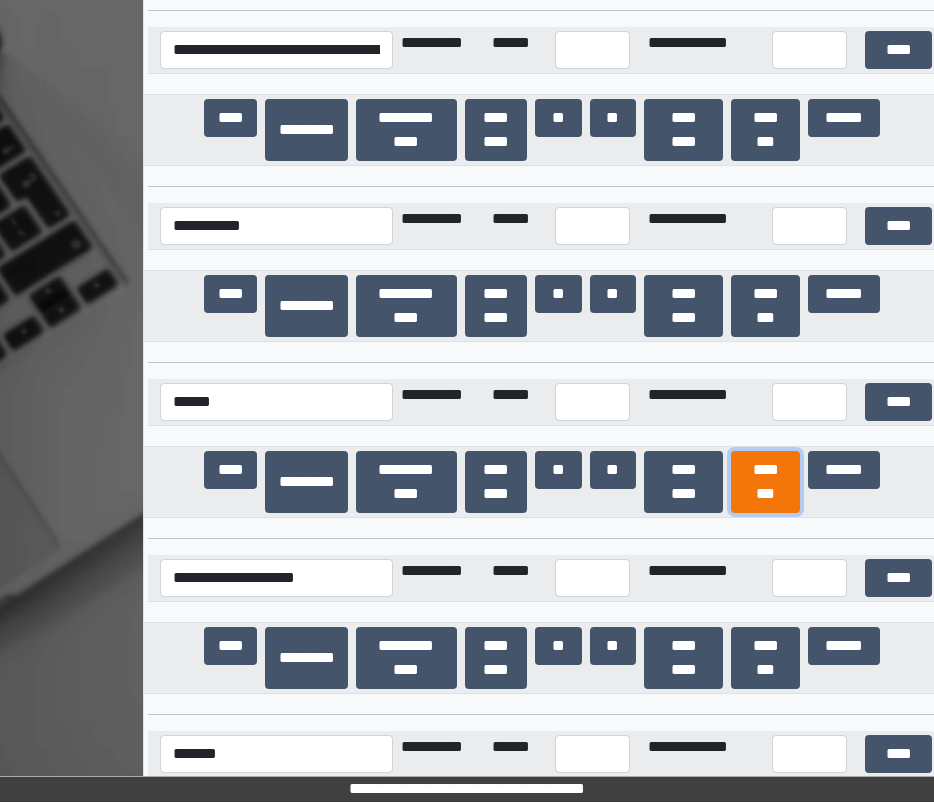 click on "********" at bounding box center (765, 482) 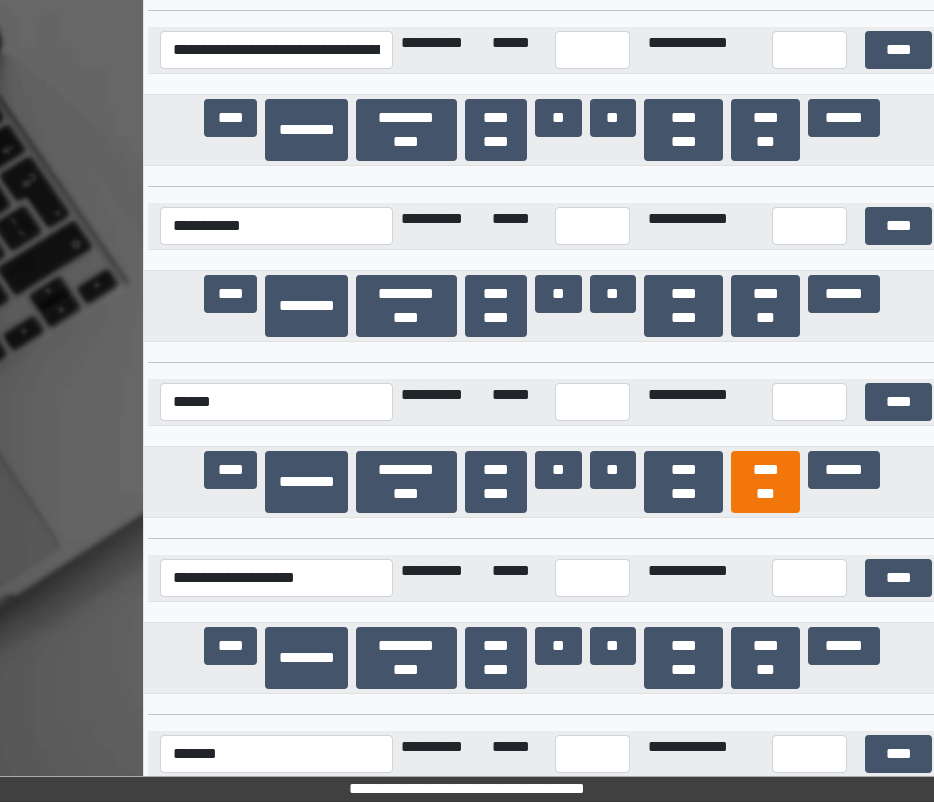 scroll, scrollTop: 12673, scrollLeft: 0, axis: vertical 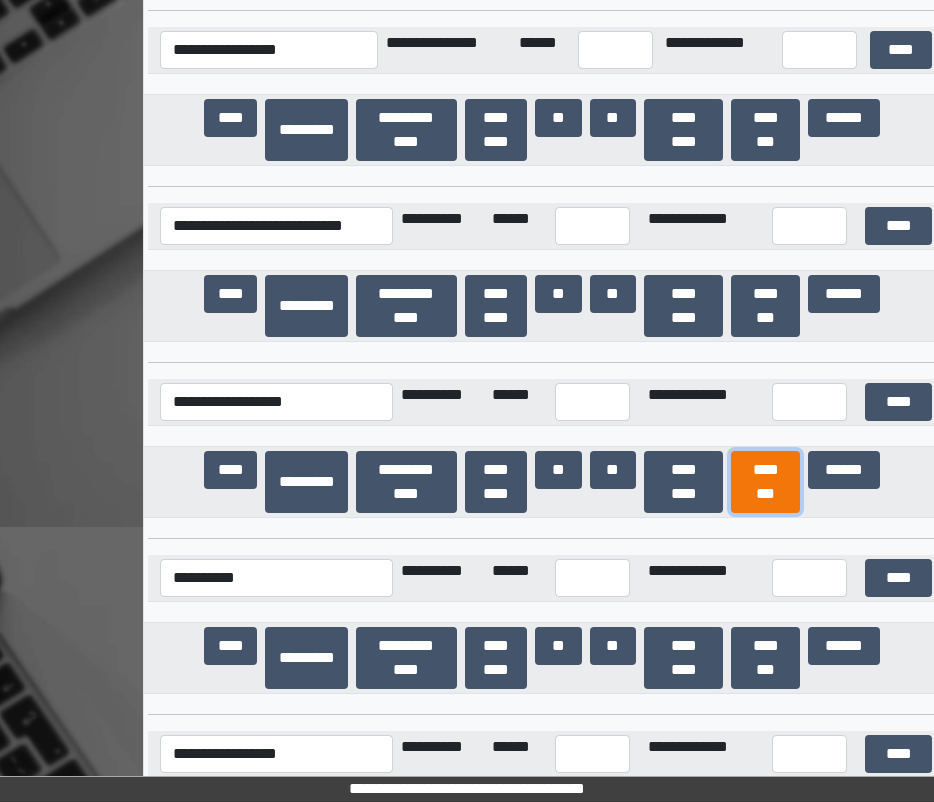 click on "********" at bounding box center (765, 482) 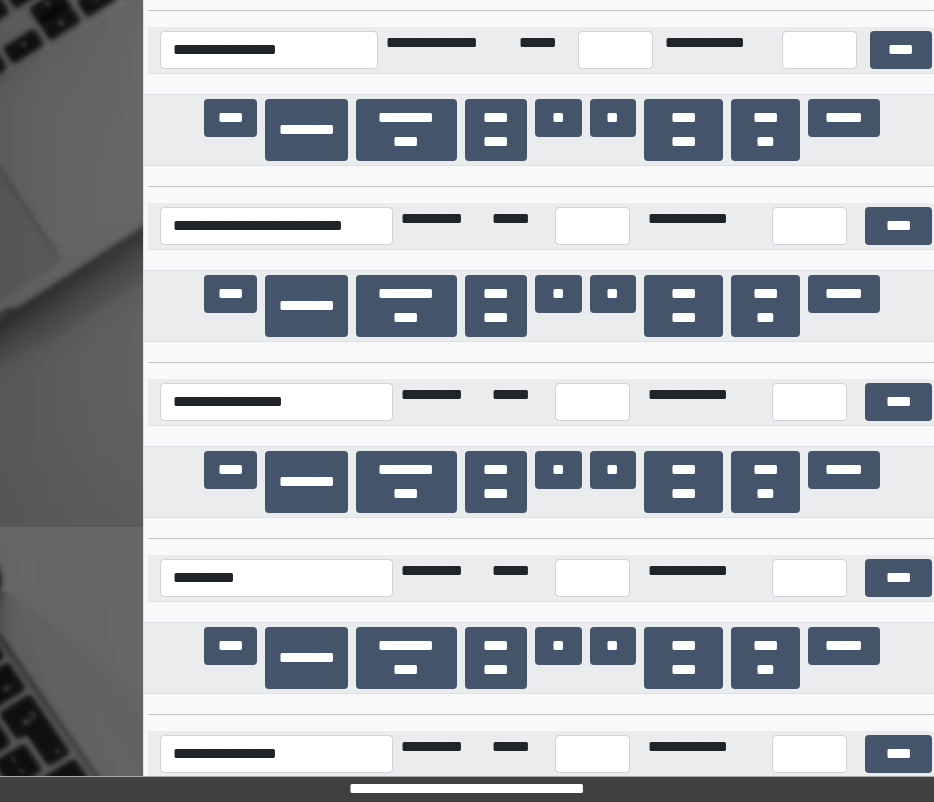 scroll, scrollTop: 1719, scrollLeft: 0, axis: vertical 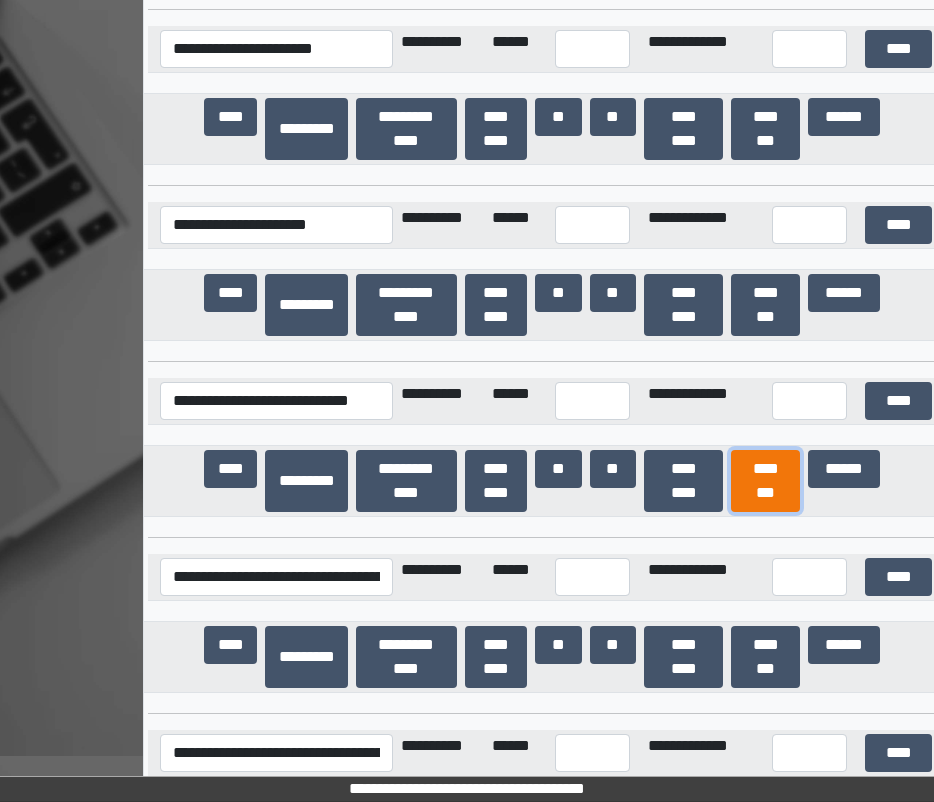 click on "********" at bounding box center [765, 481] 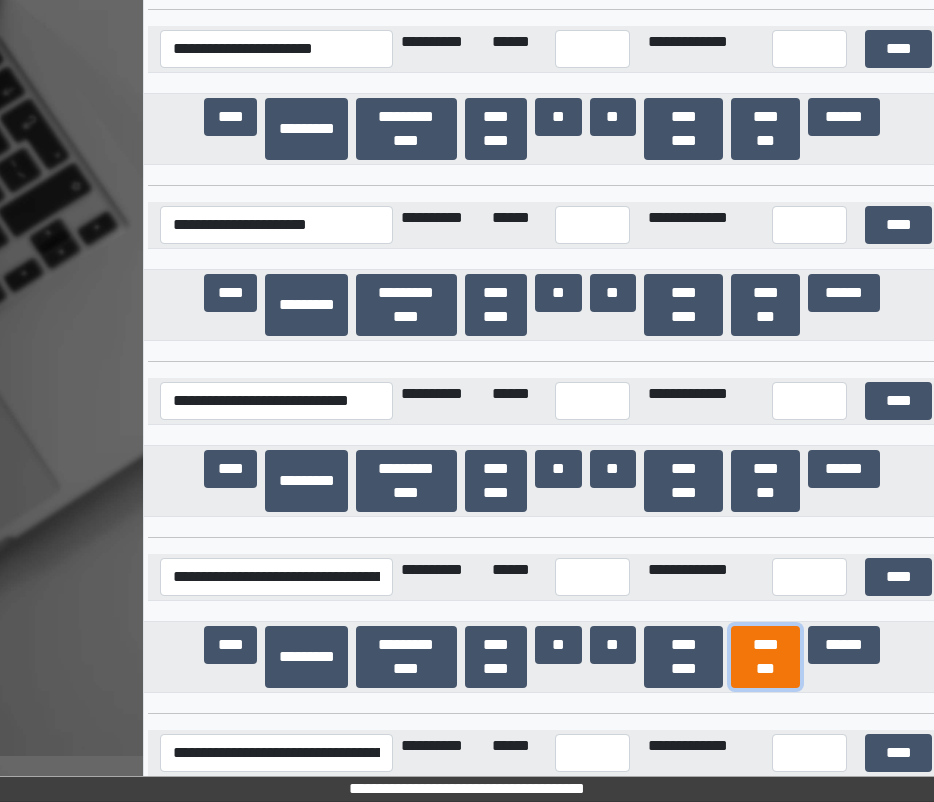 click on "********" at bounding box center (765, 657) 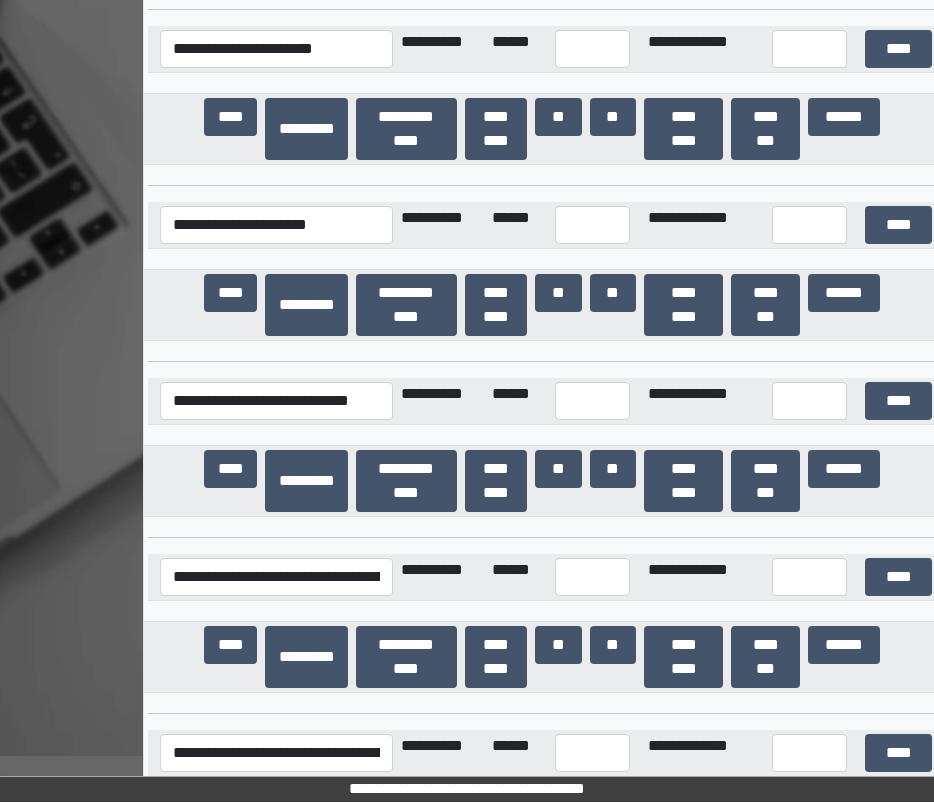 scroll, scrollTop: 20373, scrollLeft: 0, axis: vertical 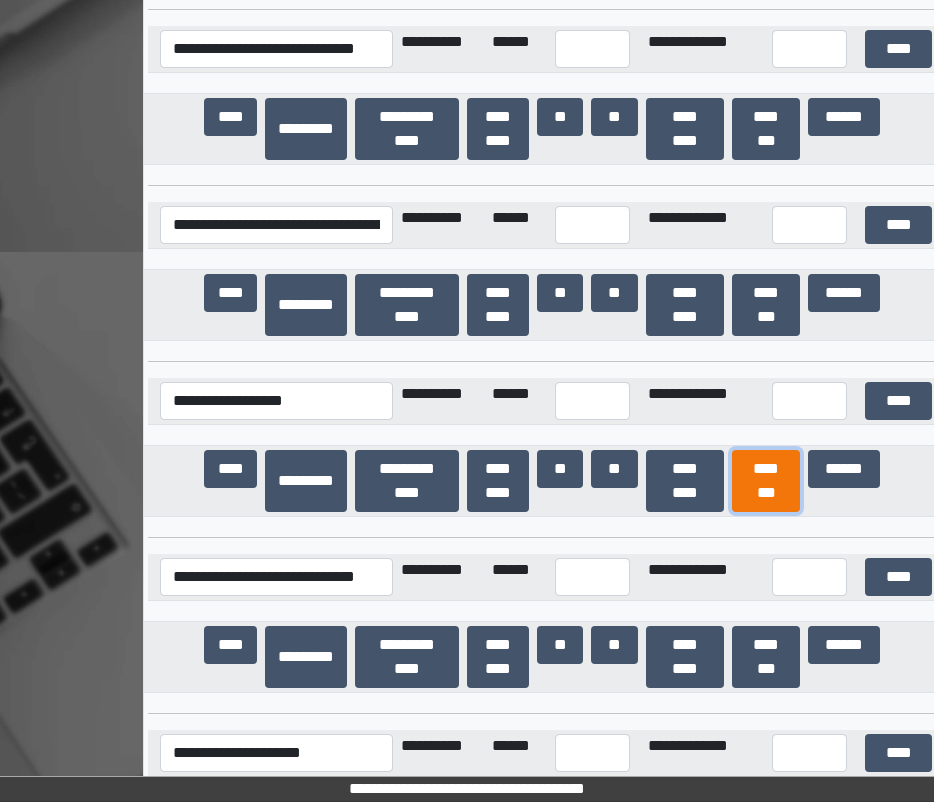 click on "********" at bounding box center (766, 481) 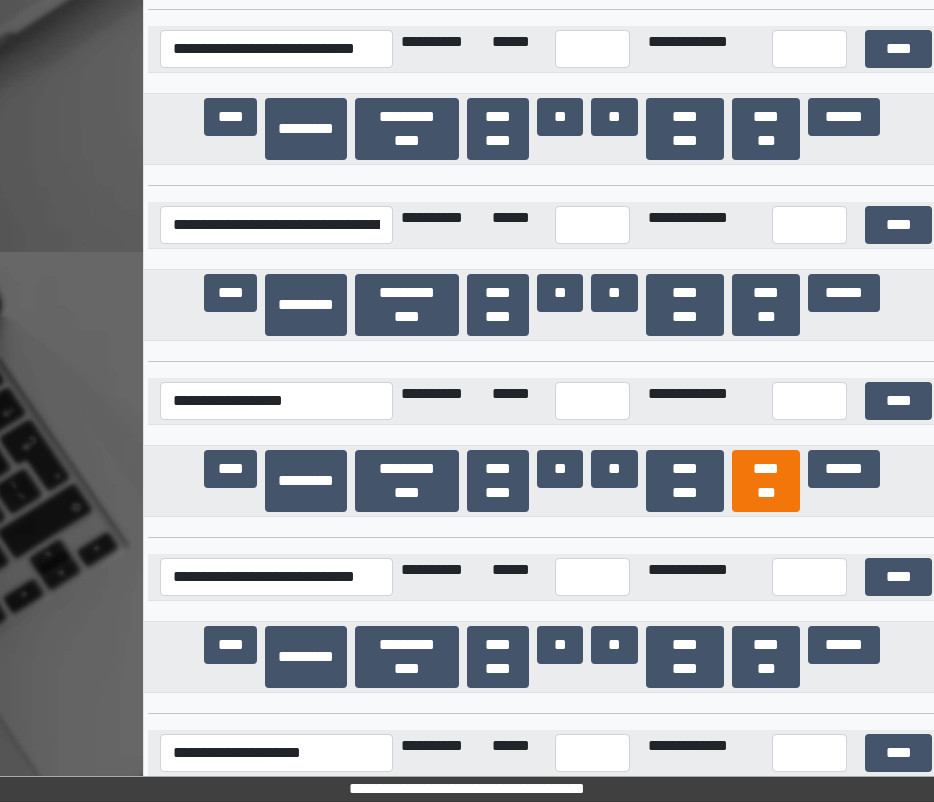 scroll, scrollTop: 38962, scrollLeft: 0, axis: vertical 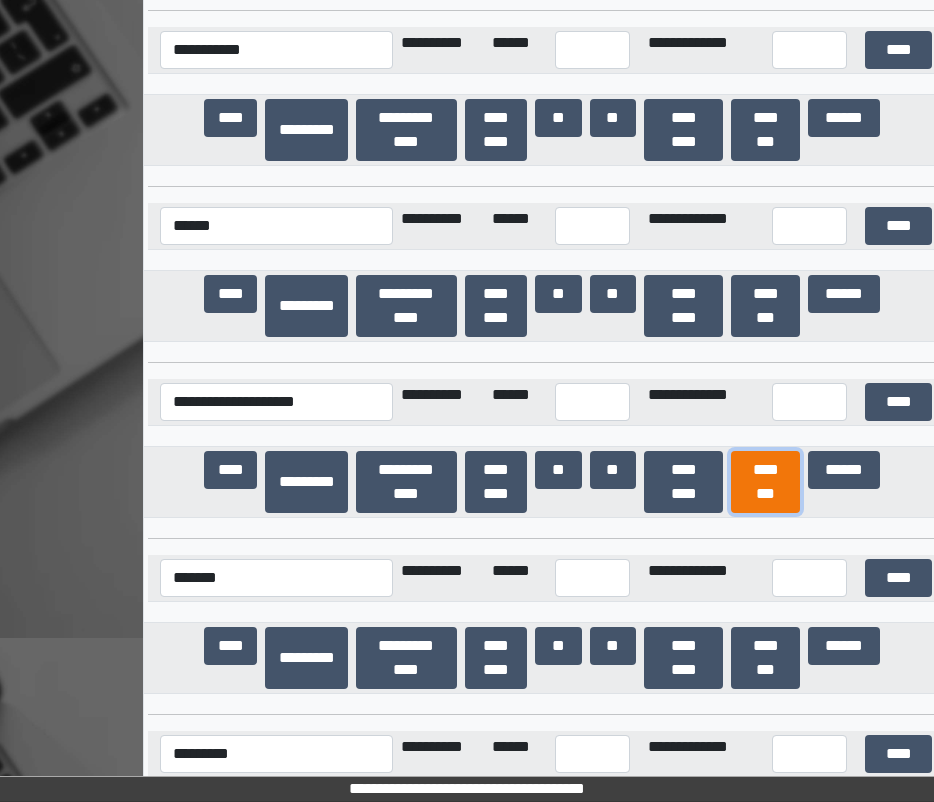 click on "********" at bounding box center (765, 482) 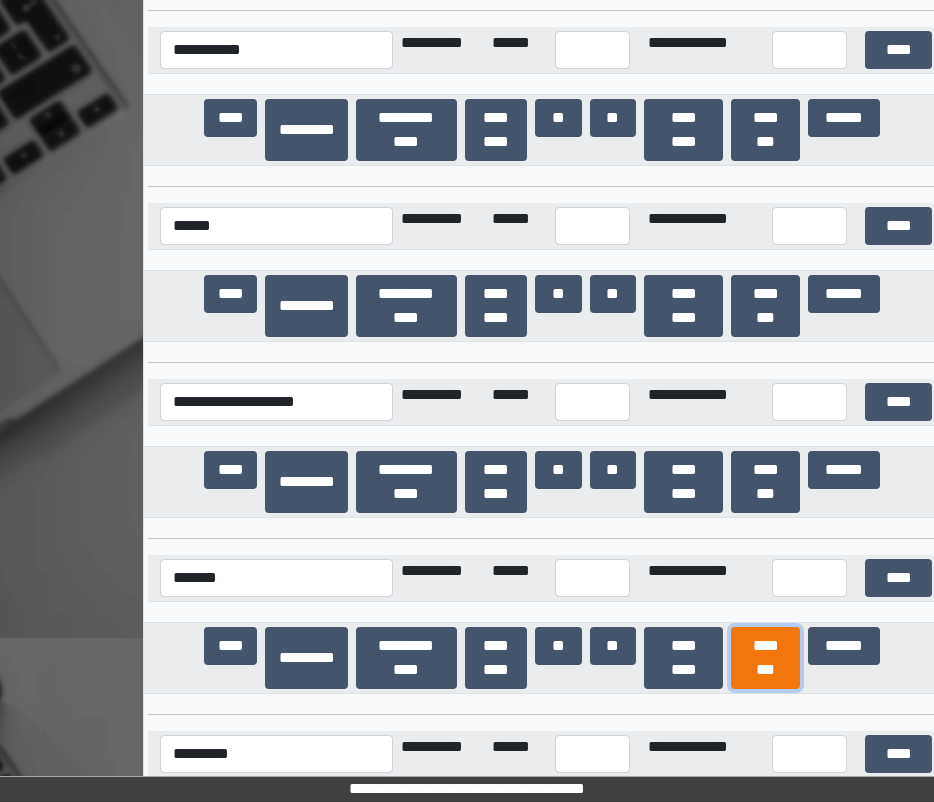 click on "********" at bounding box center (765, 658) 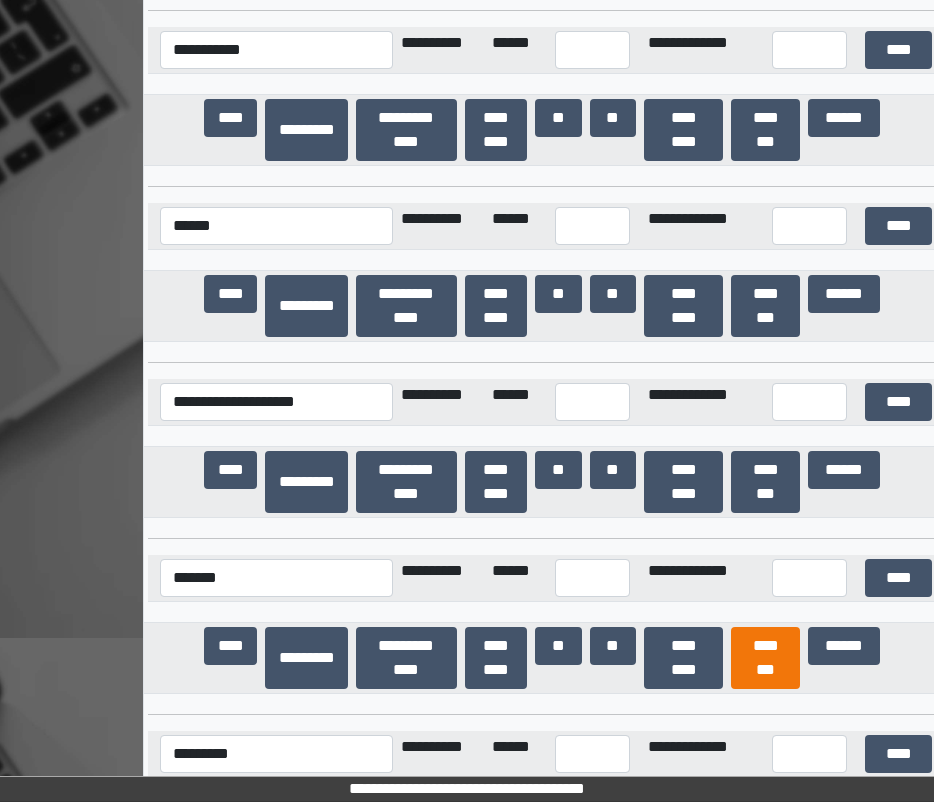 scroll, scrollTop: 2071, scrollLeft: 0, axis: vertical 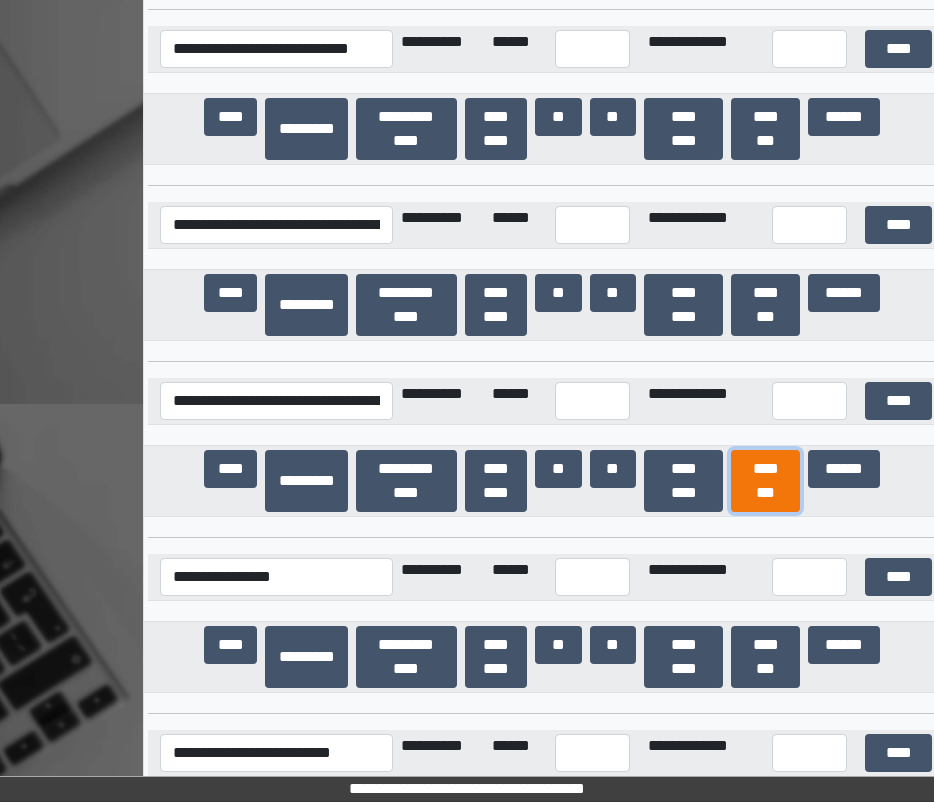 click on "********" at bounding box center [765, 481] 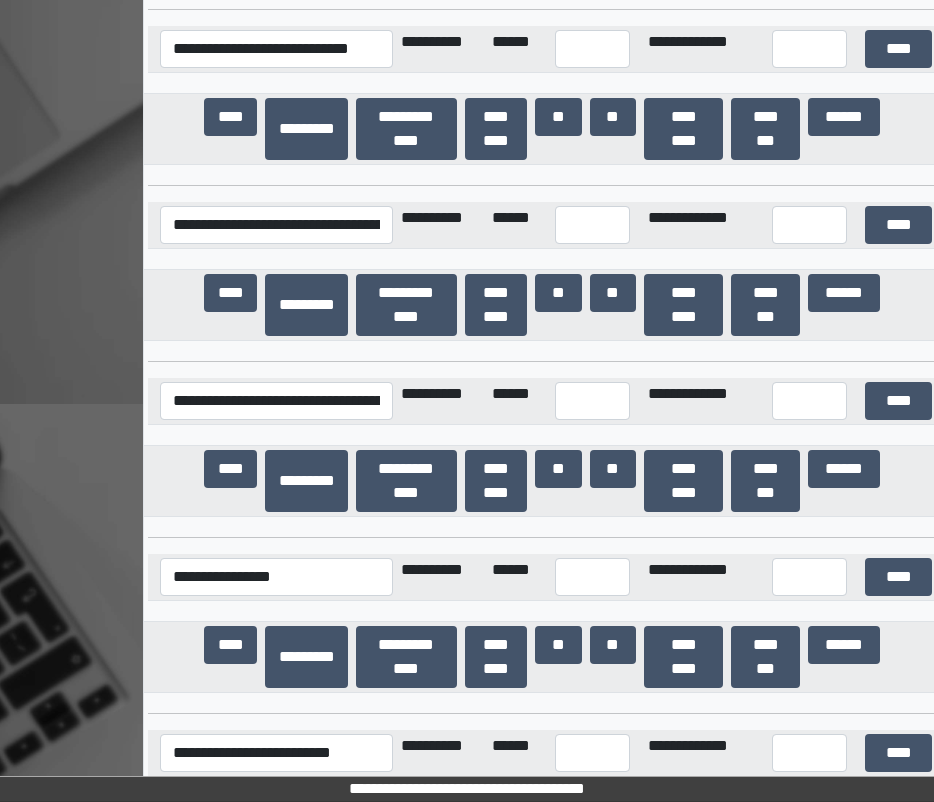 scroll, scrollTop: 29832, scrollLeft: 0, axis: vertical 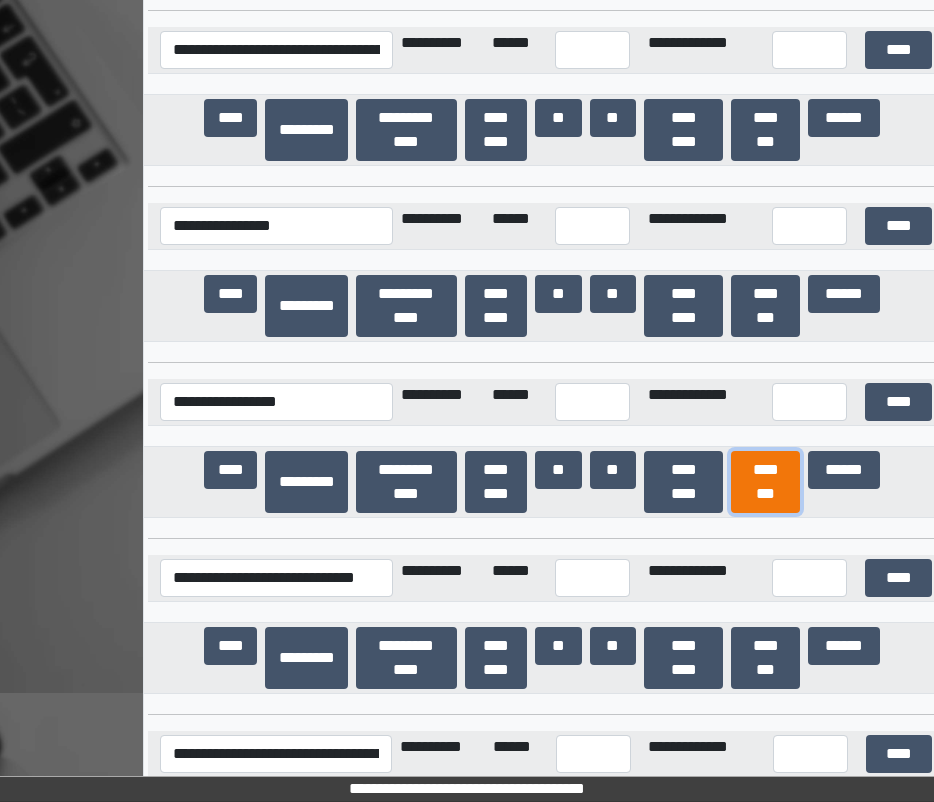 click on "********" at bounding box center [765, 482] 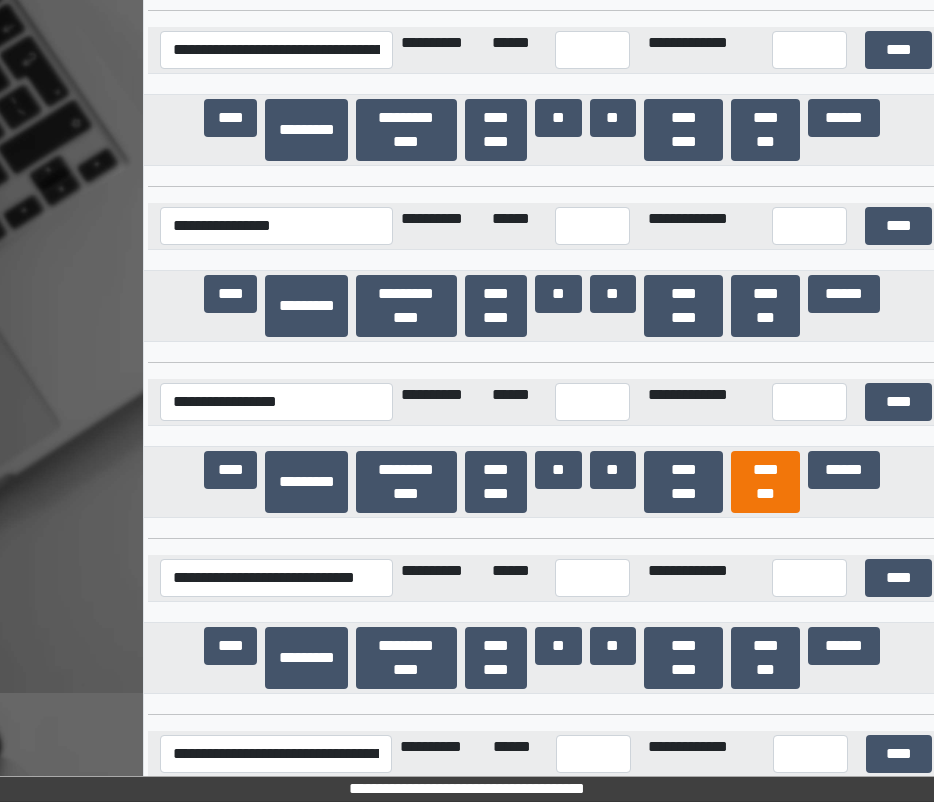 scroll, scrollTop: 39314, scrollLeft: 0, axis: vertical 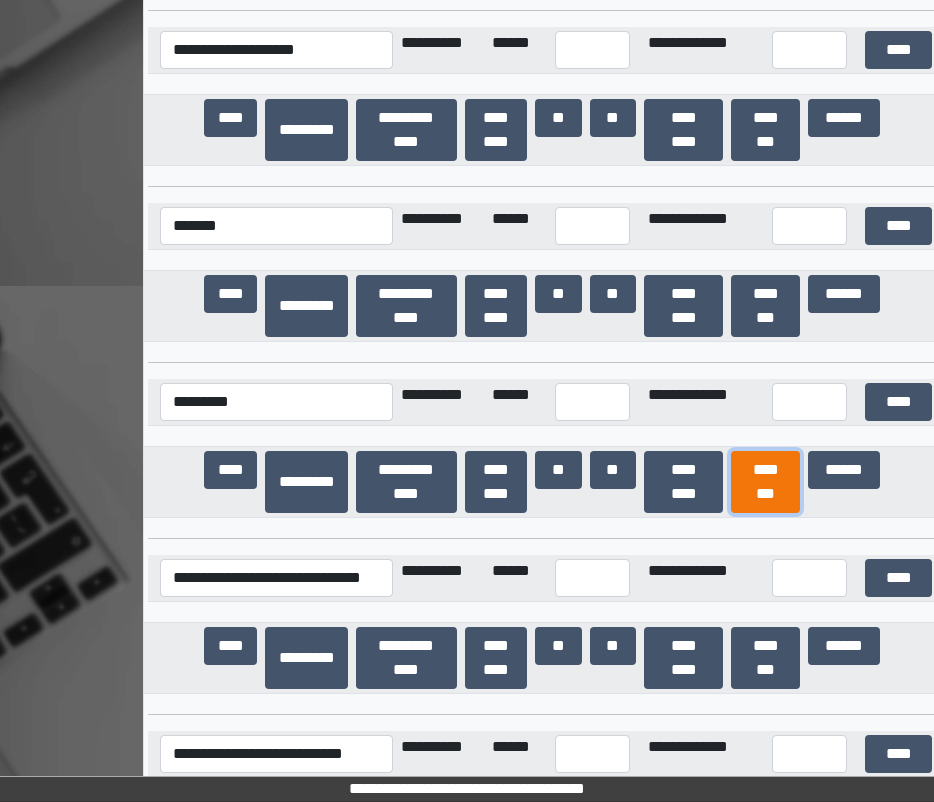 click on "********" at bounding box center [765, 482] 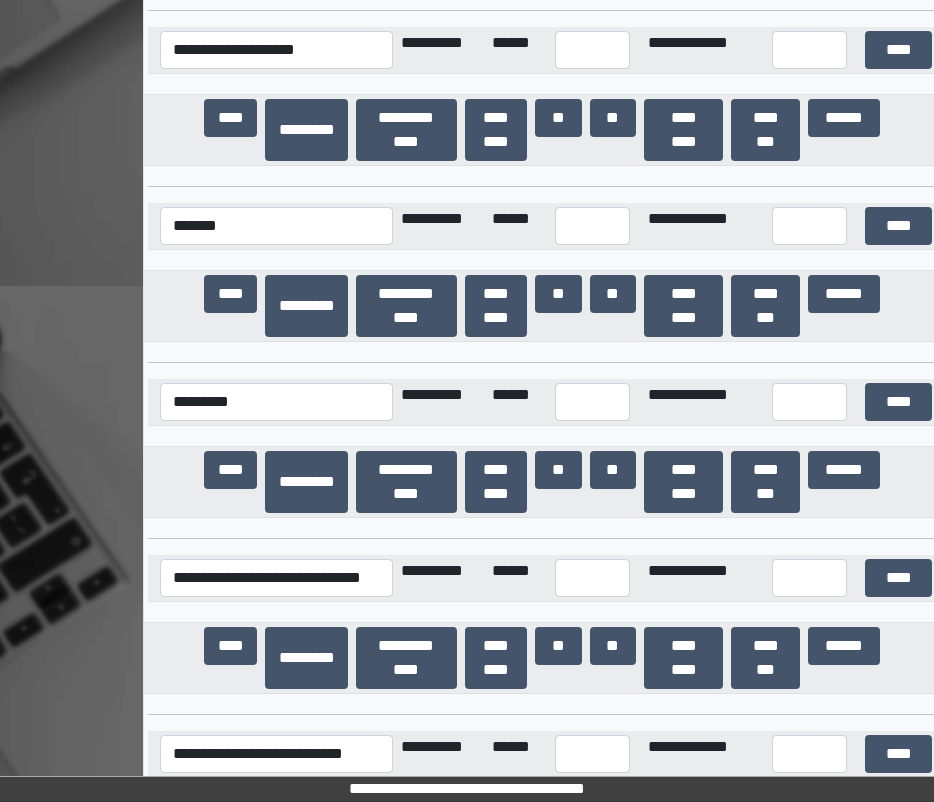 scroll, scrollTop: 10078, scrollLeft: 0, axis: vertical 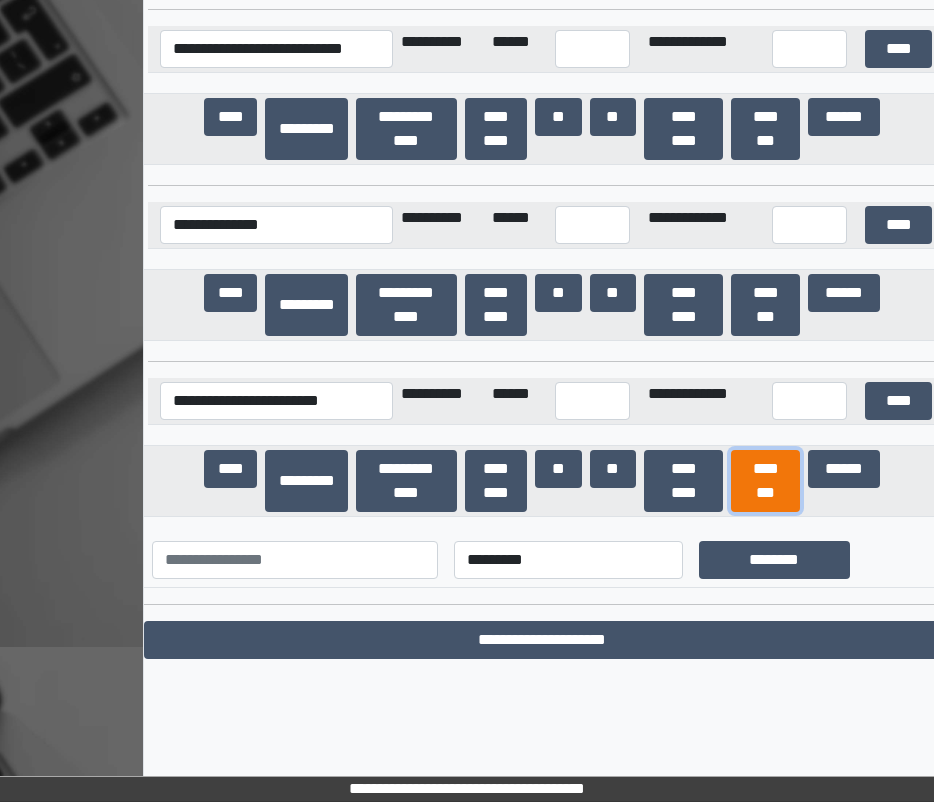 click on "********" at bounding box center [765, 481] 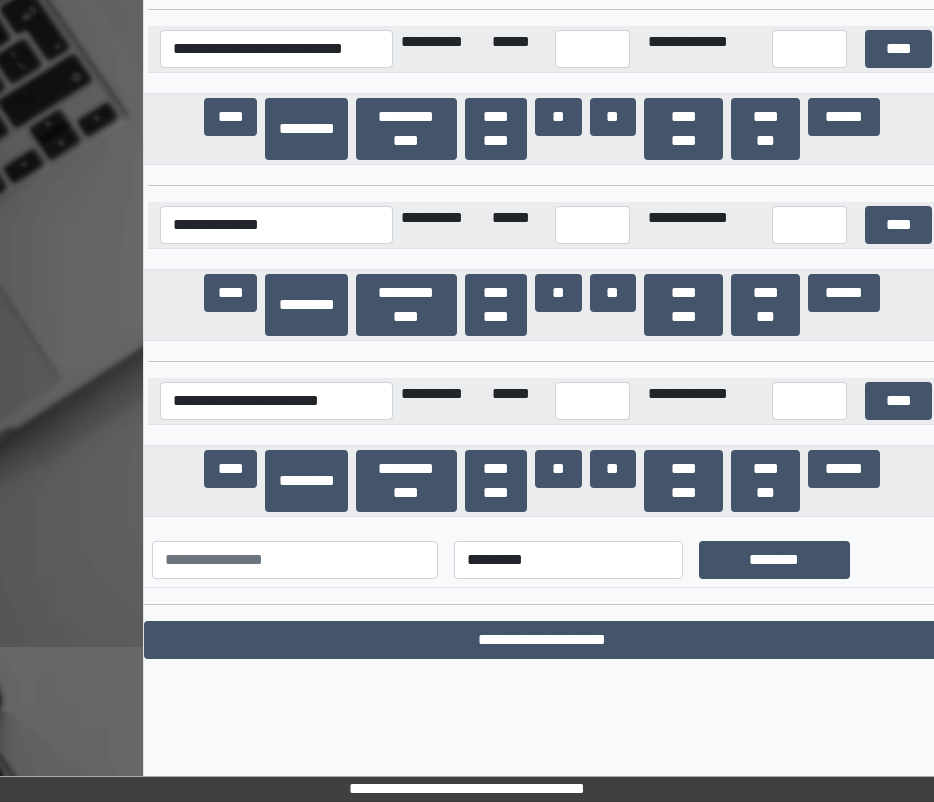 scroll, scrollTop: 20549, scrollLeft: 0, axis: vertical 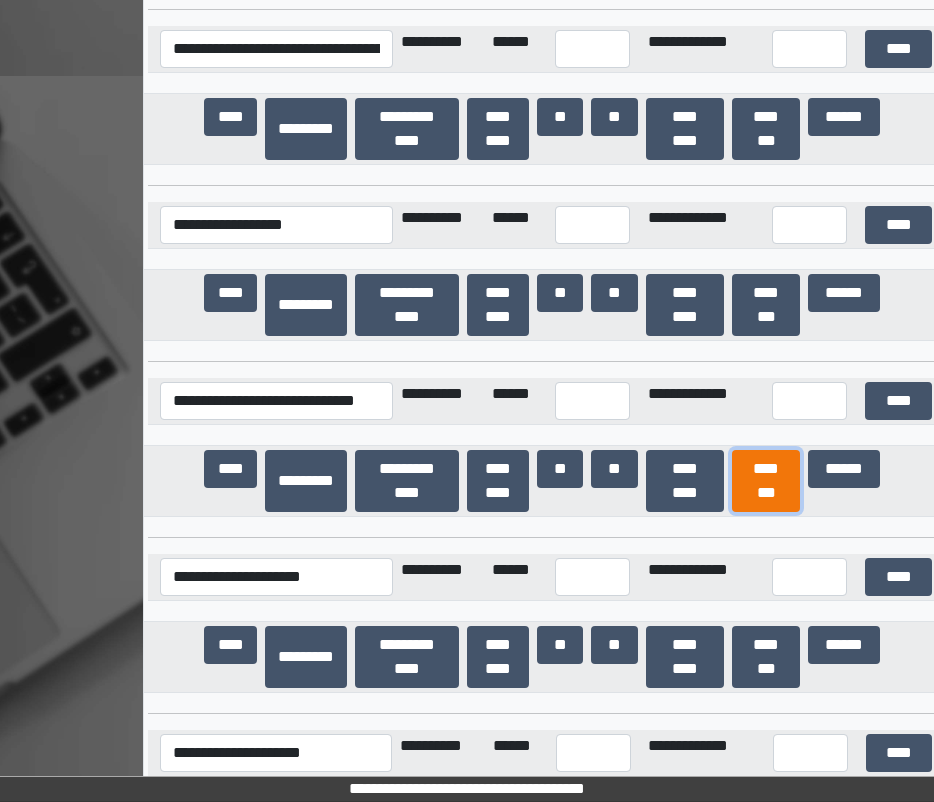 click on "********" at bounding box center [766, 481] 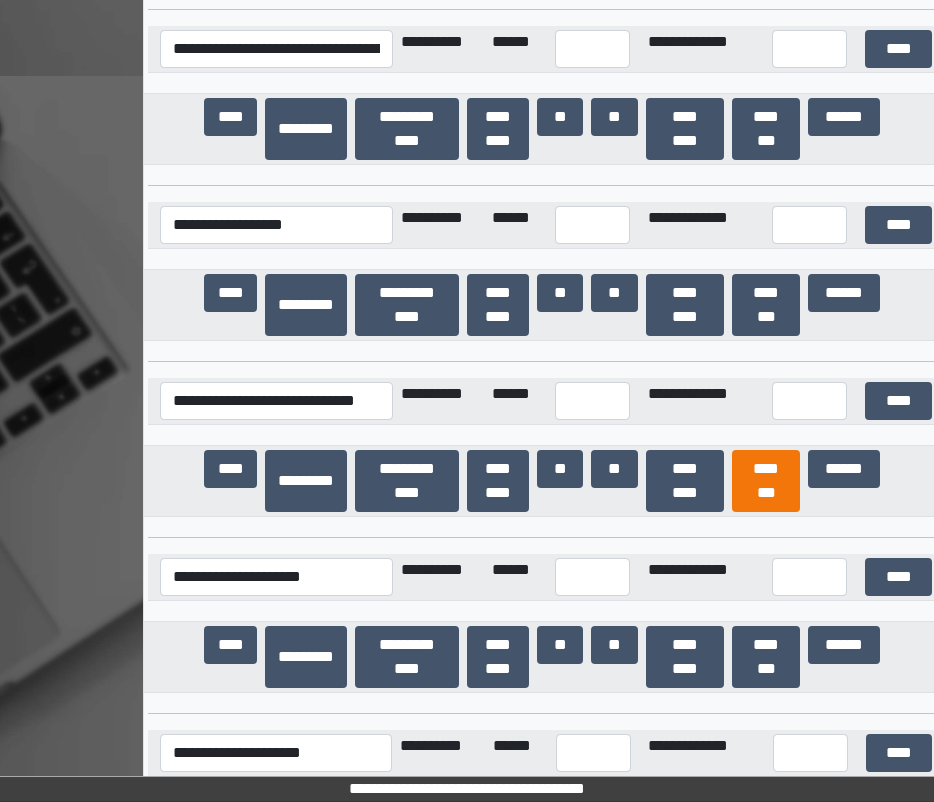 scroll, scrollTop: 16523, scrollLeft: 0, axis: vertical 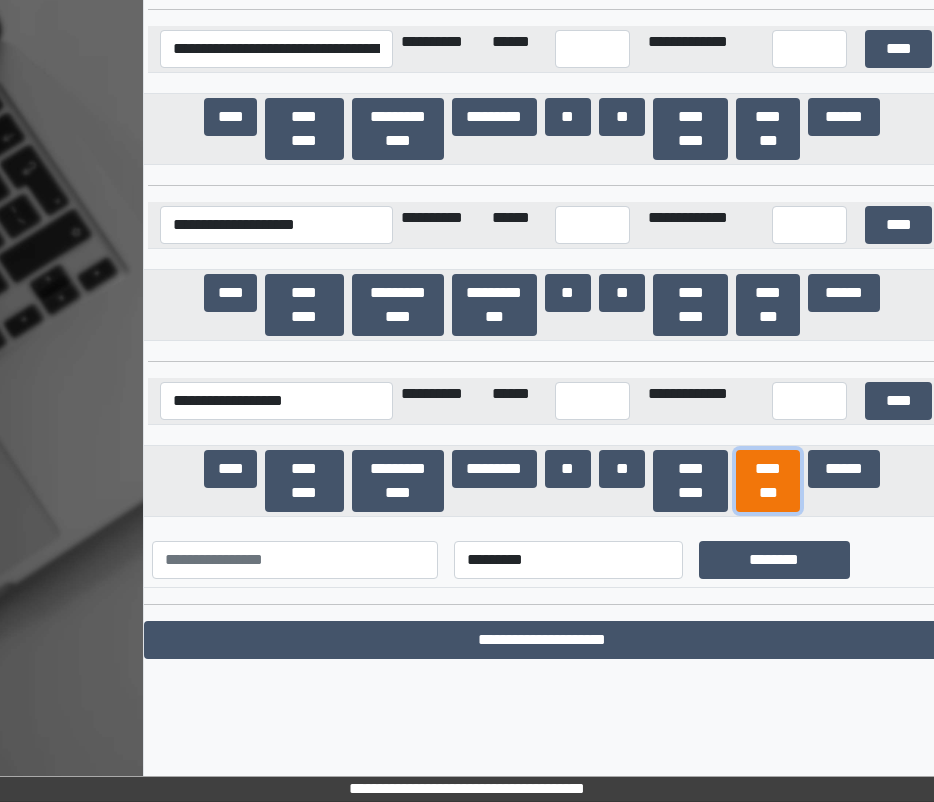 click on "********" at bounding box center (768, 481) 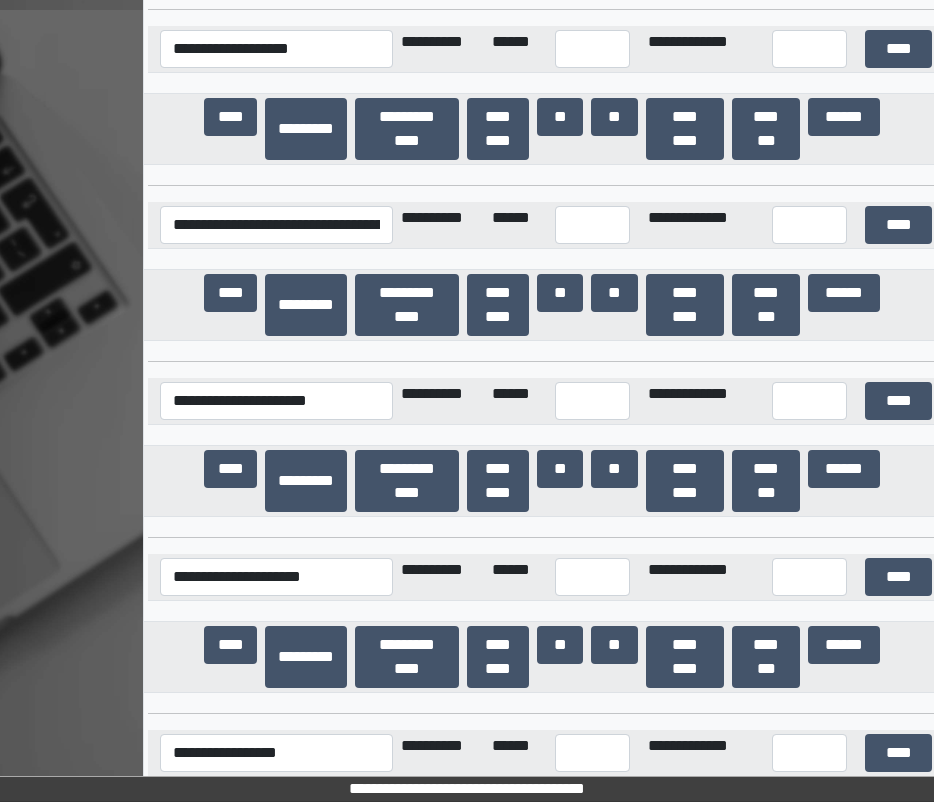 scroll, scrollTop: 25630, scrollLeft: 0, axis: vertical 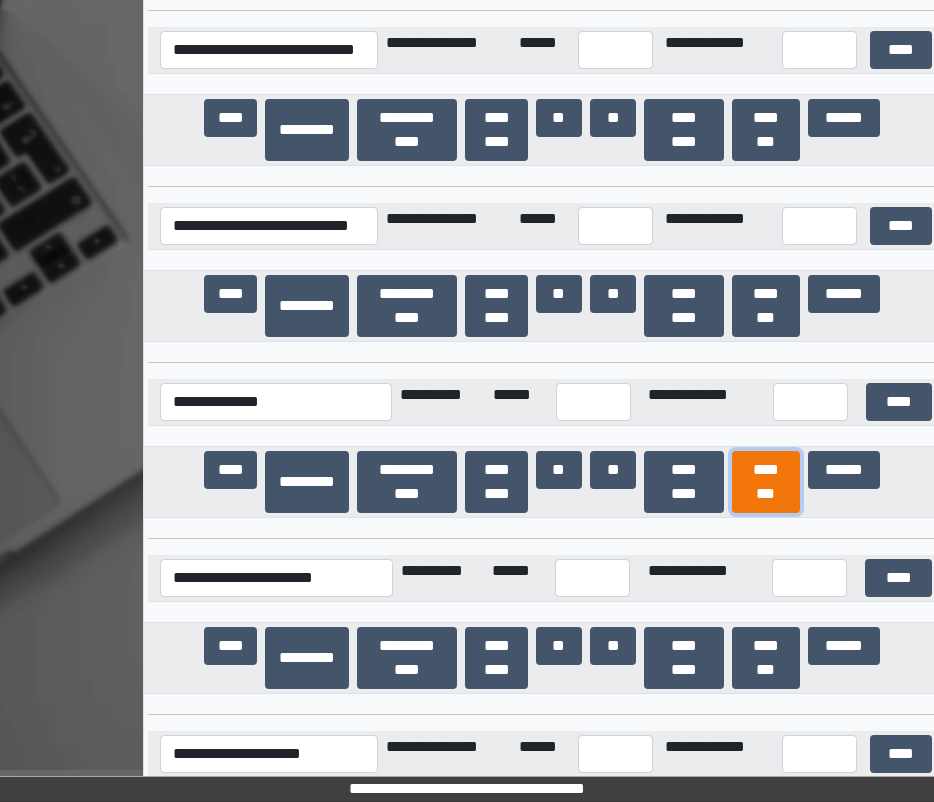click on "********" at bounding box center [766, 482] 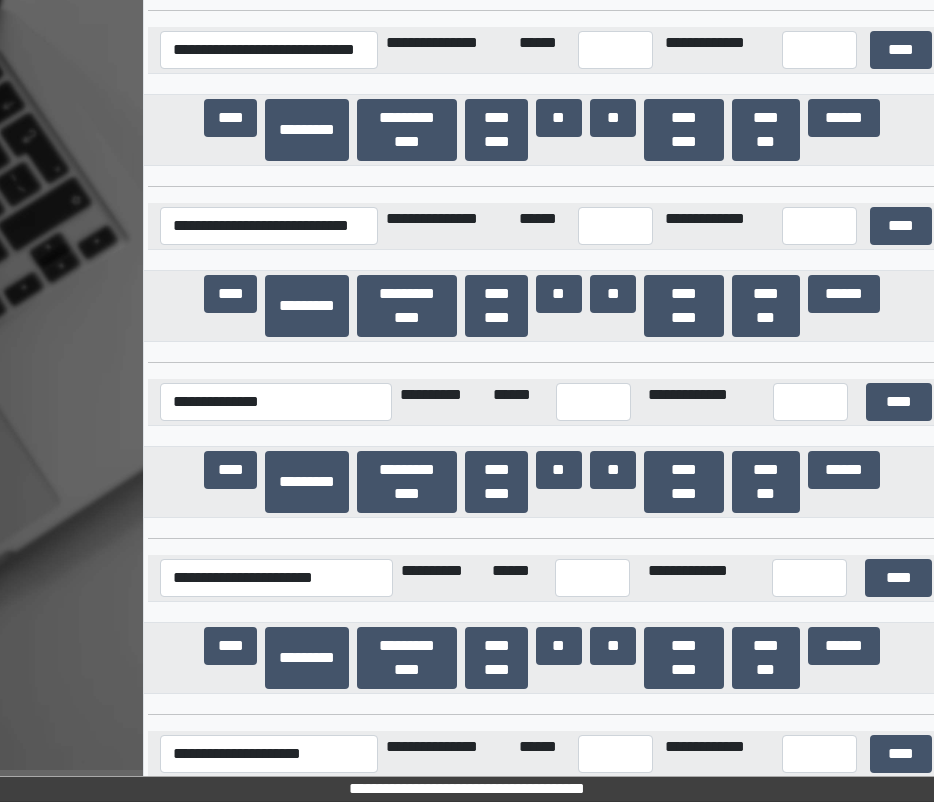 scroll, scrollTop: 20901, scrollLeft: 0, axis: vertical 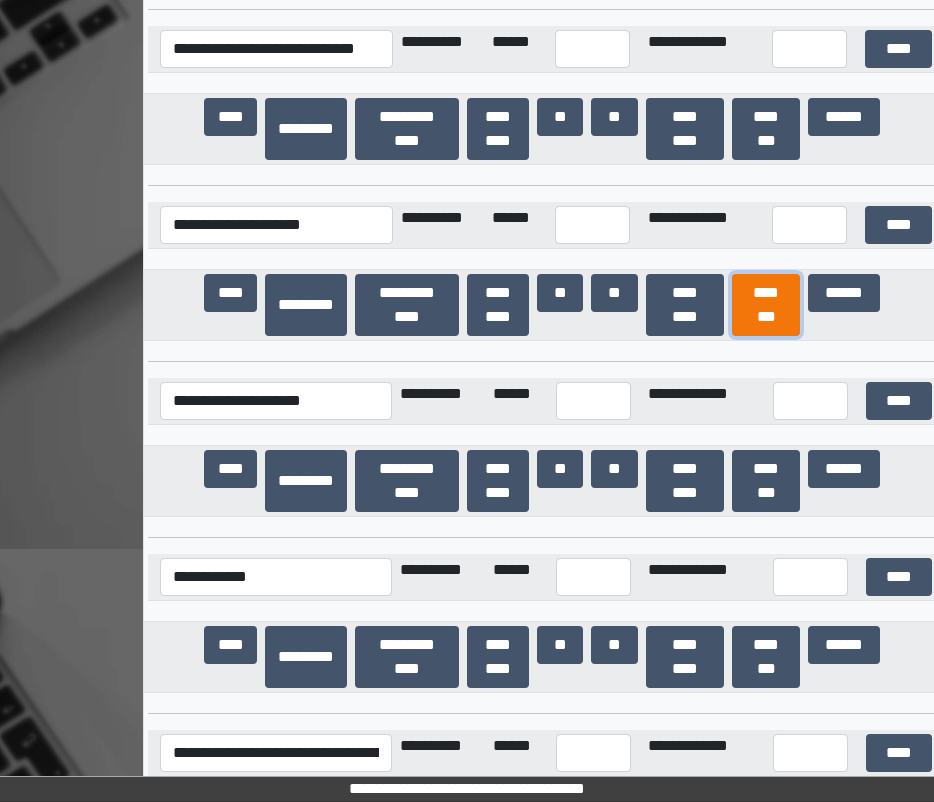 click on "********" at bounding box center (766, 305) 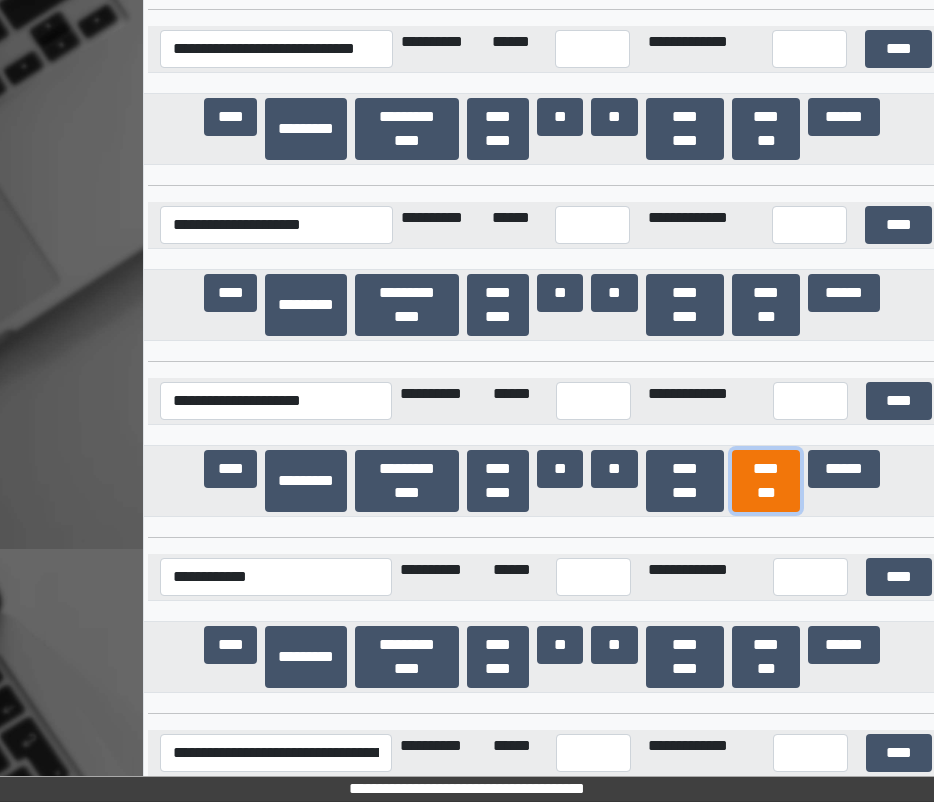 click on "********" at bounding box center [766, 481] 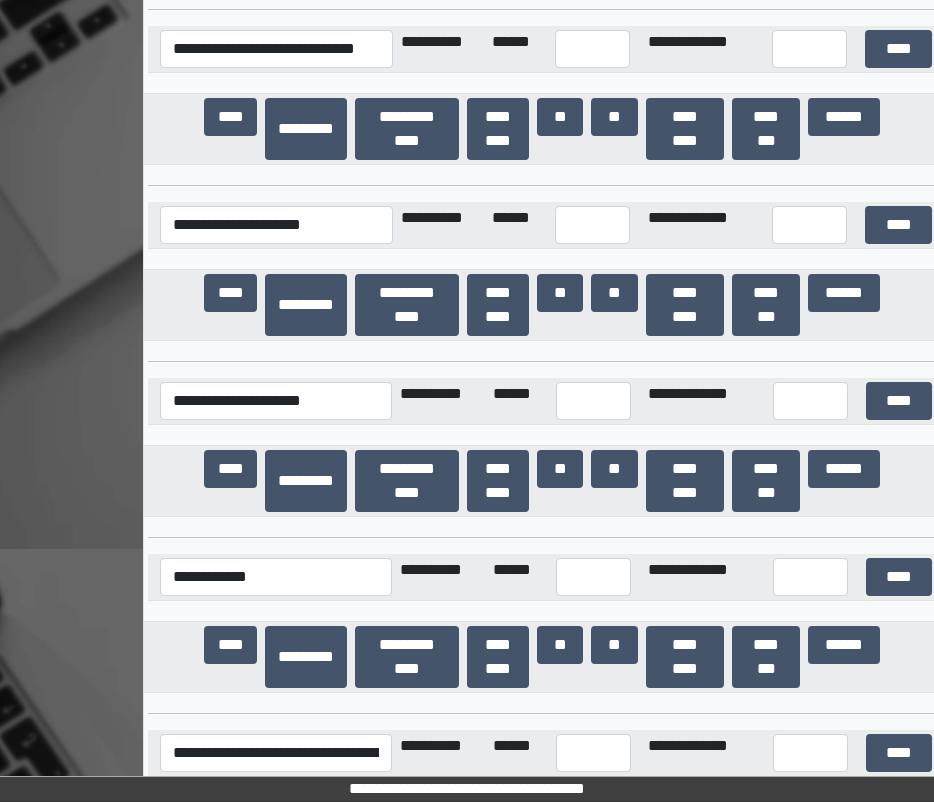 scroll, scrollTop: 12849, scrollLeft: 0, axis: vertical 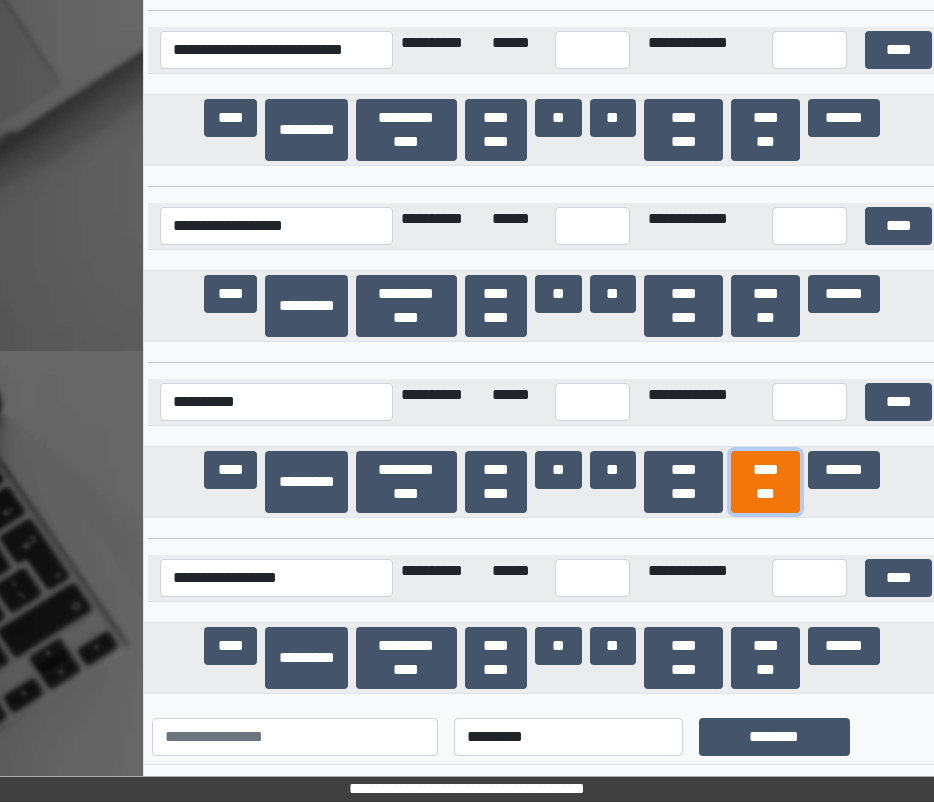 click on "********" at bounding box center [765, 482] 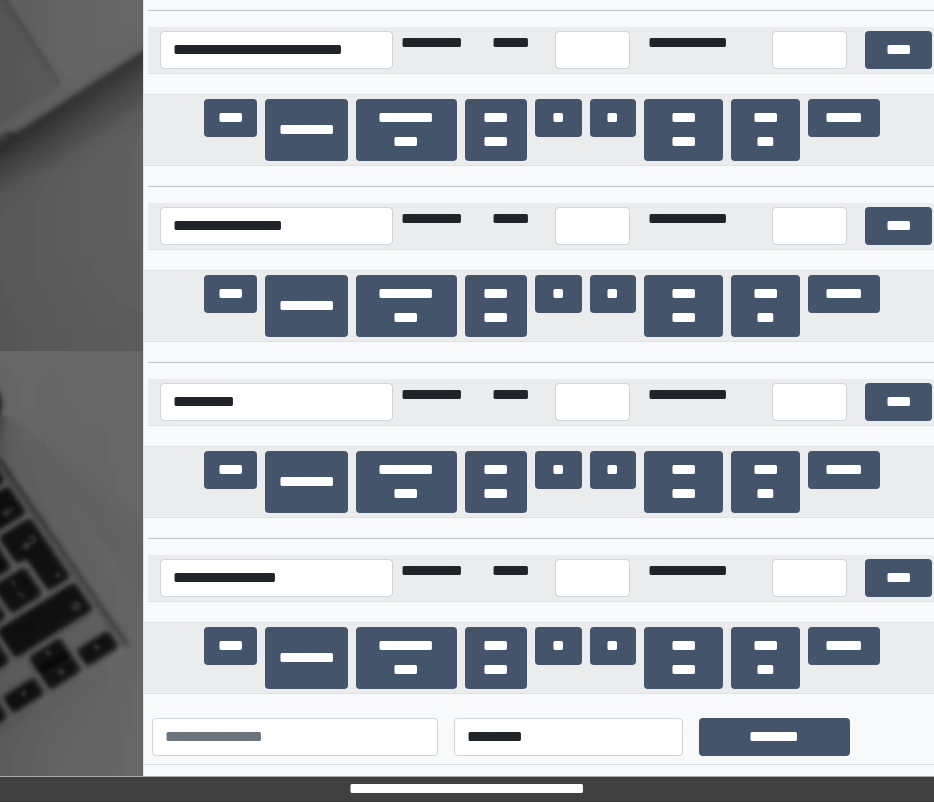 scroll, scrollTop: 39490, scrollLeft: 0, axis: vertical 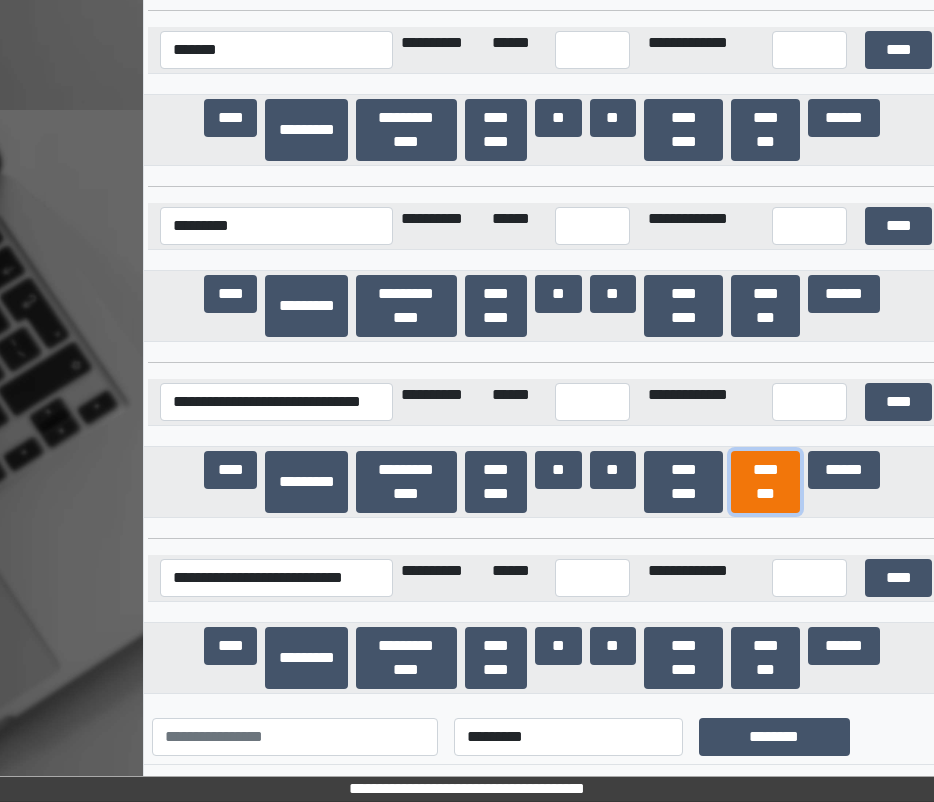 click on "********" at bounding box center (765, 482) 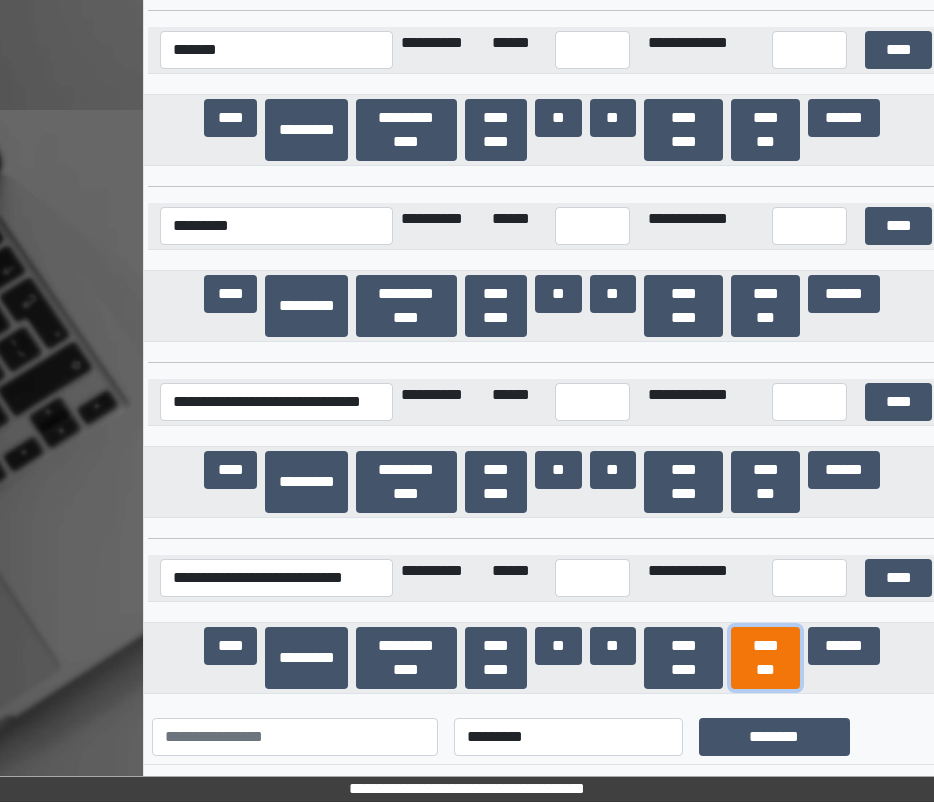 click on "********" at bounding box center (765, 658) 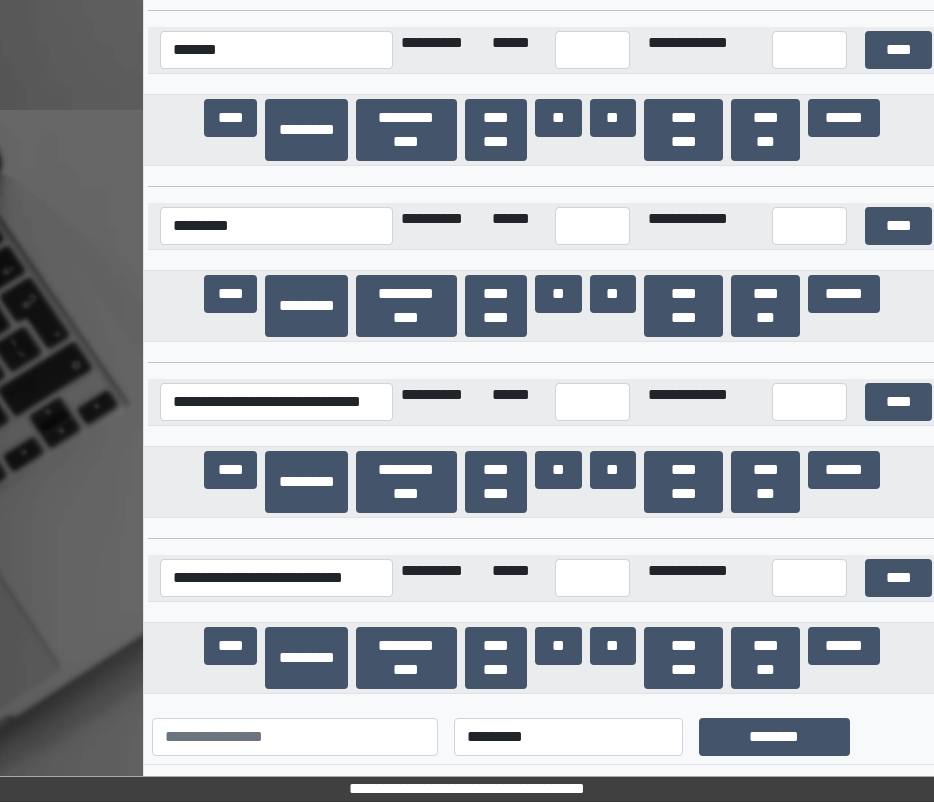 scroll, scrollTop: 13025, scrollLeft: 0, axis: vertical 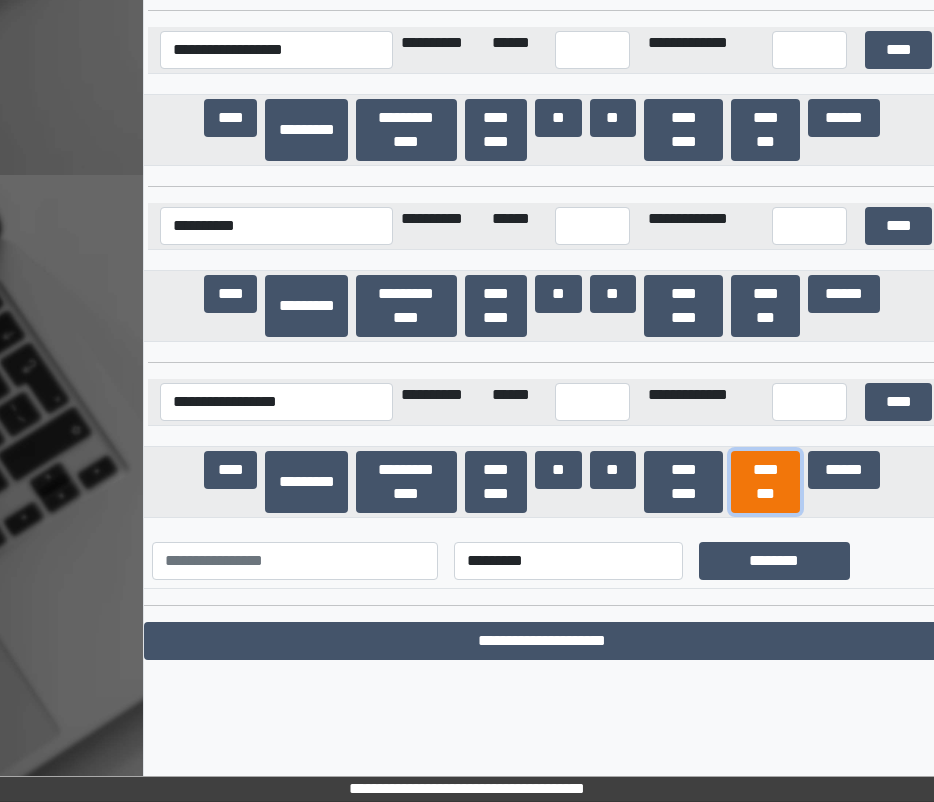 click on "********" at bounding box center [765, 482] 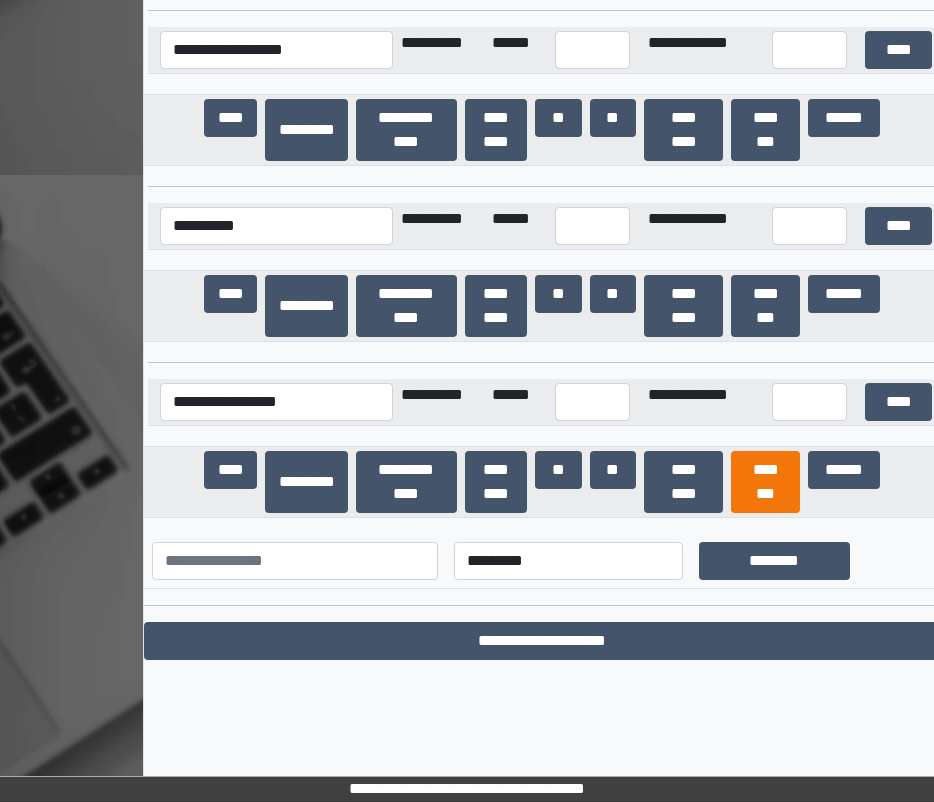 scroll, scrollTop: 30536, scrollLeft: 0, axis: vertical 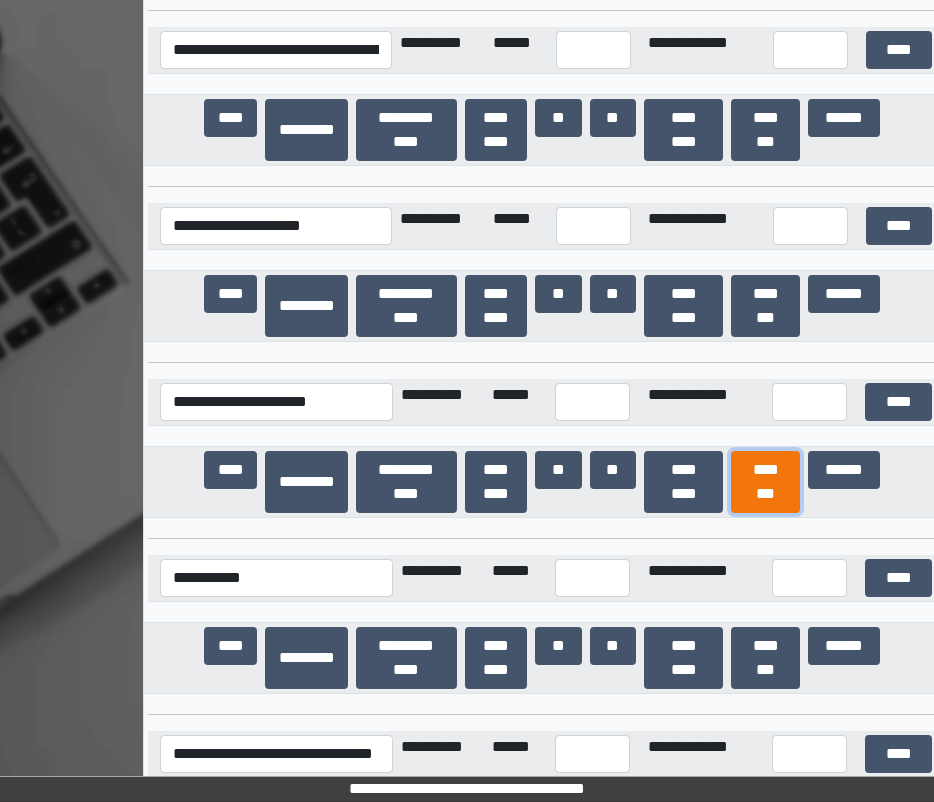 click on "********" at bounding box center (765, 482) 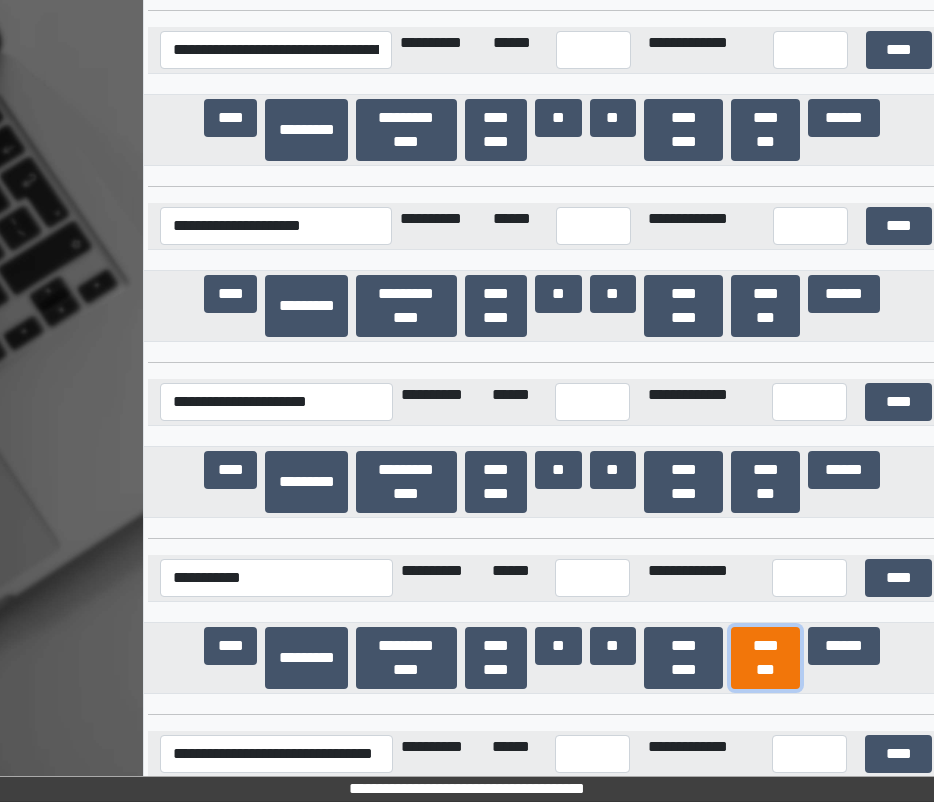 click on "********" at bounding box center [765, 658] 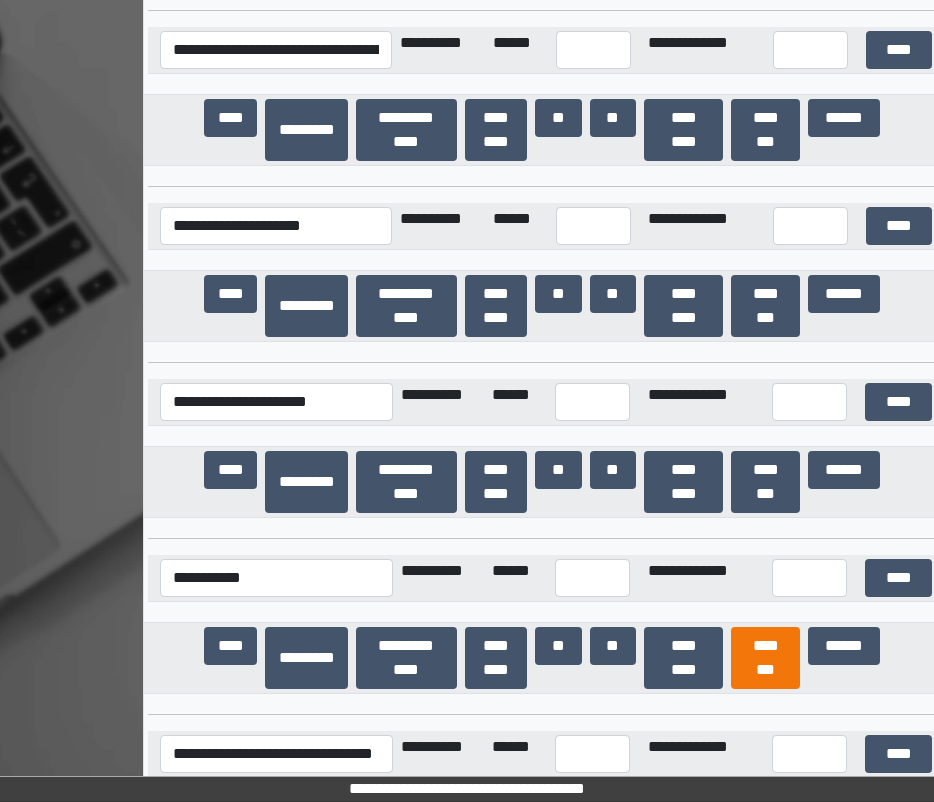 scroll, scrollTop: 42927, scrollLeft: 0, axis: vertical 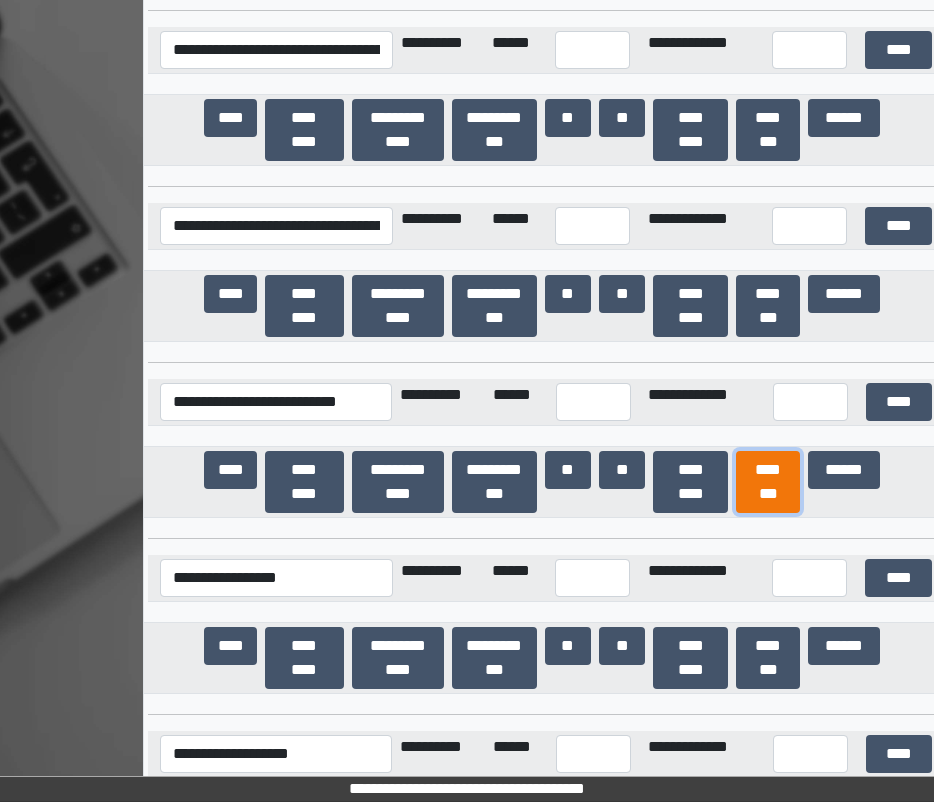 click on "********" at bounding box center [768, 482] 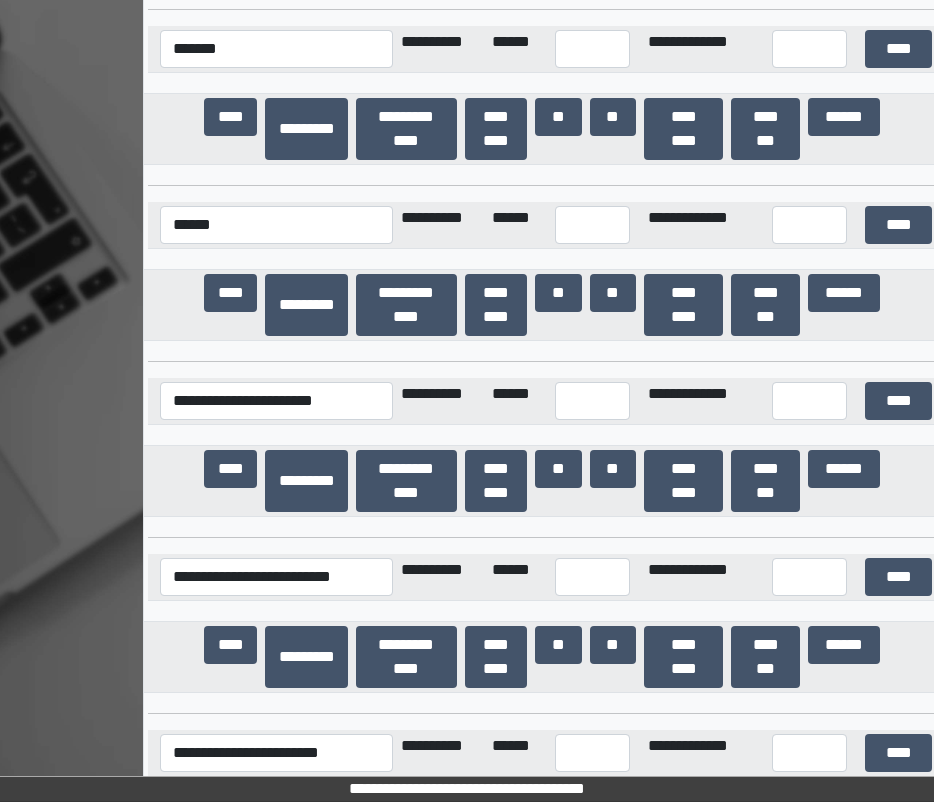 scroll, scrollTop: 2247, scrollLeft: 0, axis: vertical 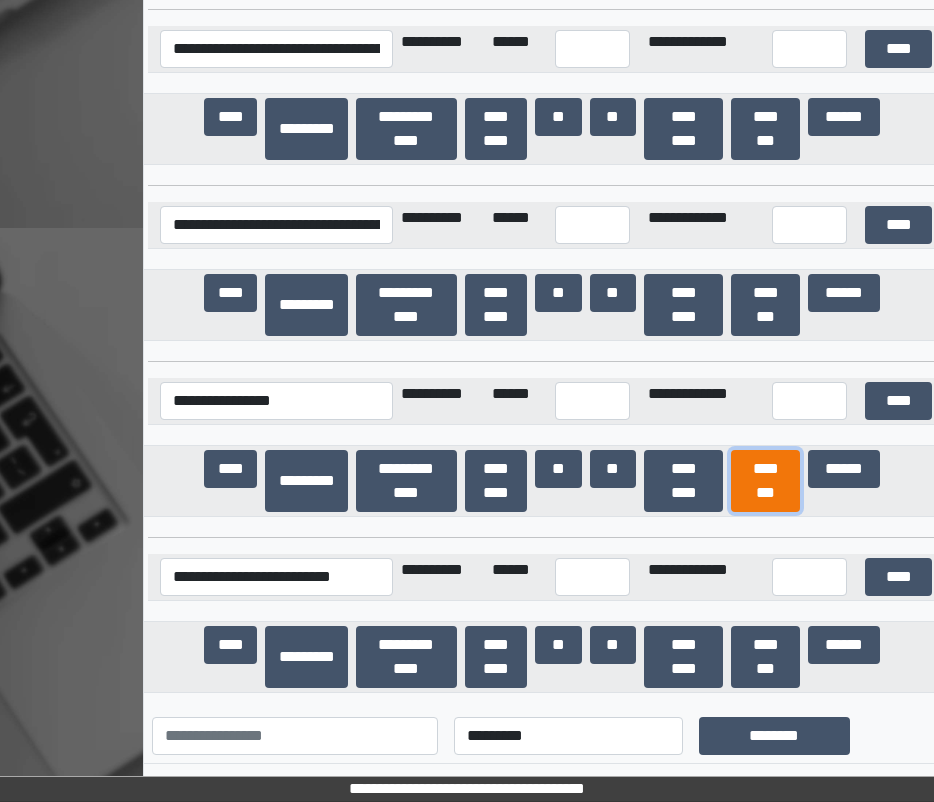 click on "********" at bounding box center [765, 481] 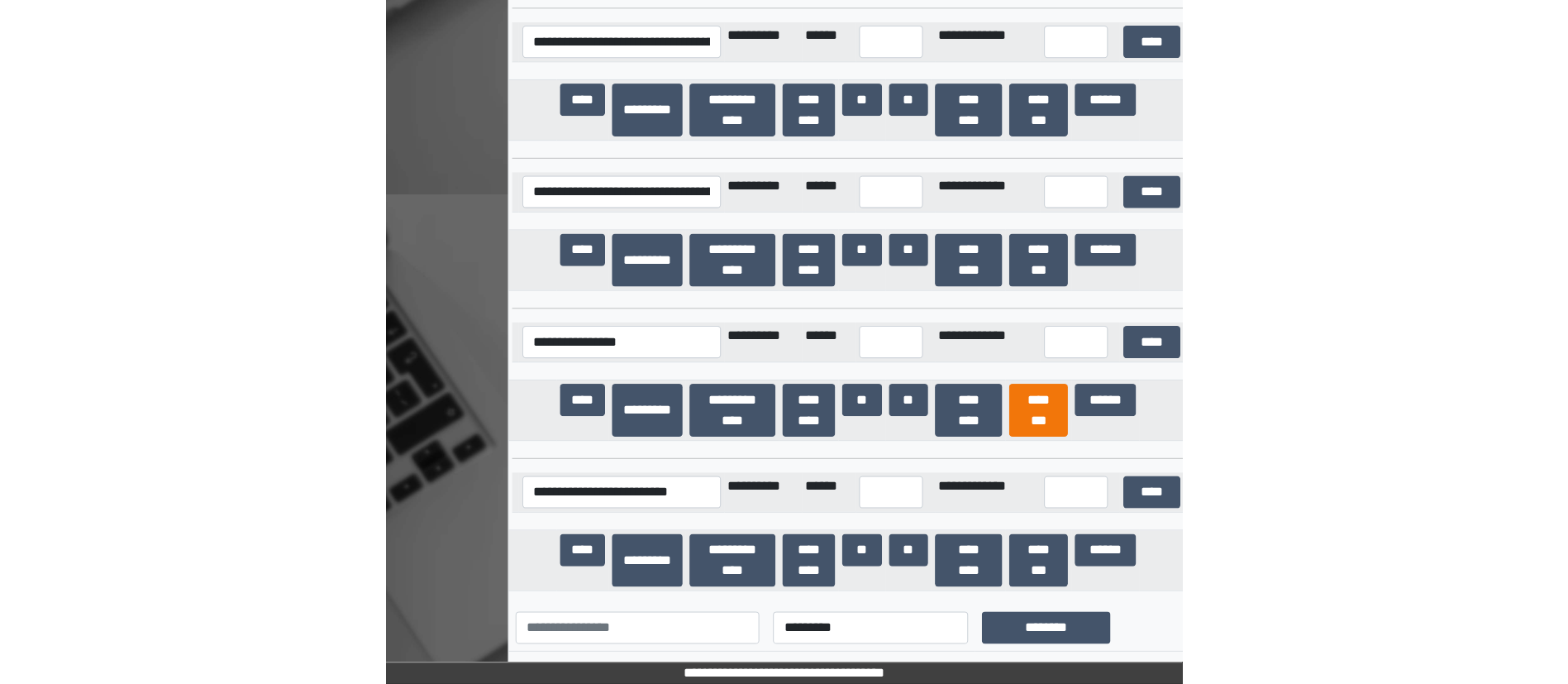 scroll, scrollTop: 25110, scrollLeft: 0, axis: vertical 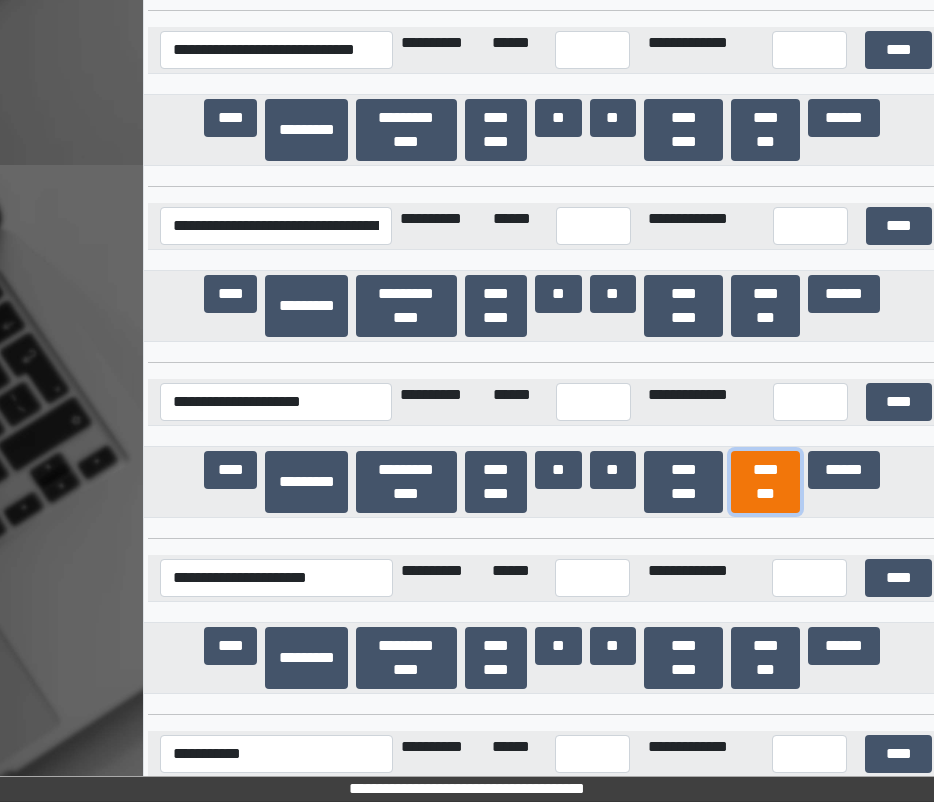 click on "********" at bounding box center (765, 482) 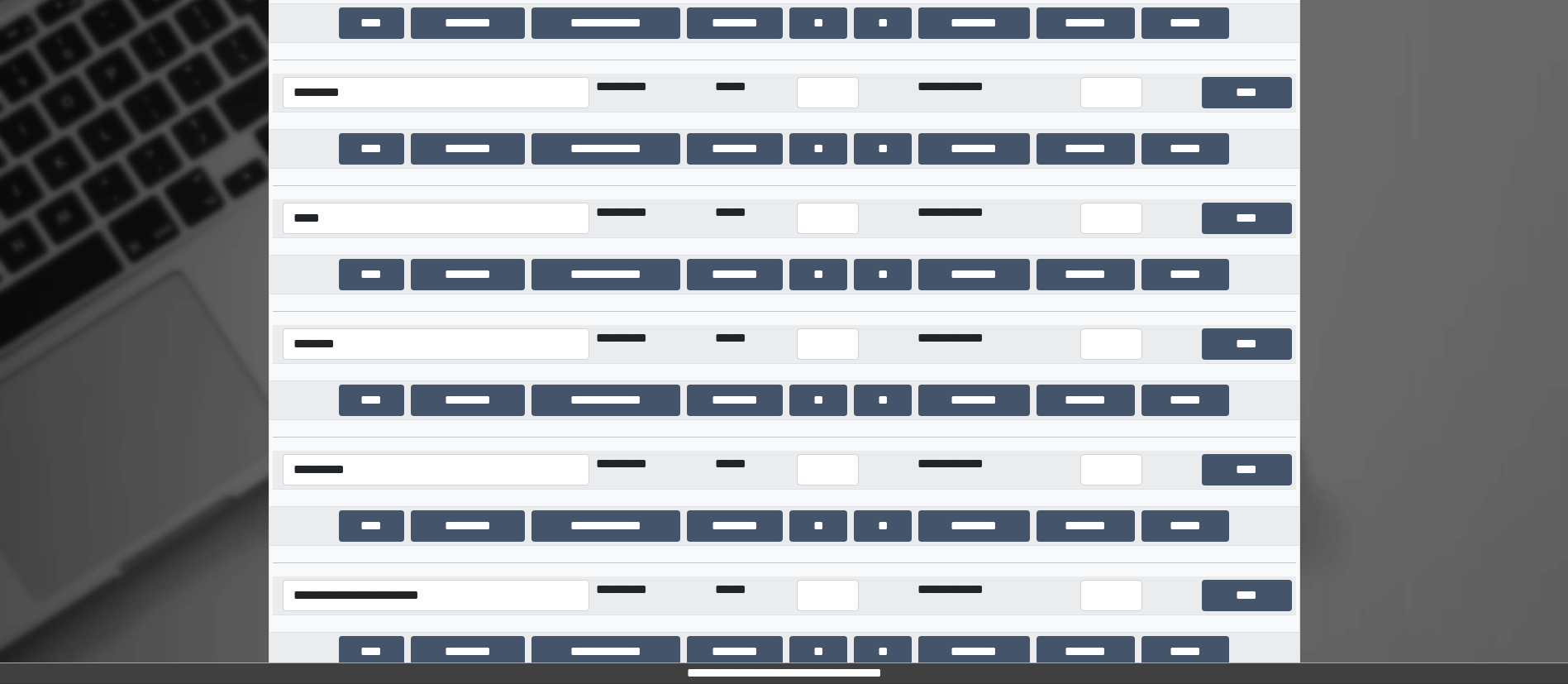 scroll, scrollTop: 24512, scrollLeft: 0, axis: vertical 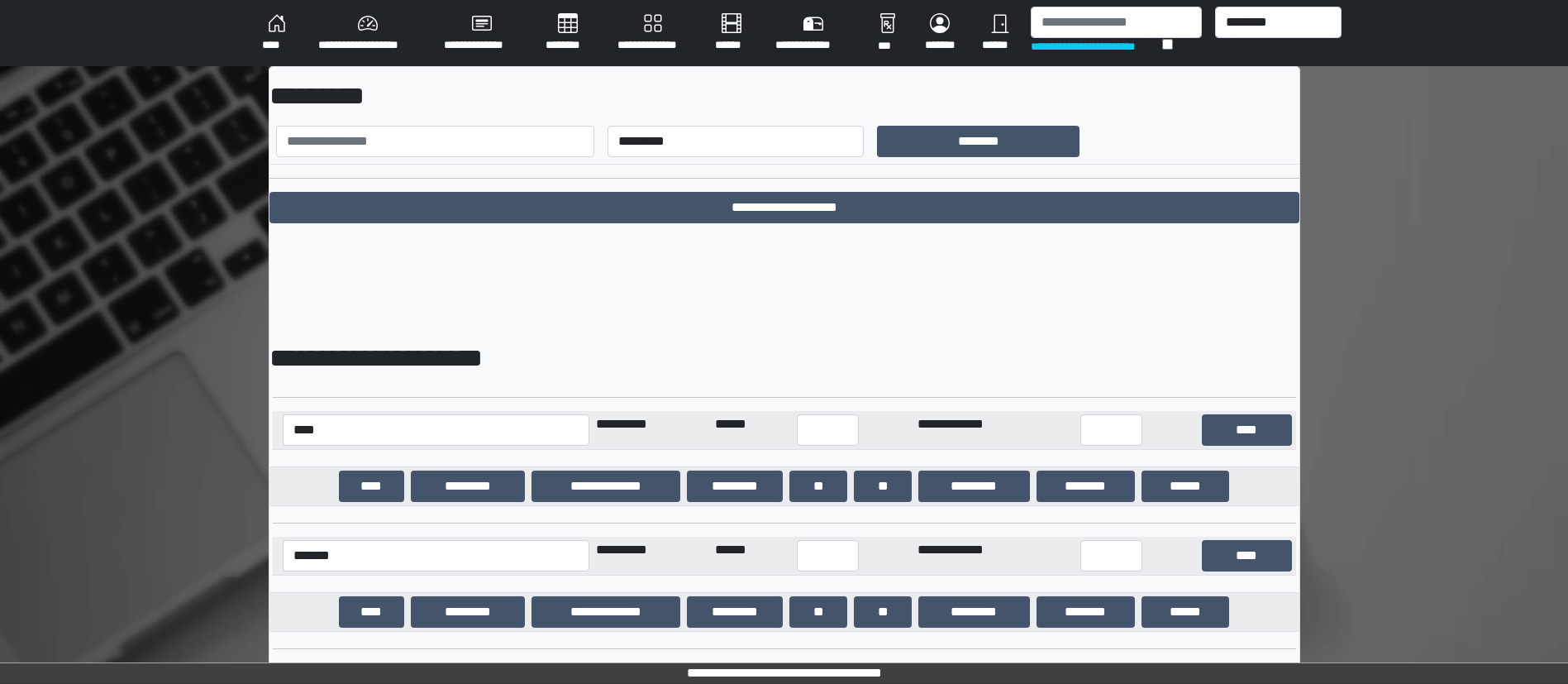 click on "****" at bounding box center (277, 33) 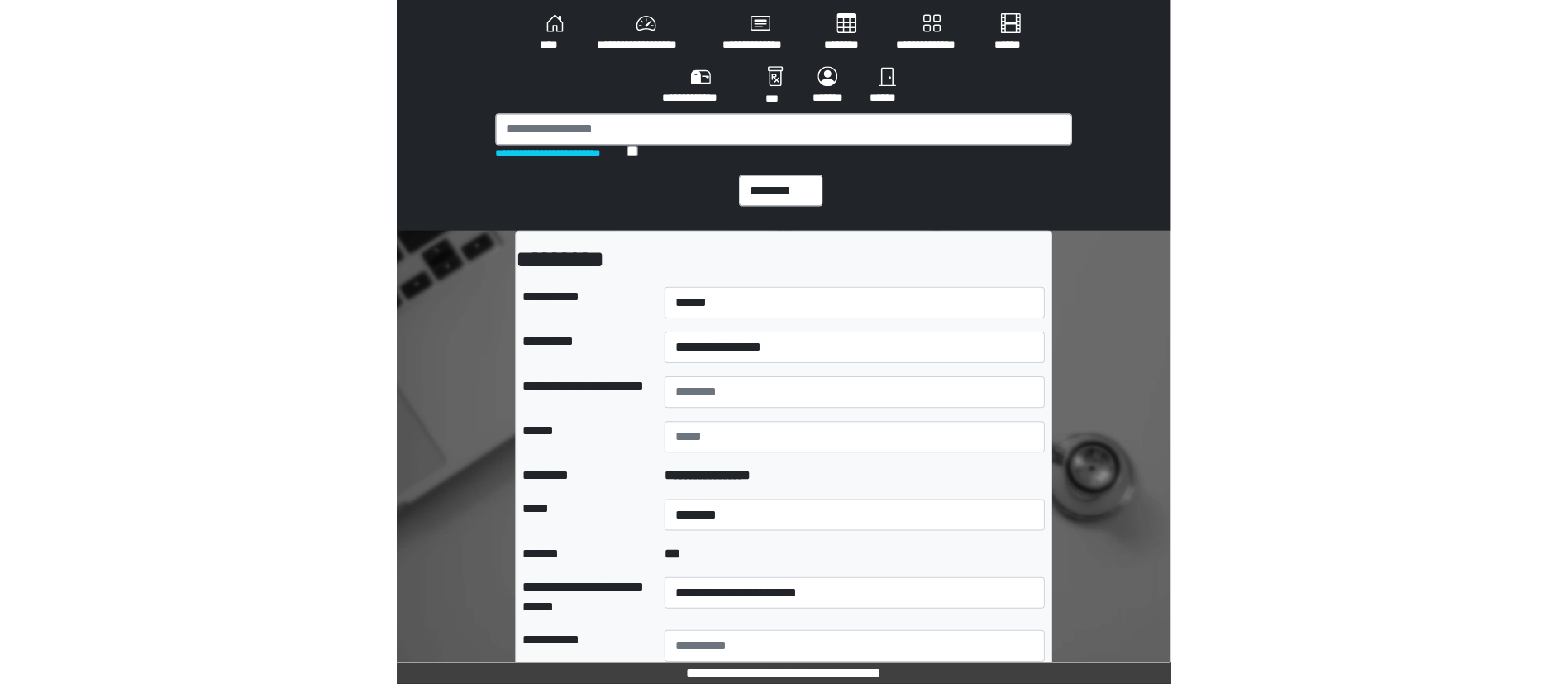 scroll, scrollTop: 236, scrollLeft: 0, axis: vertical 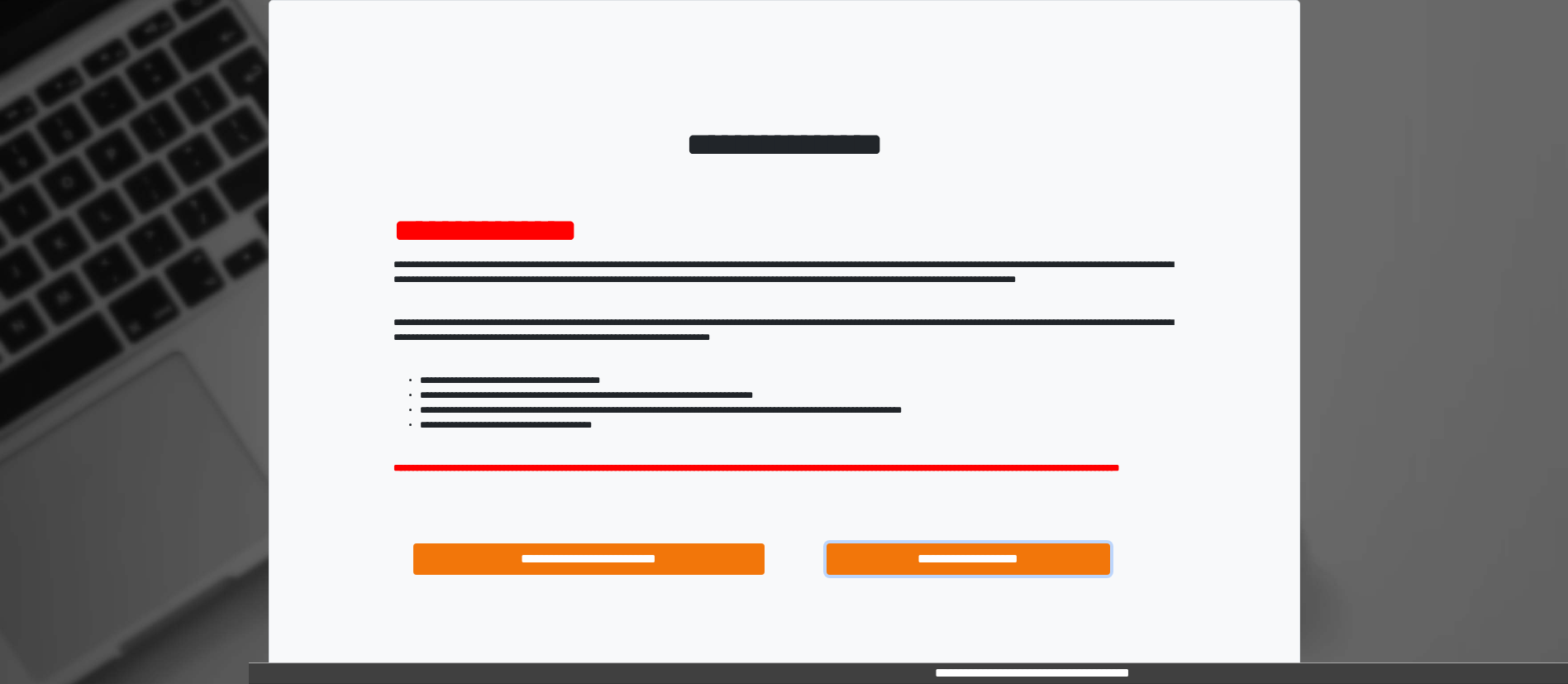 click on "**********" at bounding box center [969, 559] 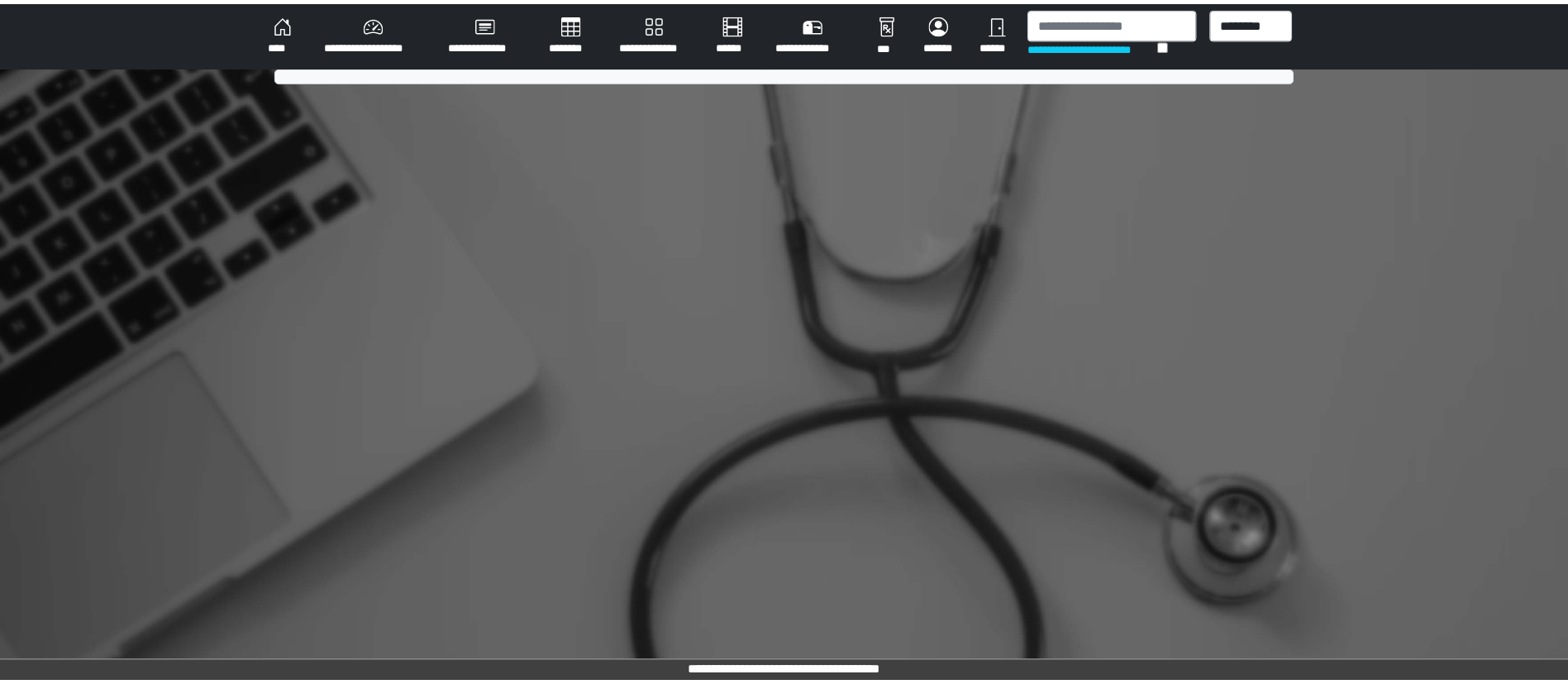 scroll, scrollTop: 0, scrollLeft: 0, axis: both 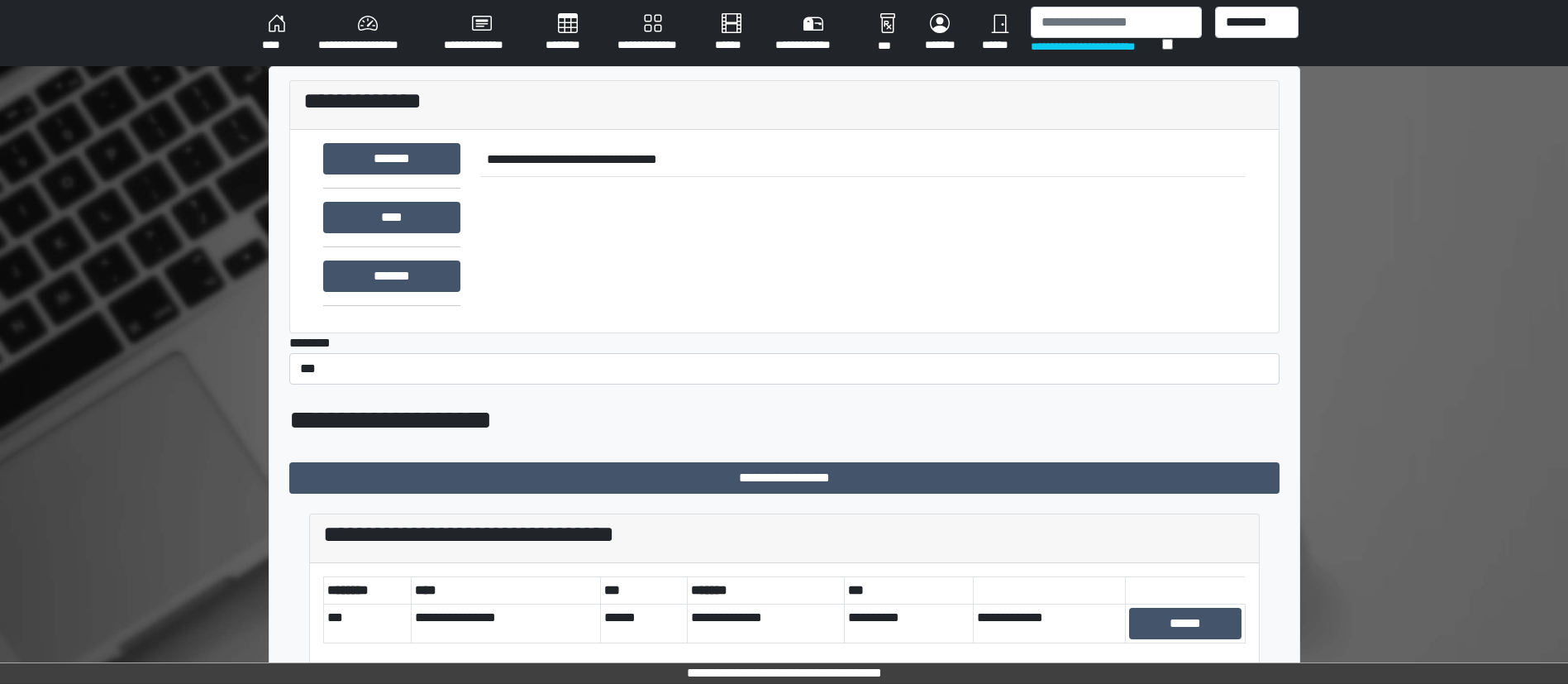 click on "**********" at bounding box center (863, 231) 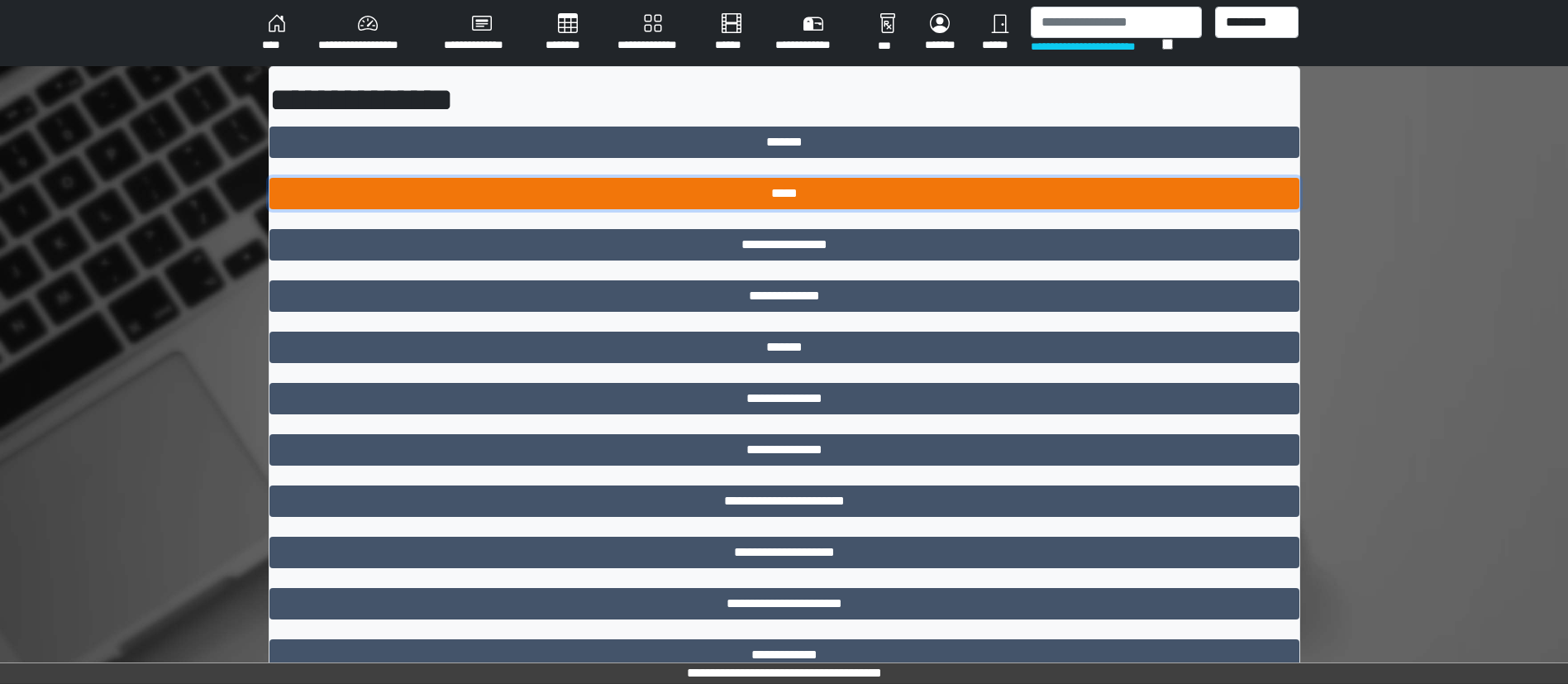 click on "*****" at bounding box center [784, 194] 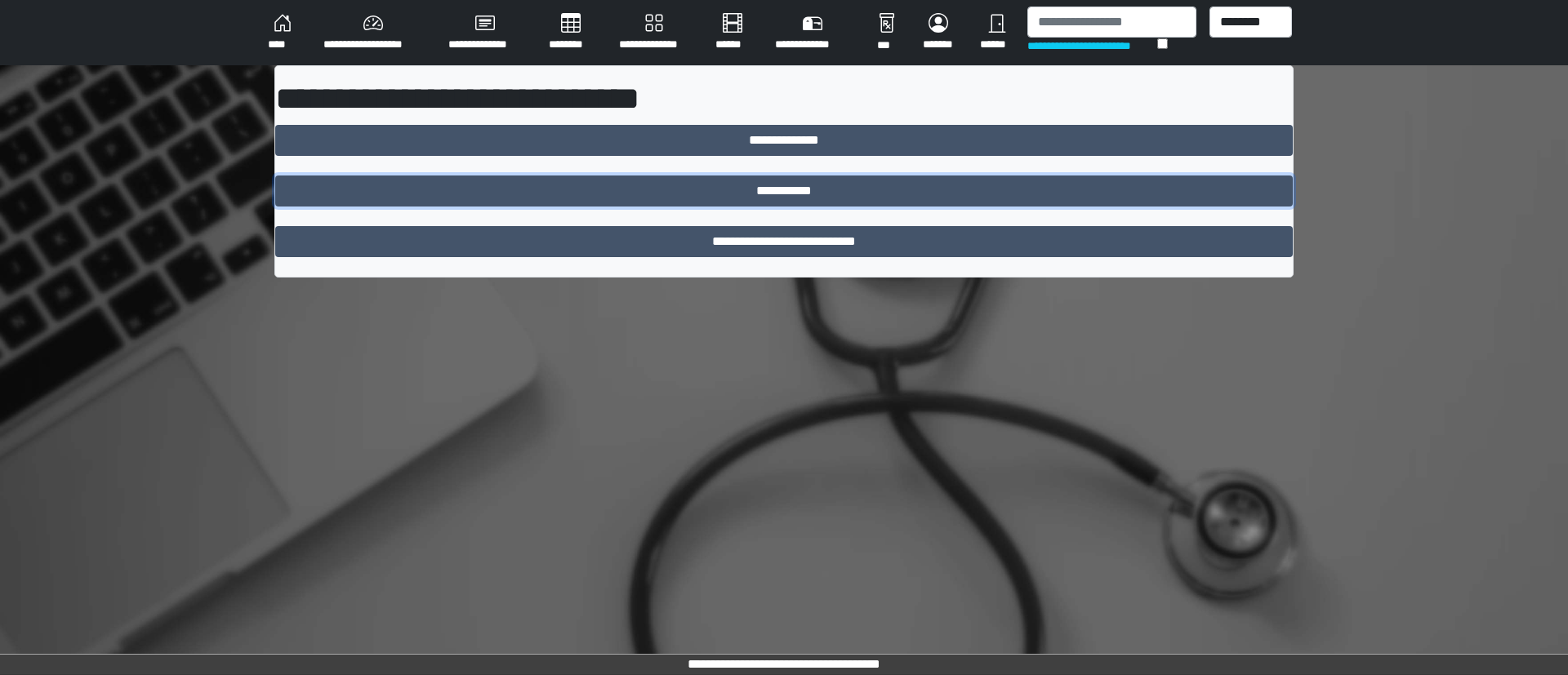 click on "**********" at bounding box center [784, 191] 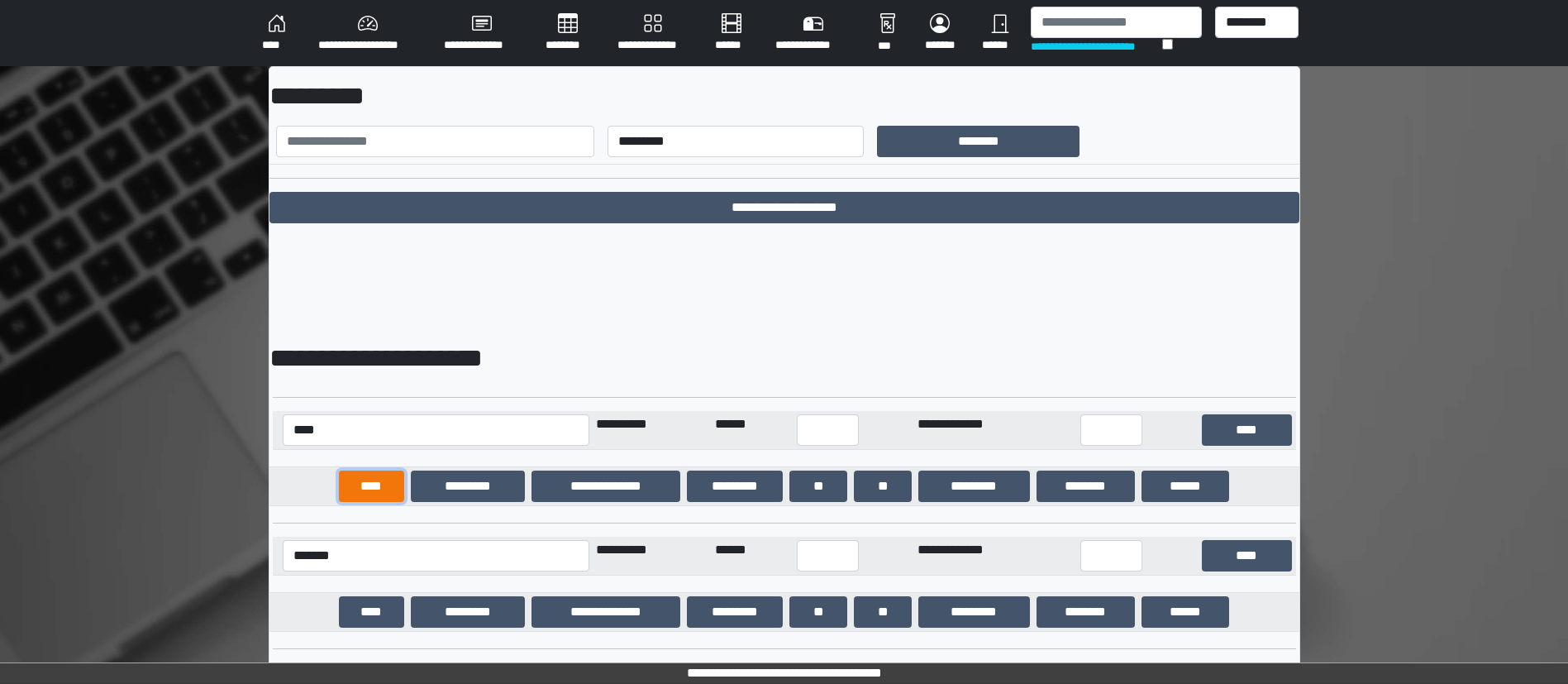 click on "****" at bounding box center [371, 486] 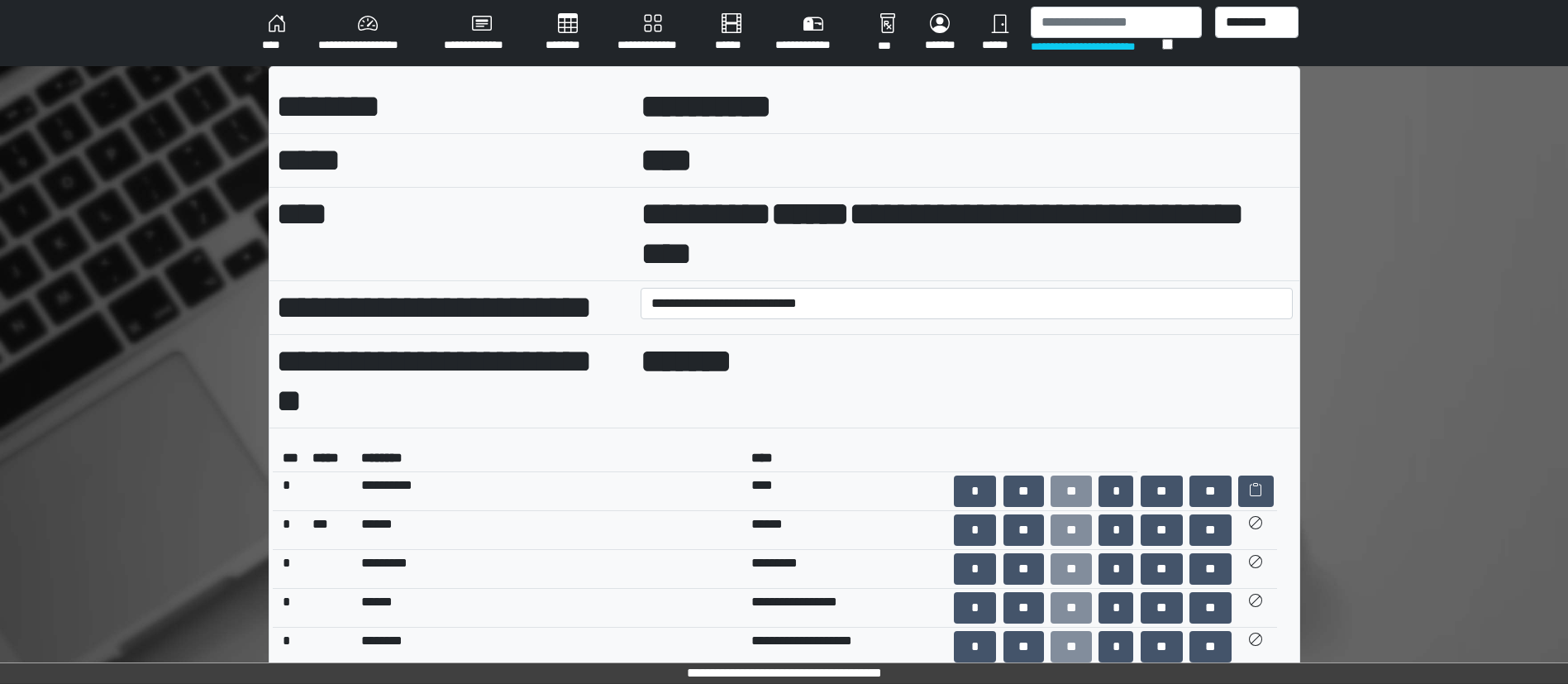 scroll, scrollTop: 584, scrollLeft: 0, axis: vertical 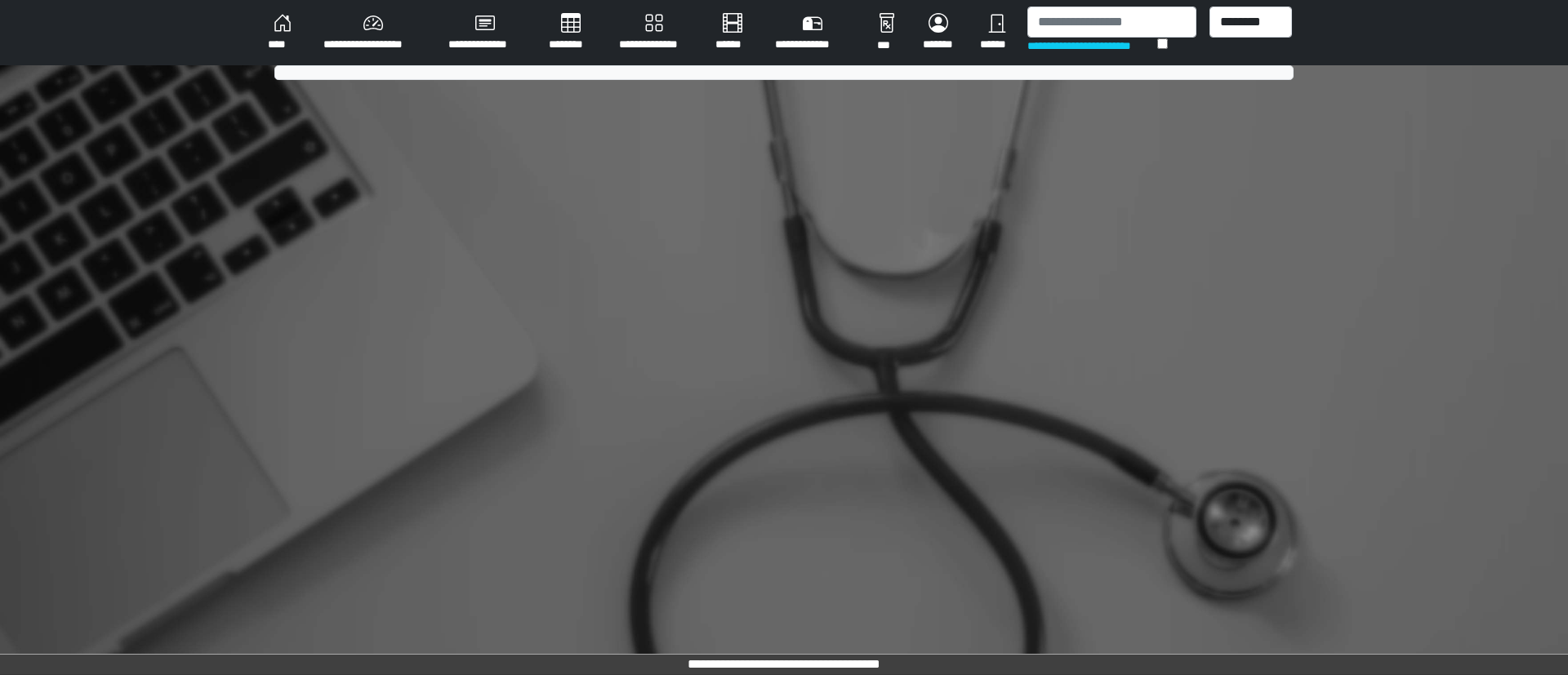 click on "**********" at bounding box center (654, 33) 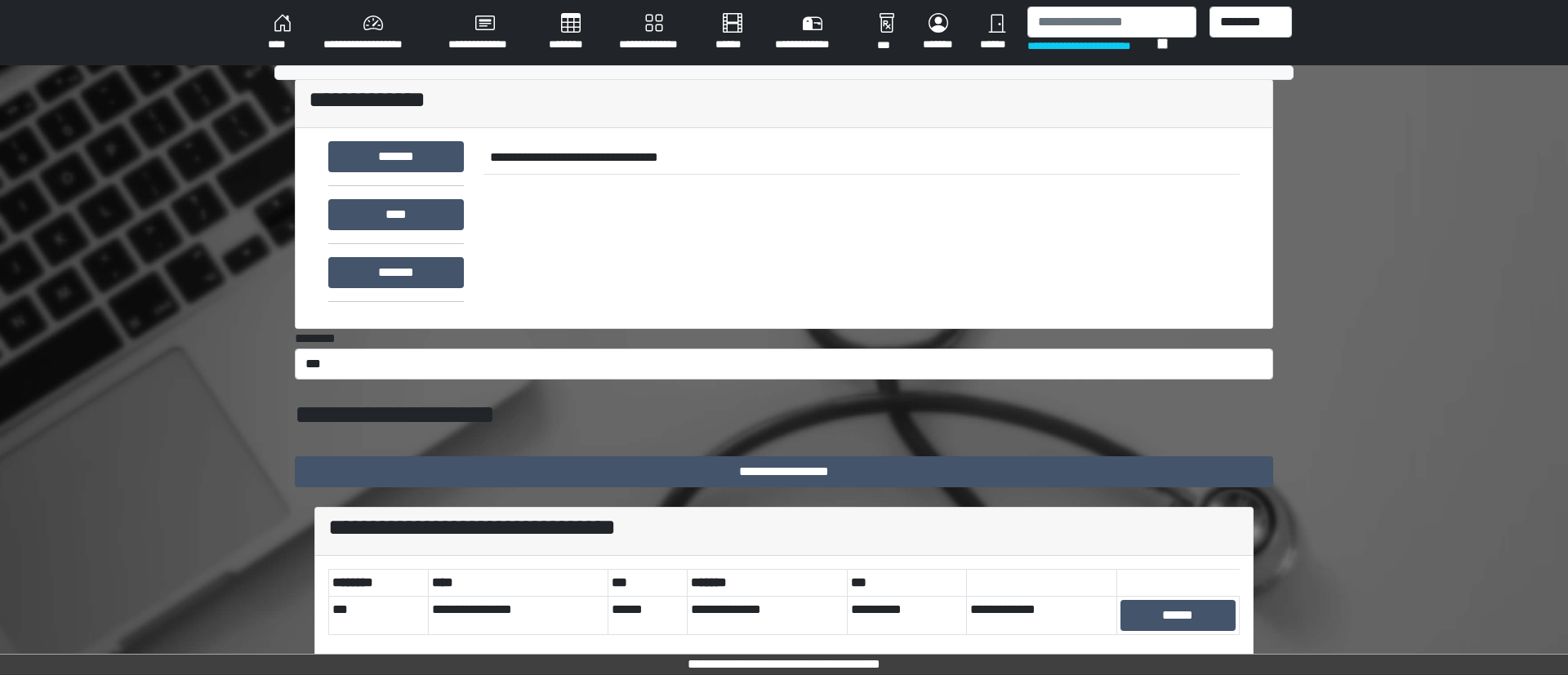 click on "**********" at bounding box center [654, 33] 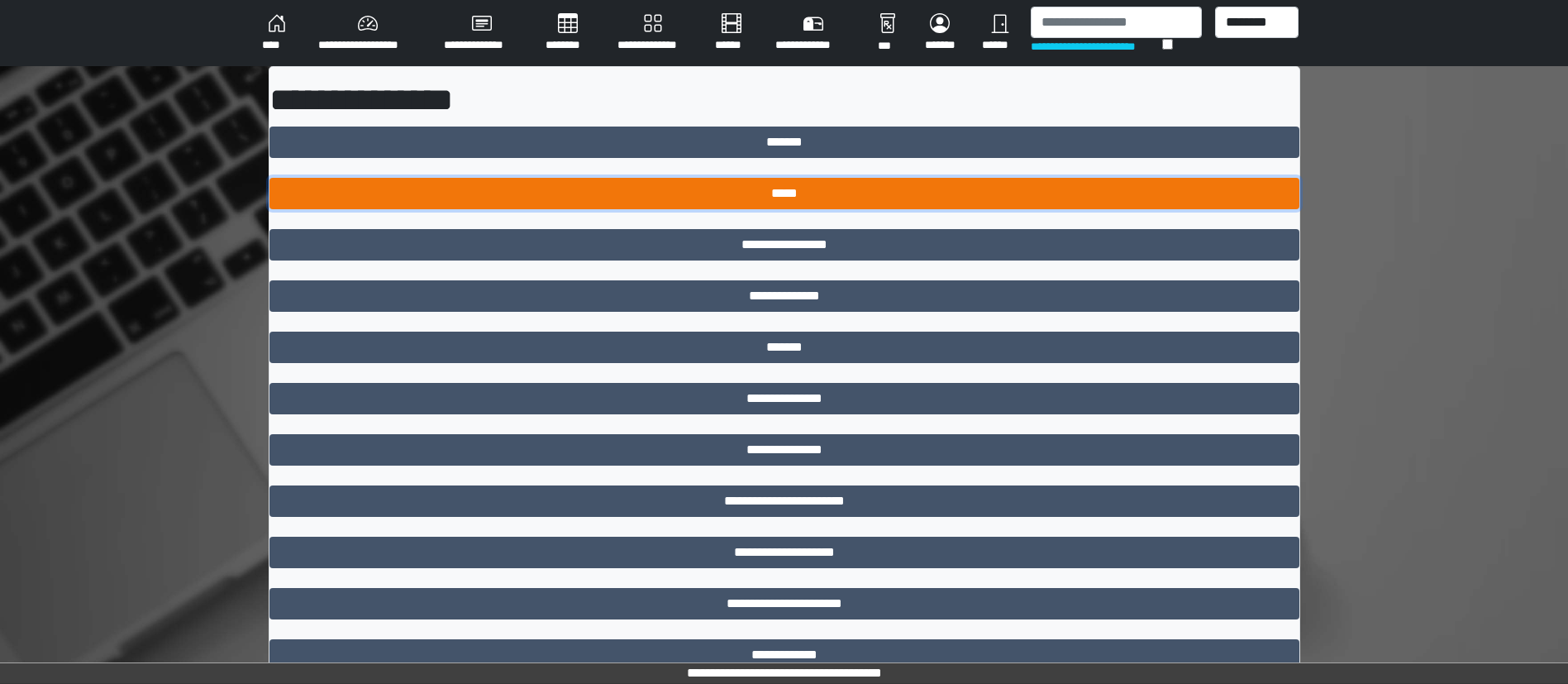 click on "*****" at bounding box center [784, 194] 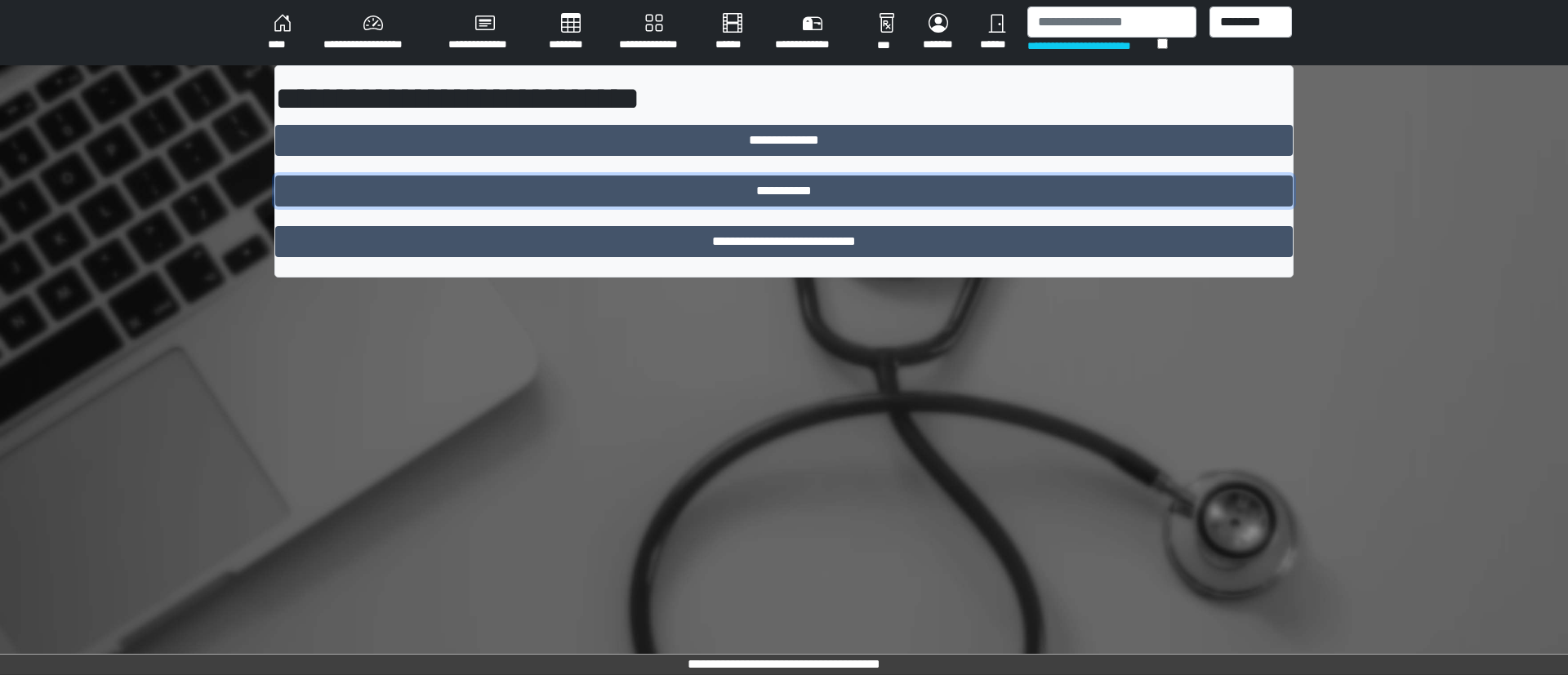 click on "**********" at bounding box center (784, 191) 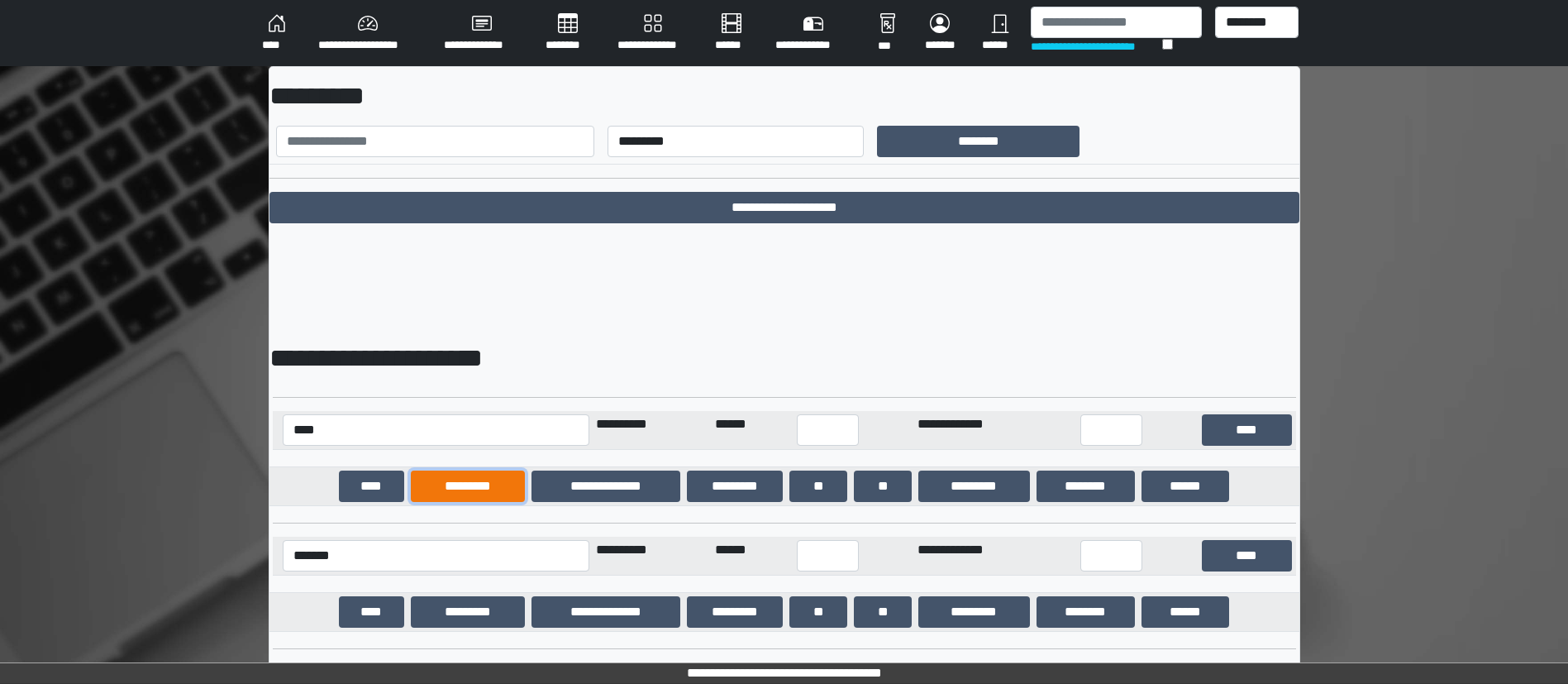 click on "*********" at bounding box center [468, 486] 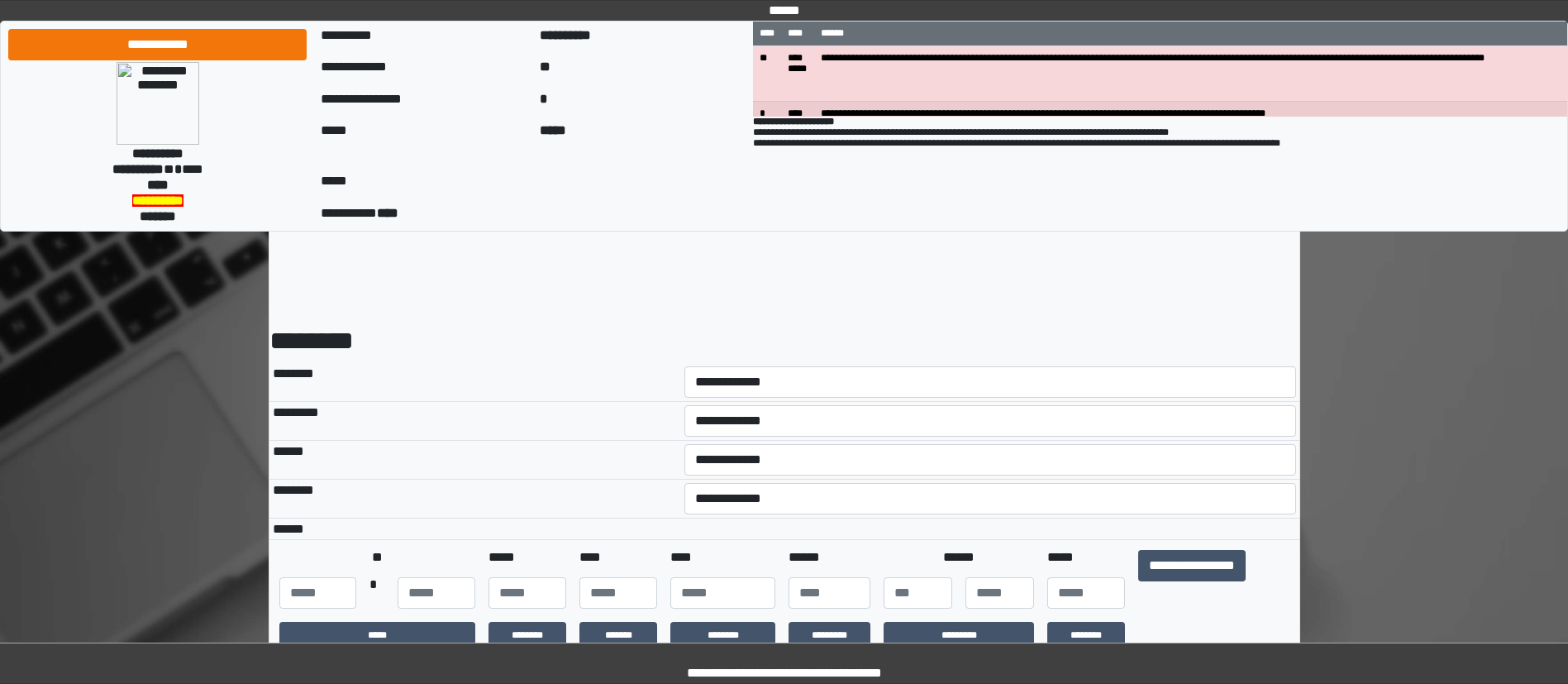 scroll, scrollTop: 0, scrollLeft: 0, axis: both 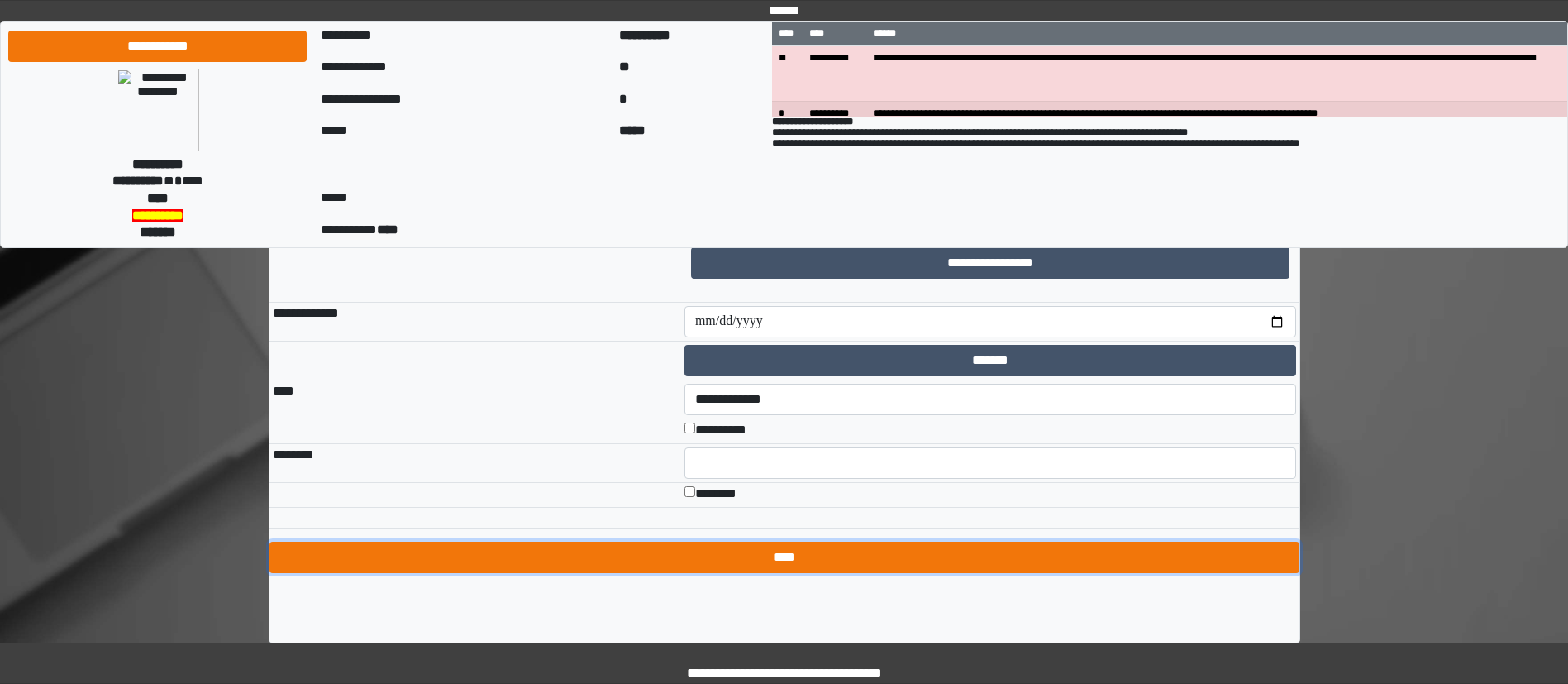 click on "****" at bounding box center (784, 557) 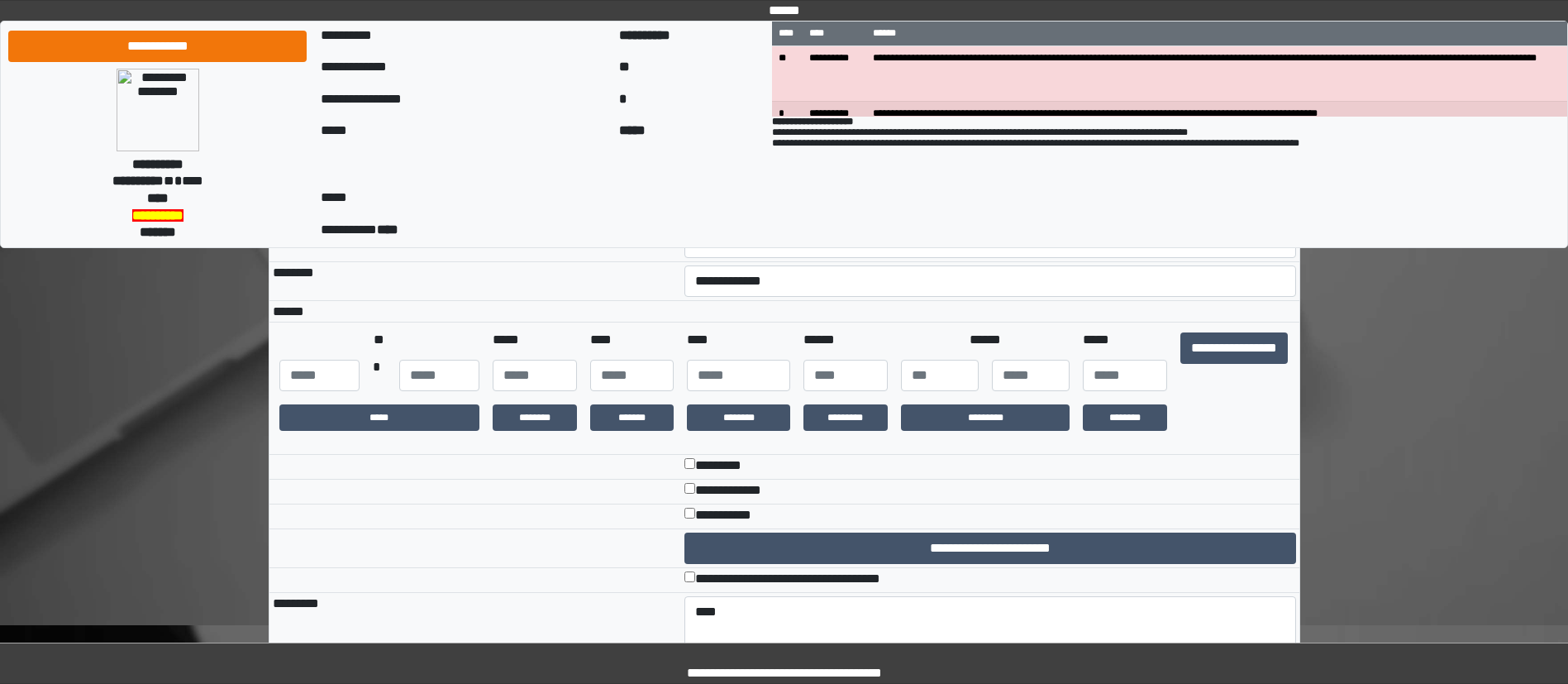 scroll, scrollTop: 41, scrollLeft: 0, axis: vertical 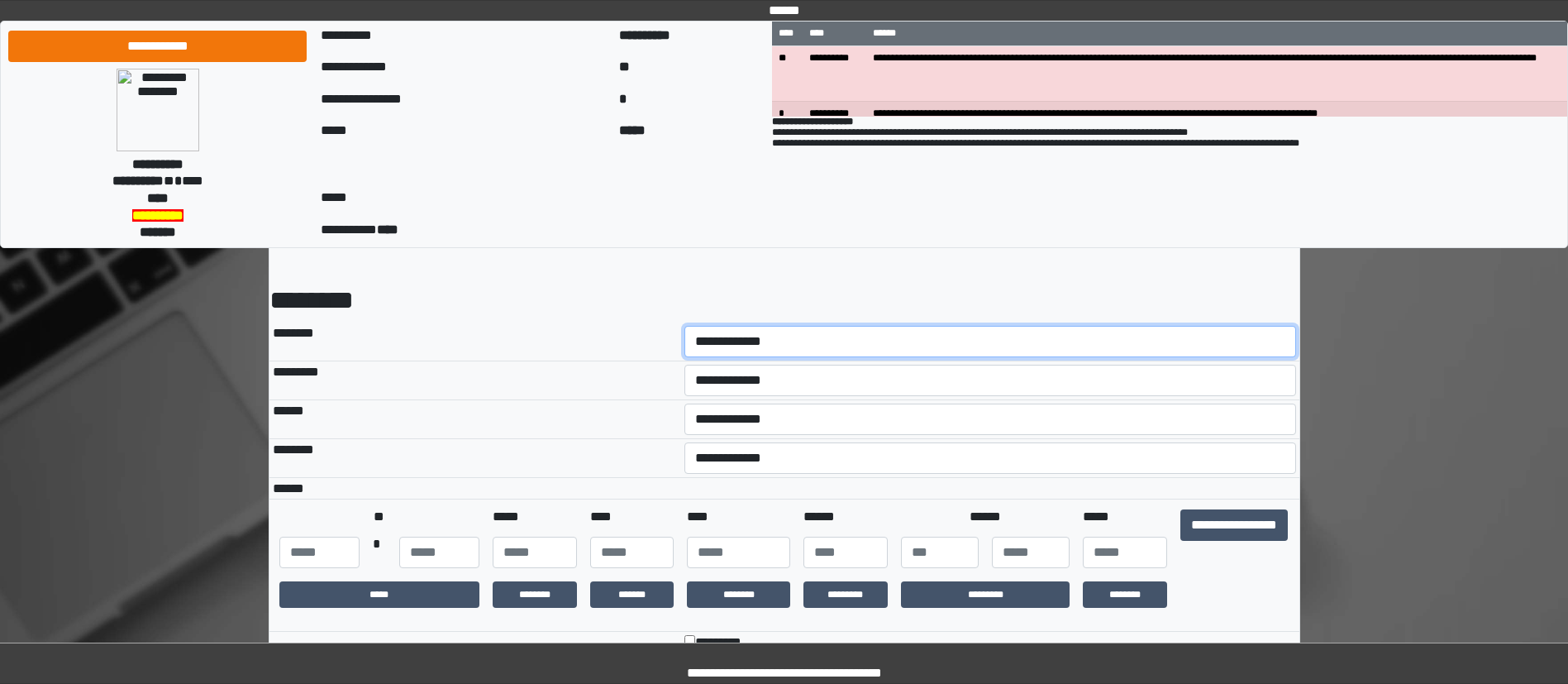 click on "**********" at bounding box center [990, 342] 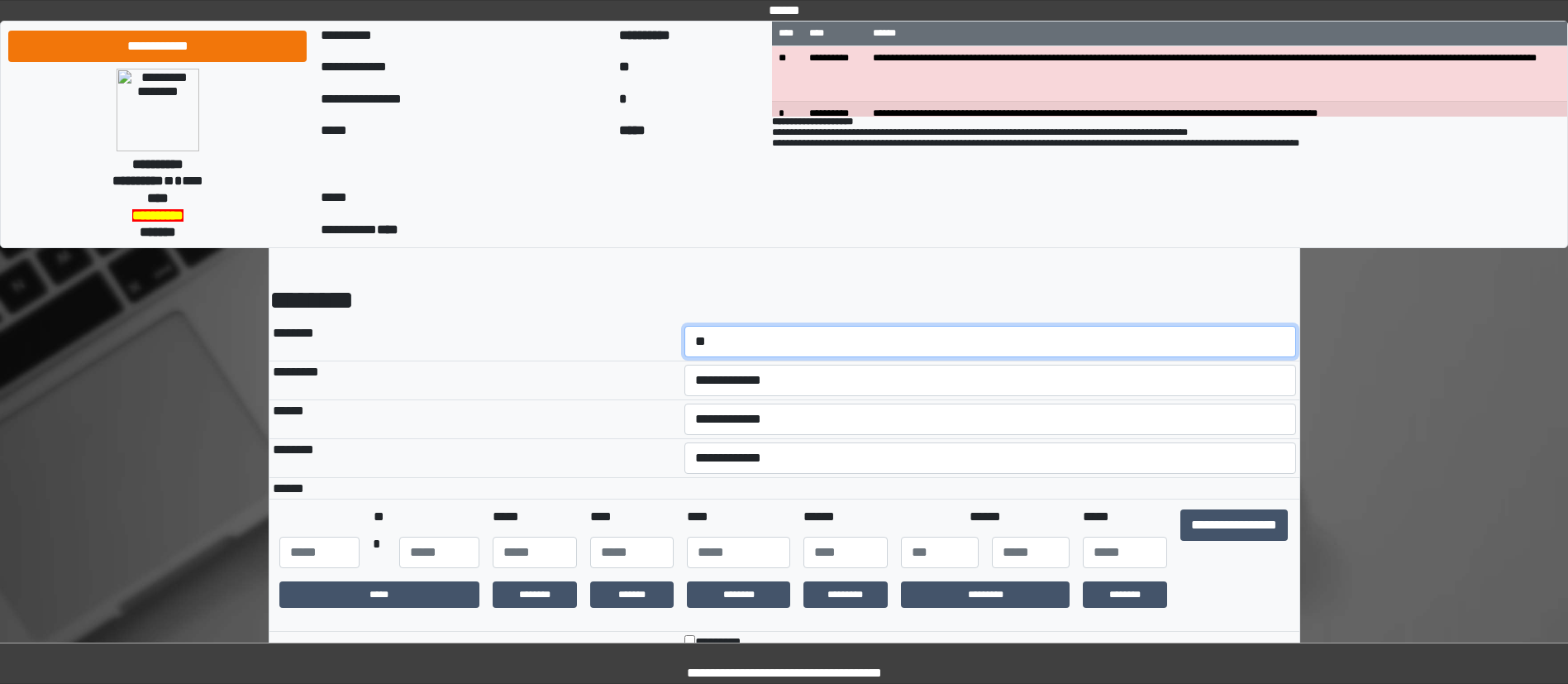 click on "**********" at bounding box center (990, 342) 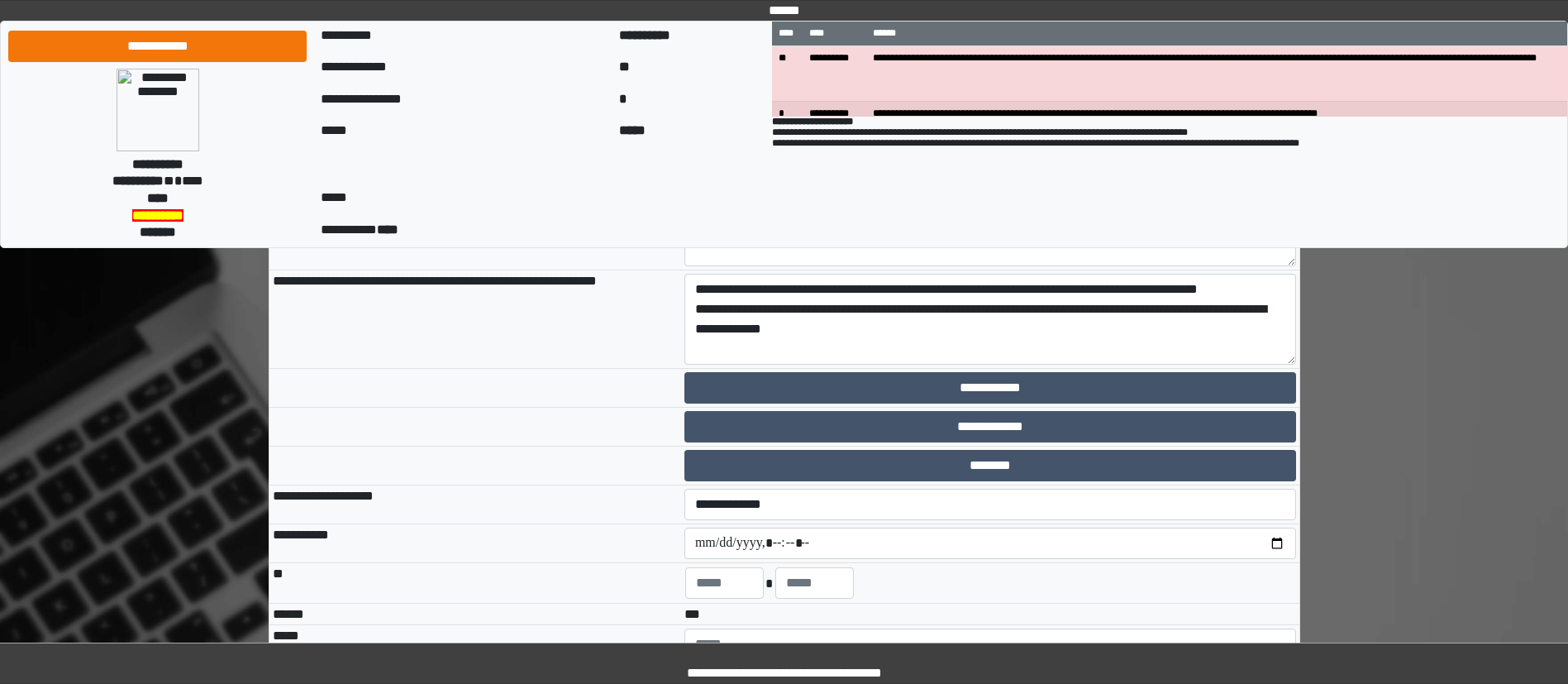 scroll, scrollTop: 838, scrollLeft: 0, axis: vertical 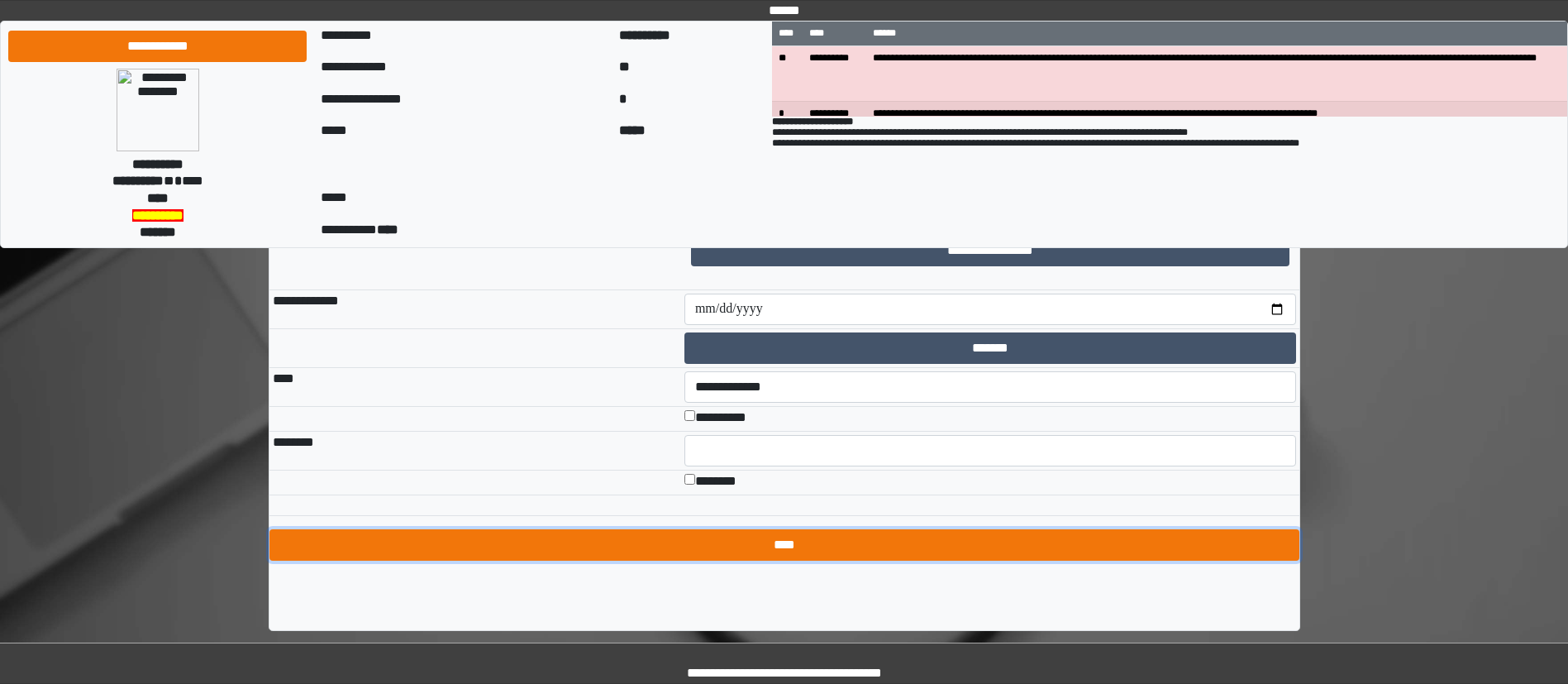 click on "****" at bounding box center [784, 545] 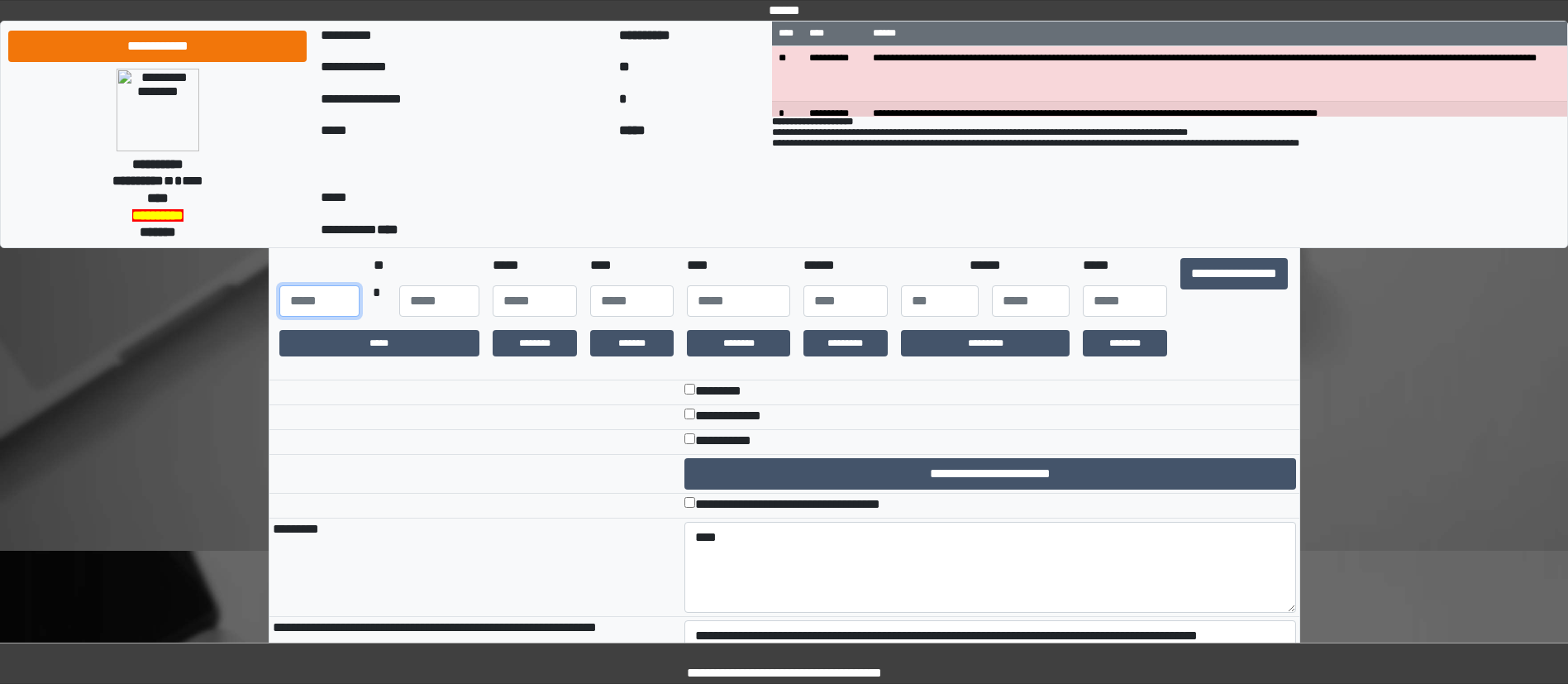 scroll, scrollTop: 258, scrollLeft: 0, axis: vertical 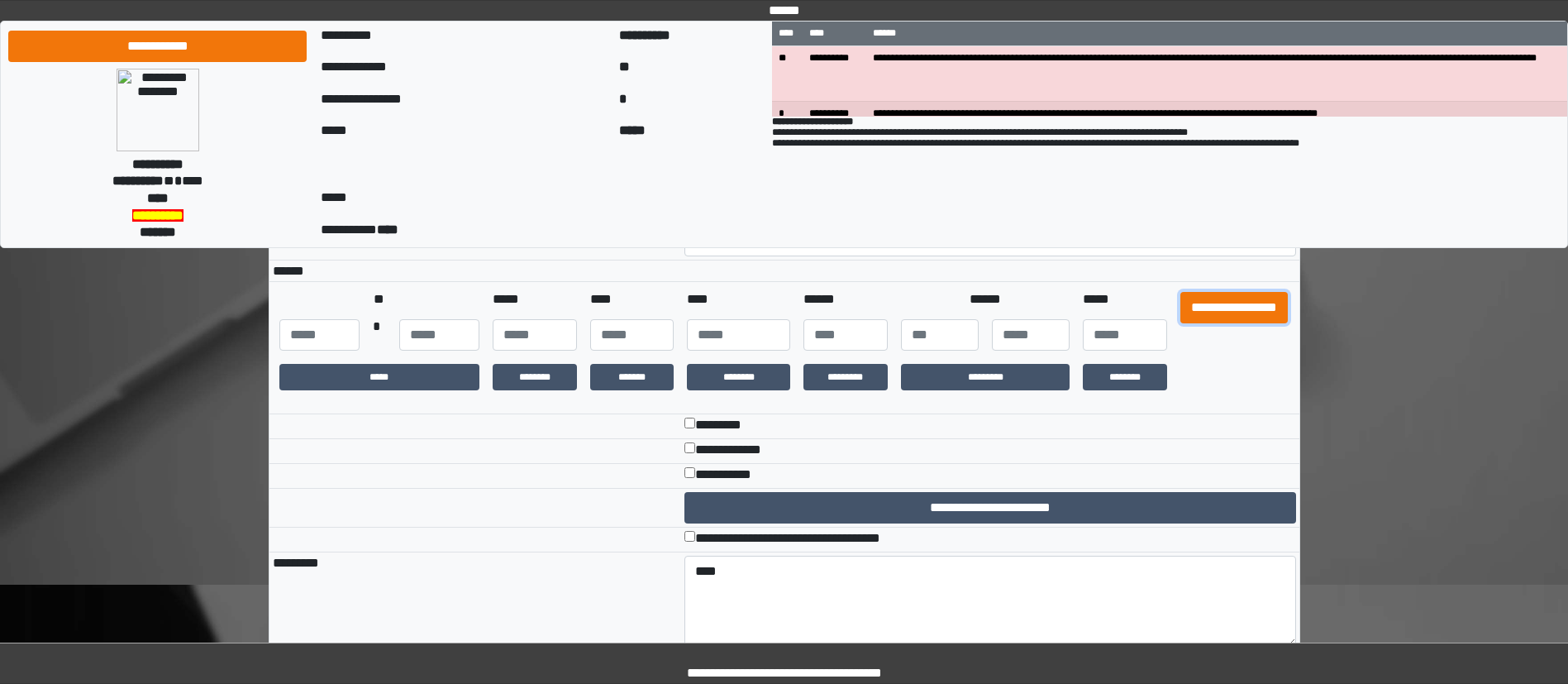 click on "**********" at bounding box center (1234, 308) 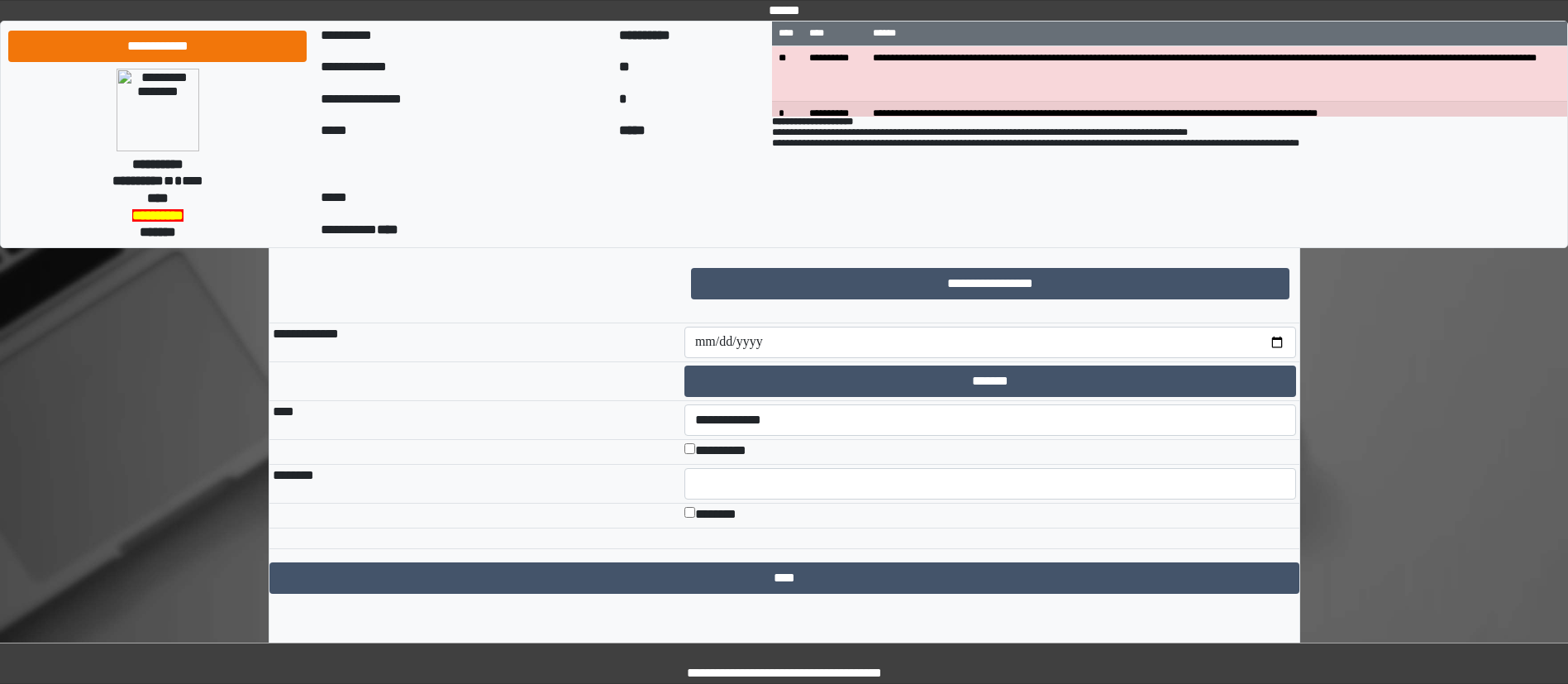 scroll, scrollTop: 1134, scrollLeft: 0, axis: vertical 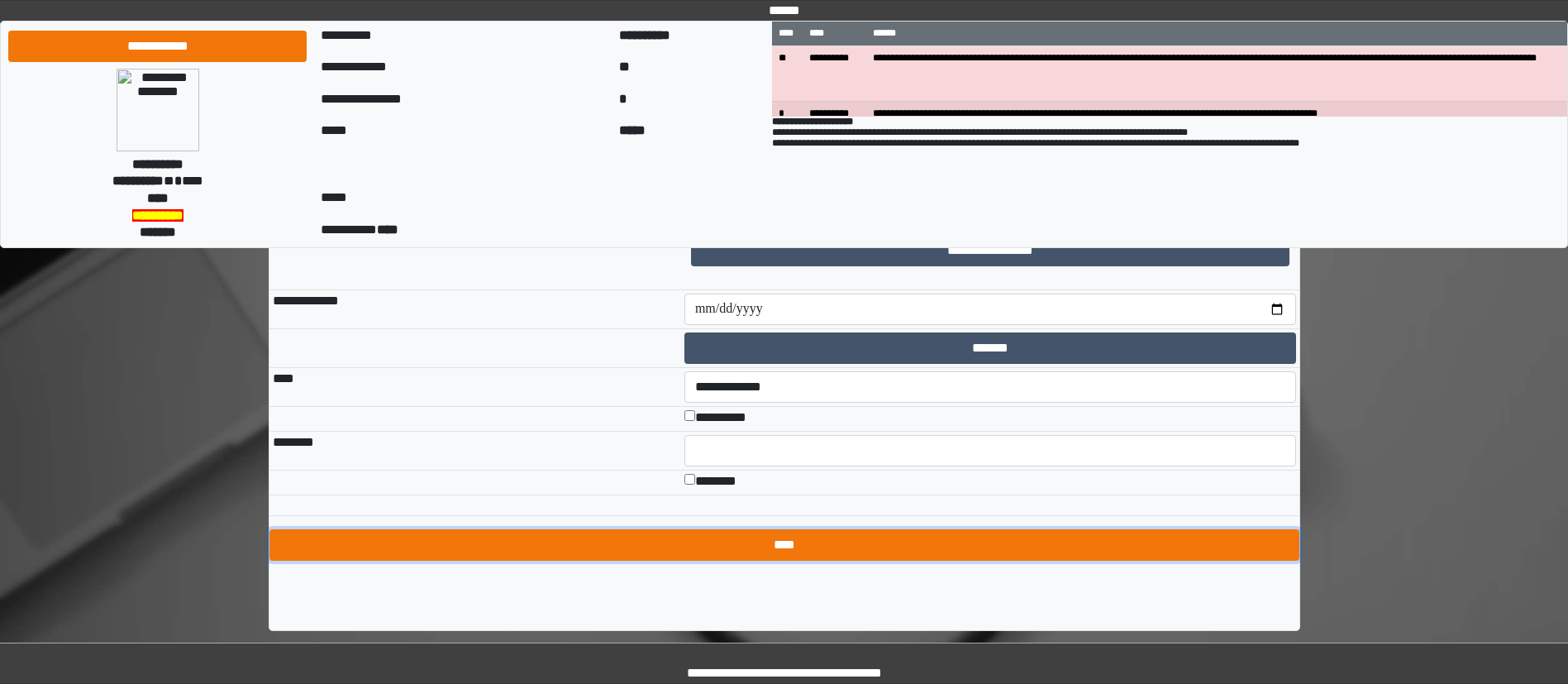 click on "****" at bounding box center (784, 545) 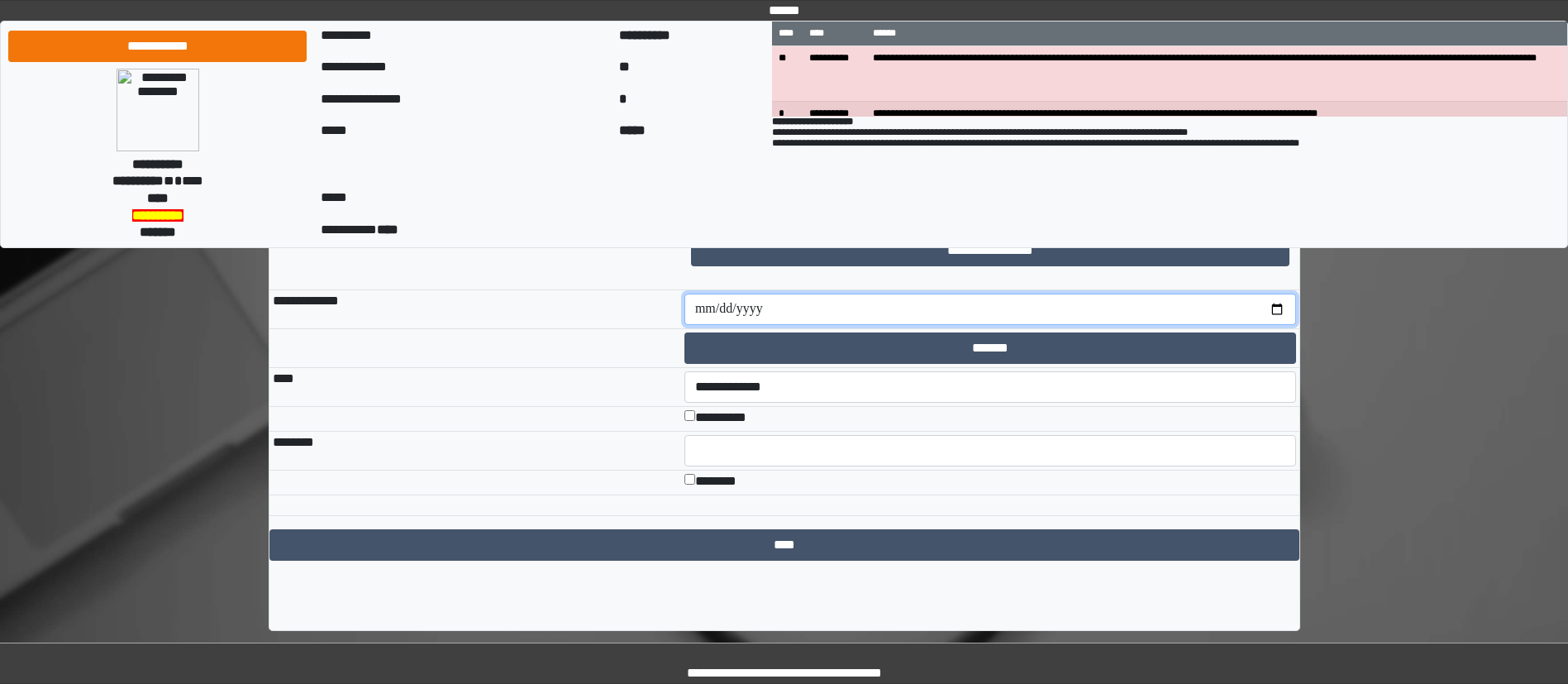 click at bounding box center (990, 309) 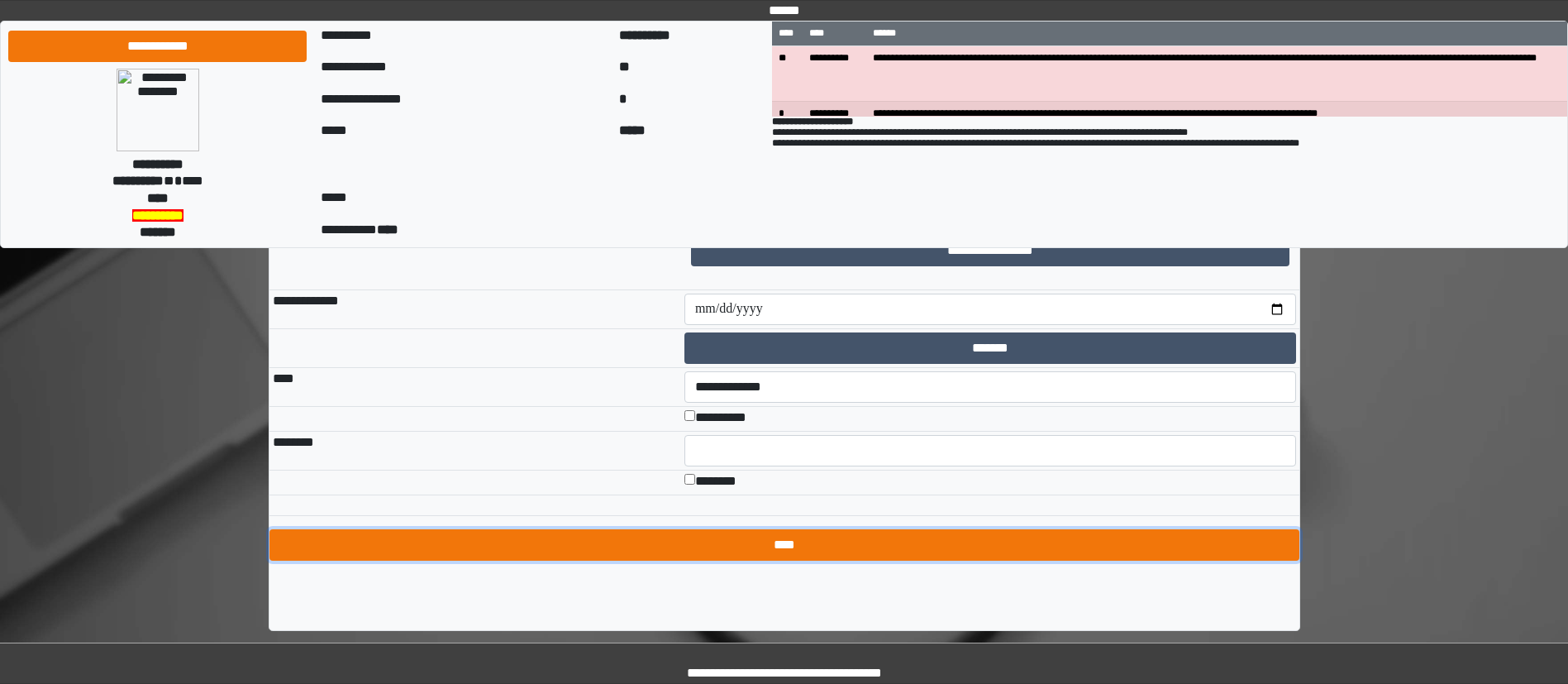 click on "****" at bounding box center [784, 545] 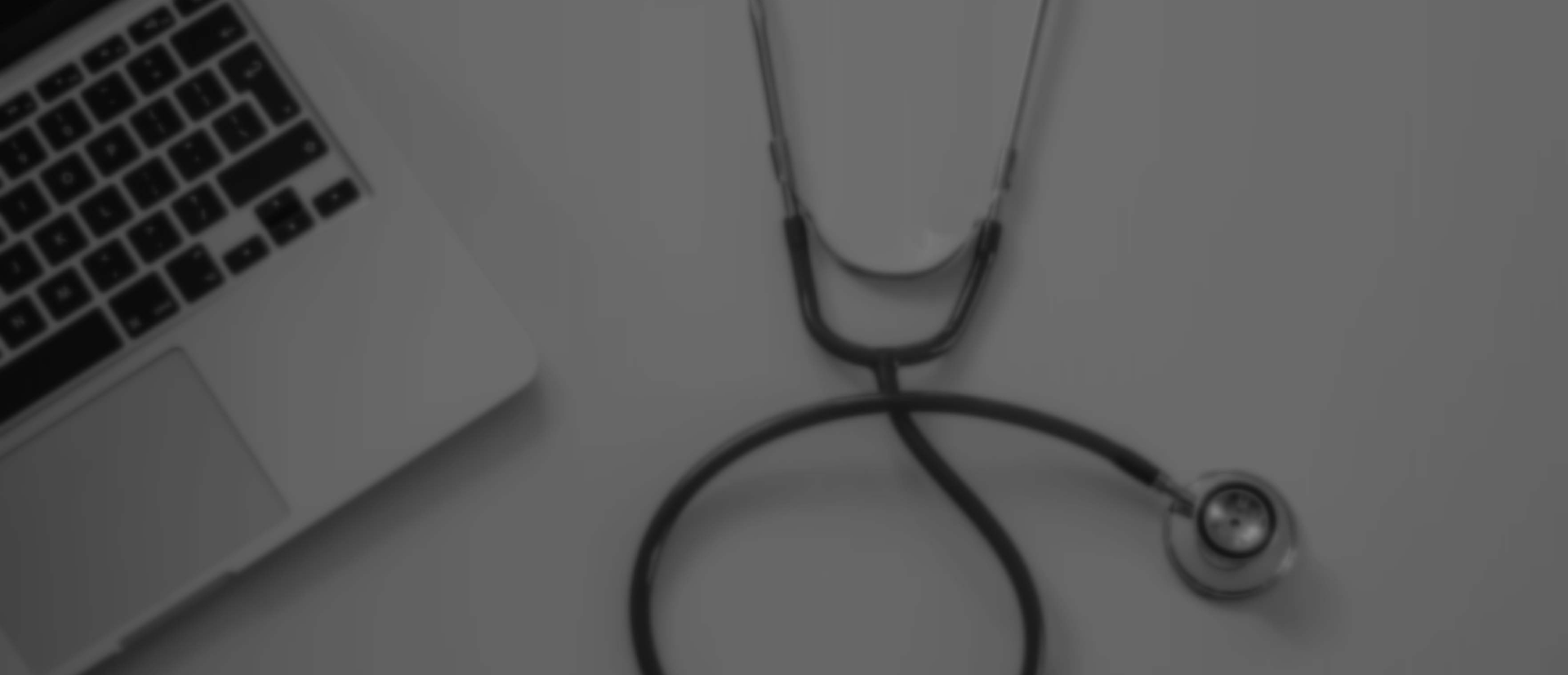 scroll, scrollTop: 0, scrollLeft: 0, axis: both 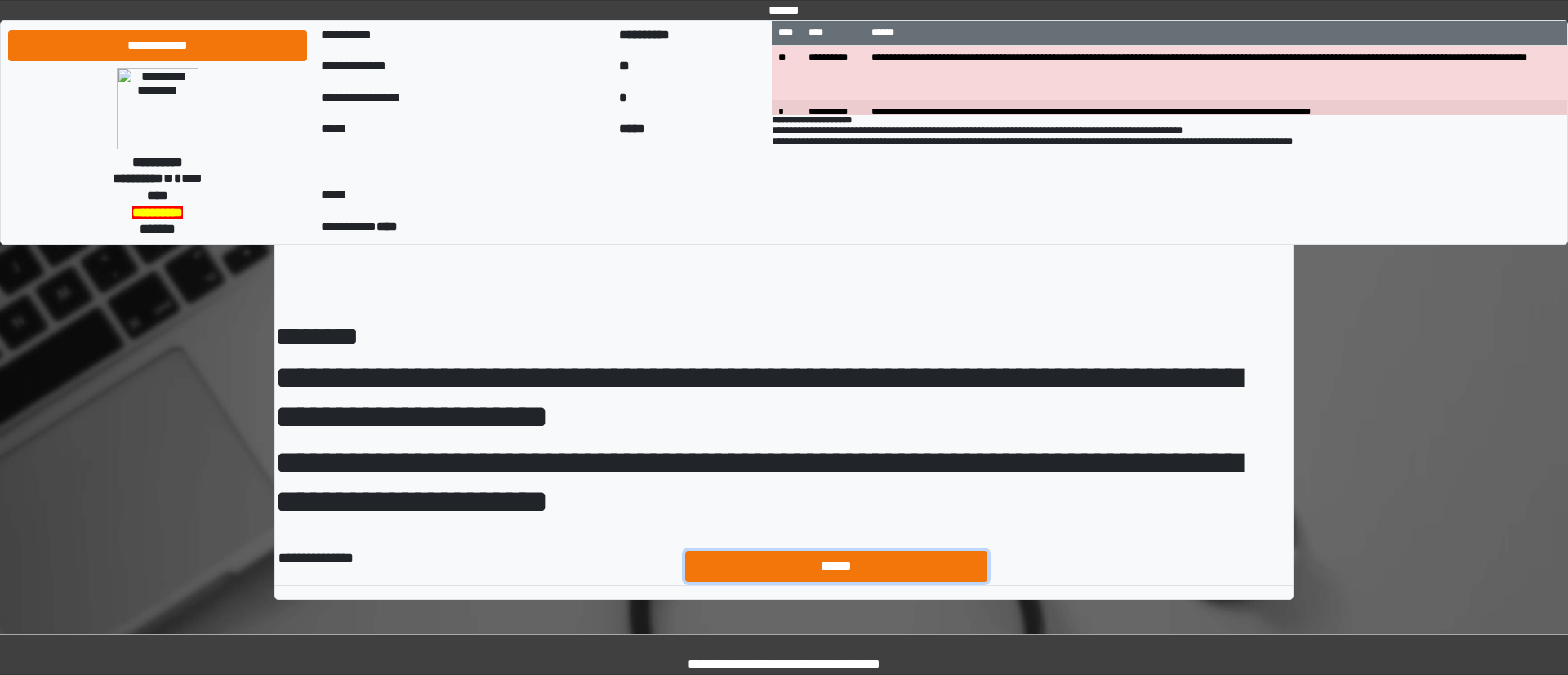 click on "******" at bounding box center [836, 566] 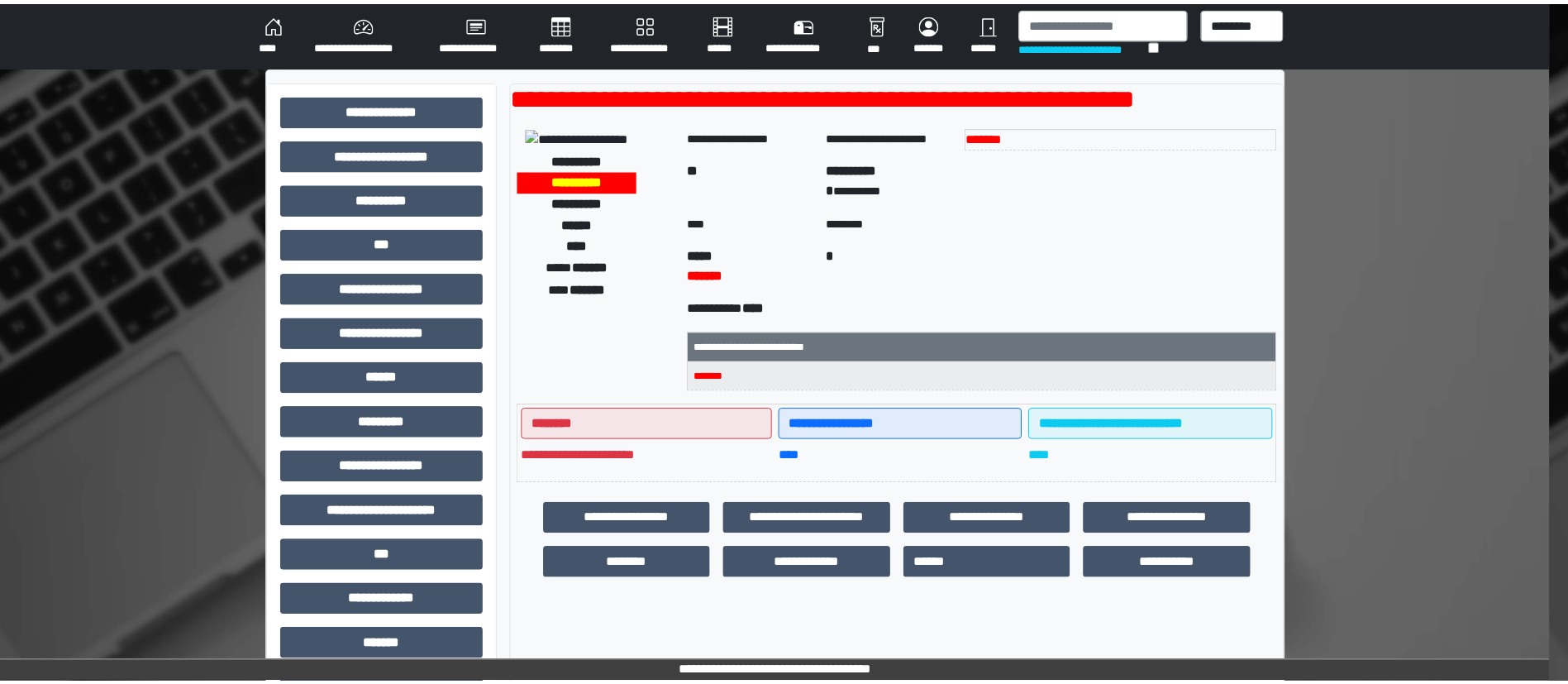 scroll, scrollTop: 0, scrollLeft: 0, axis: both 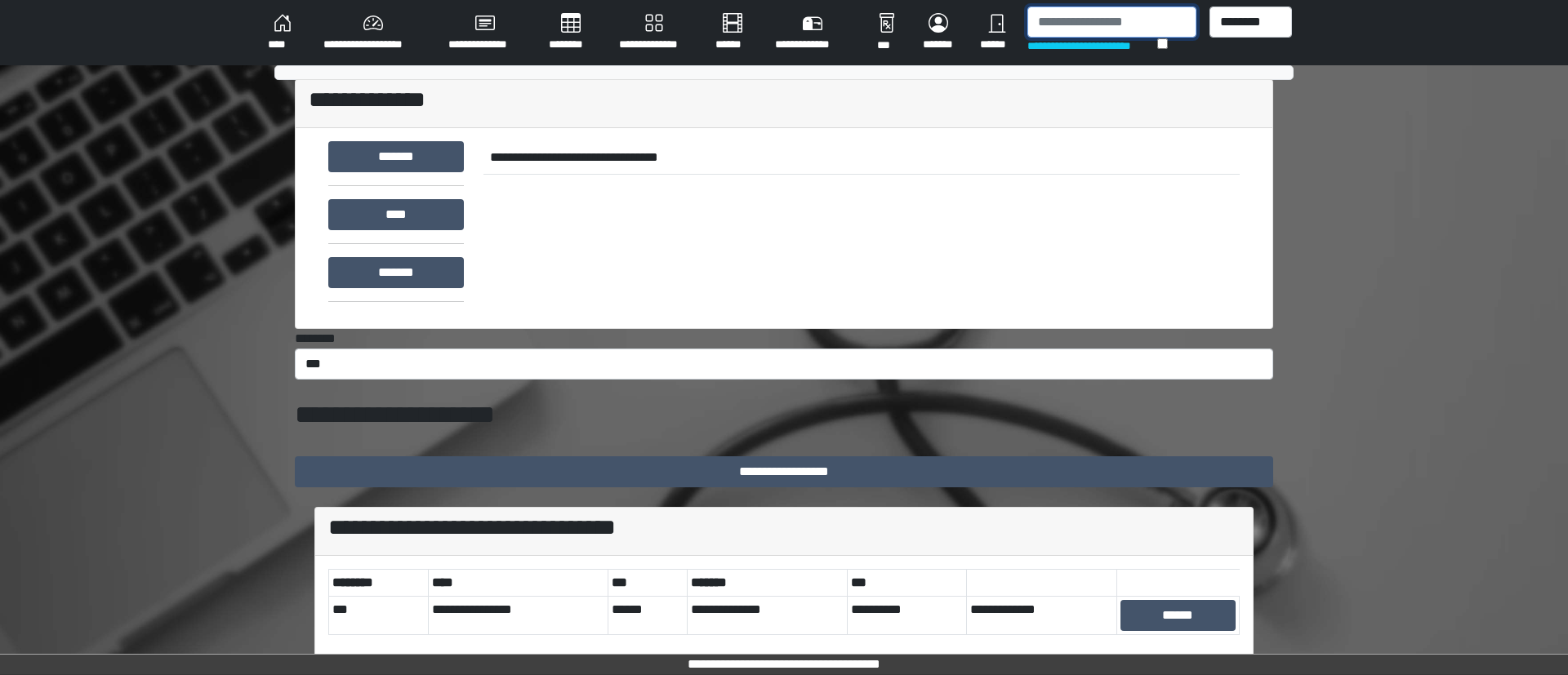 click at bounding box center [1111, 22] 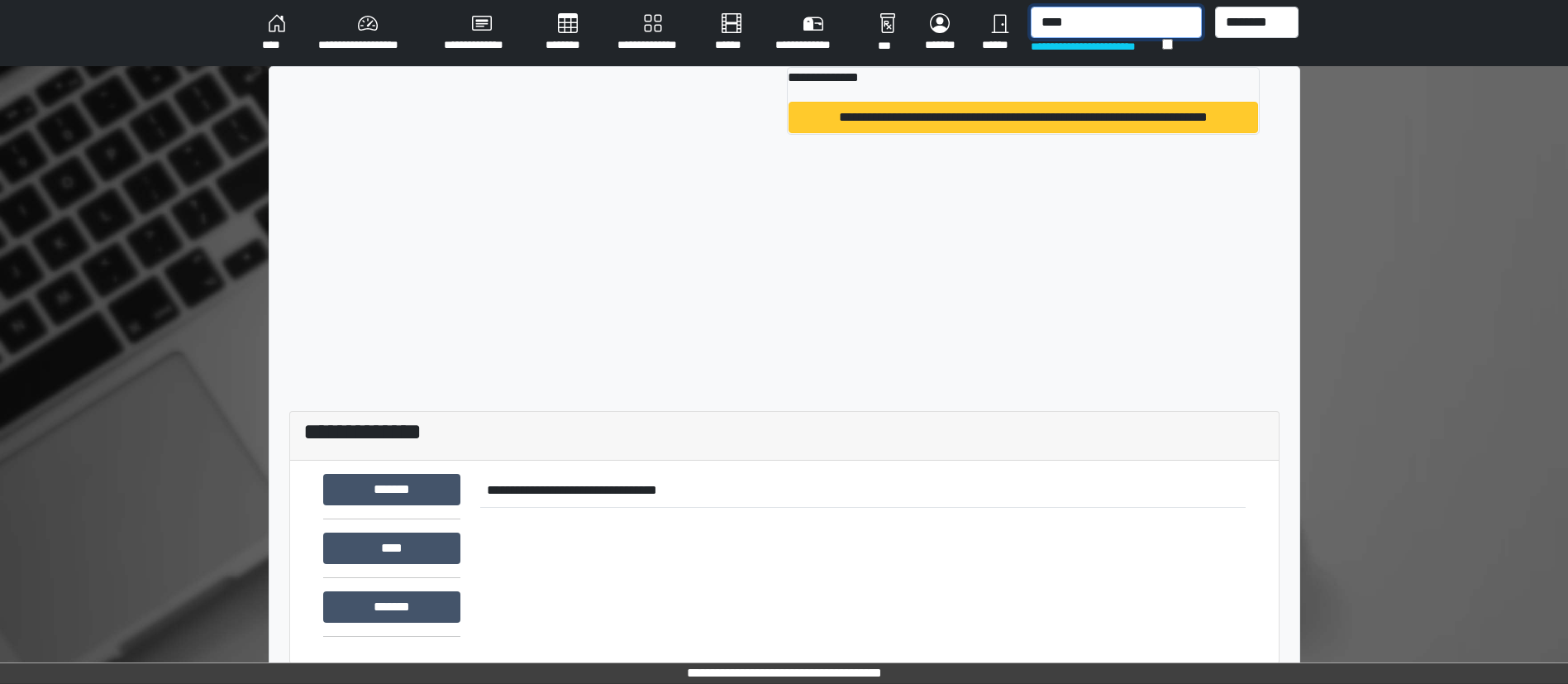 type on "****" 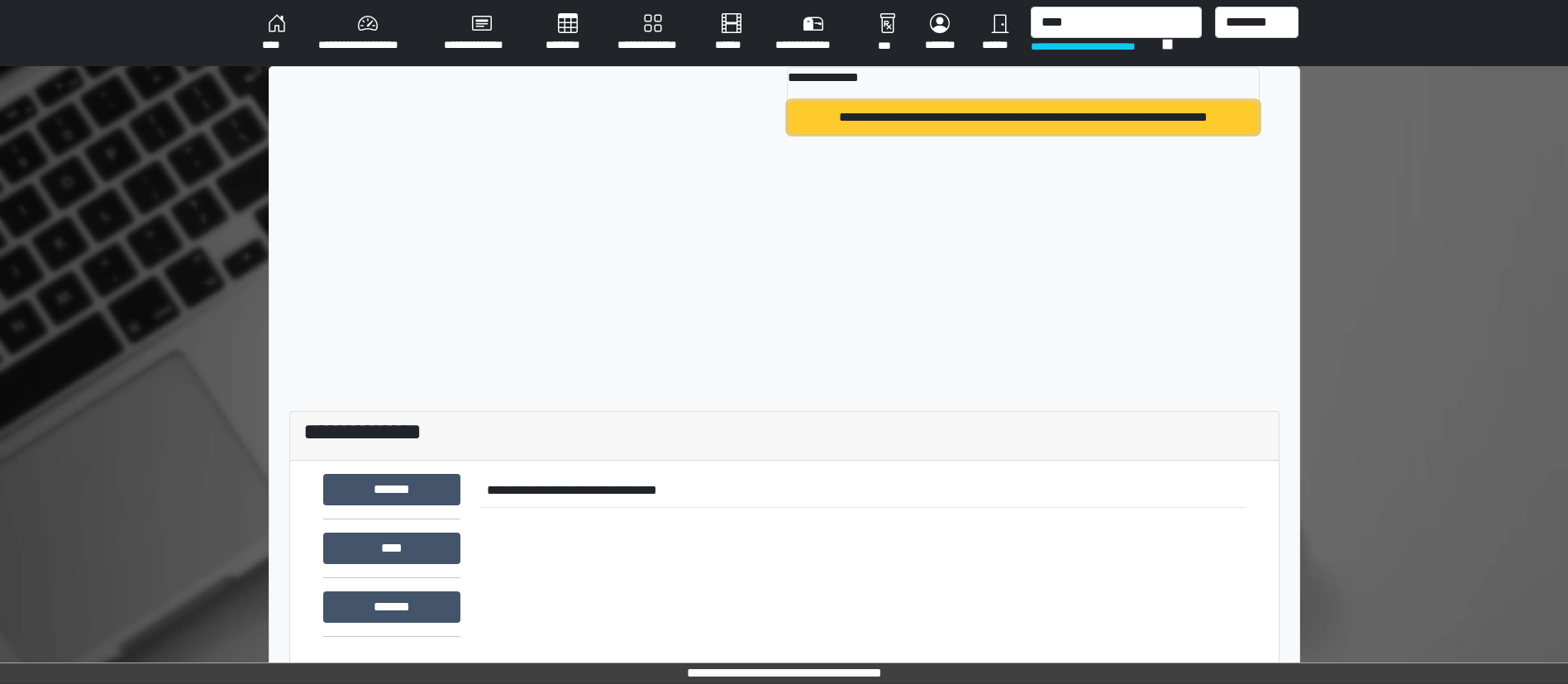 click on "**********" at bounding box center (1022, 117) 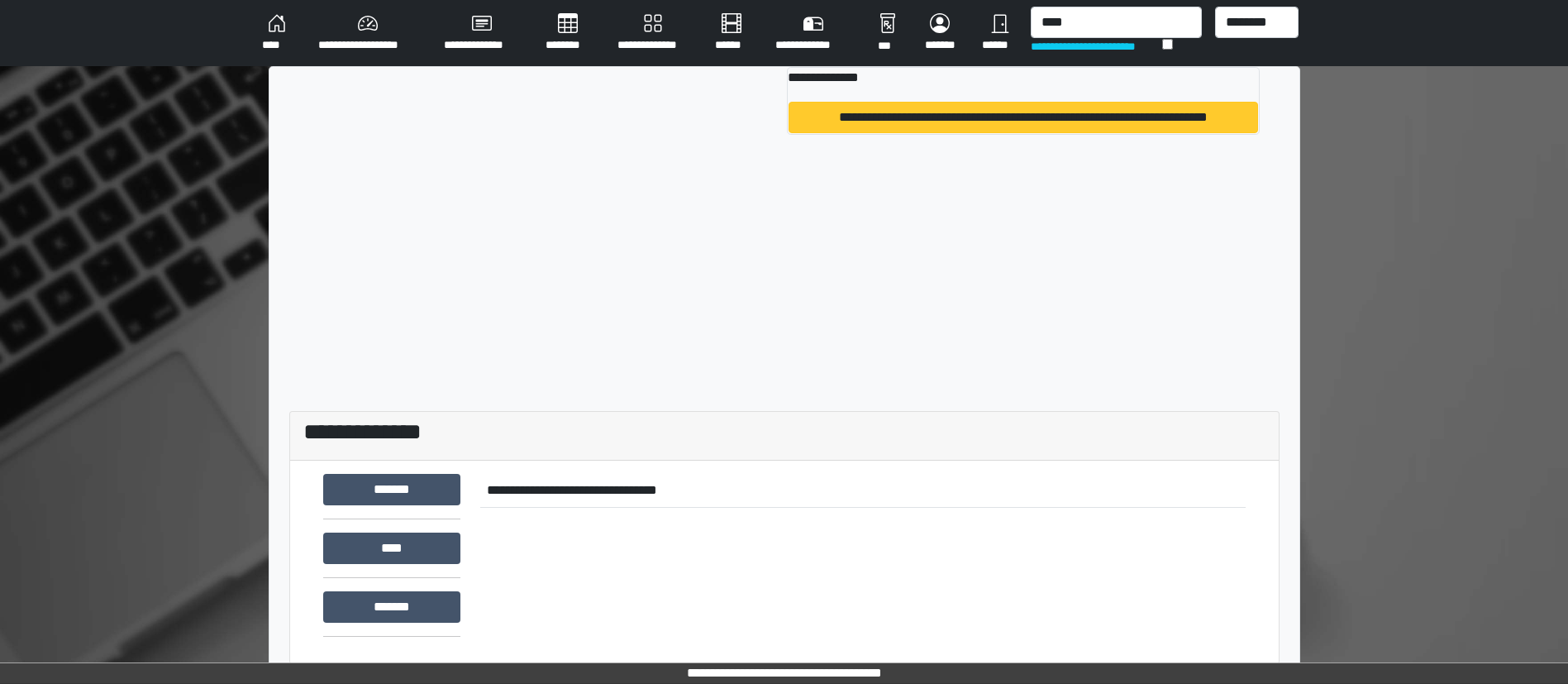 type 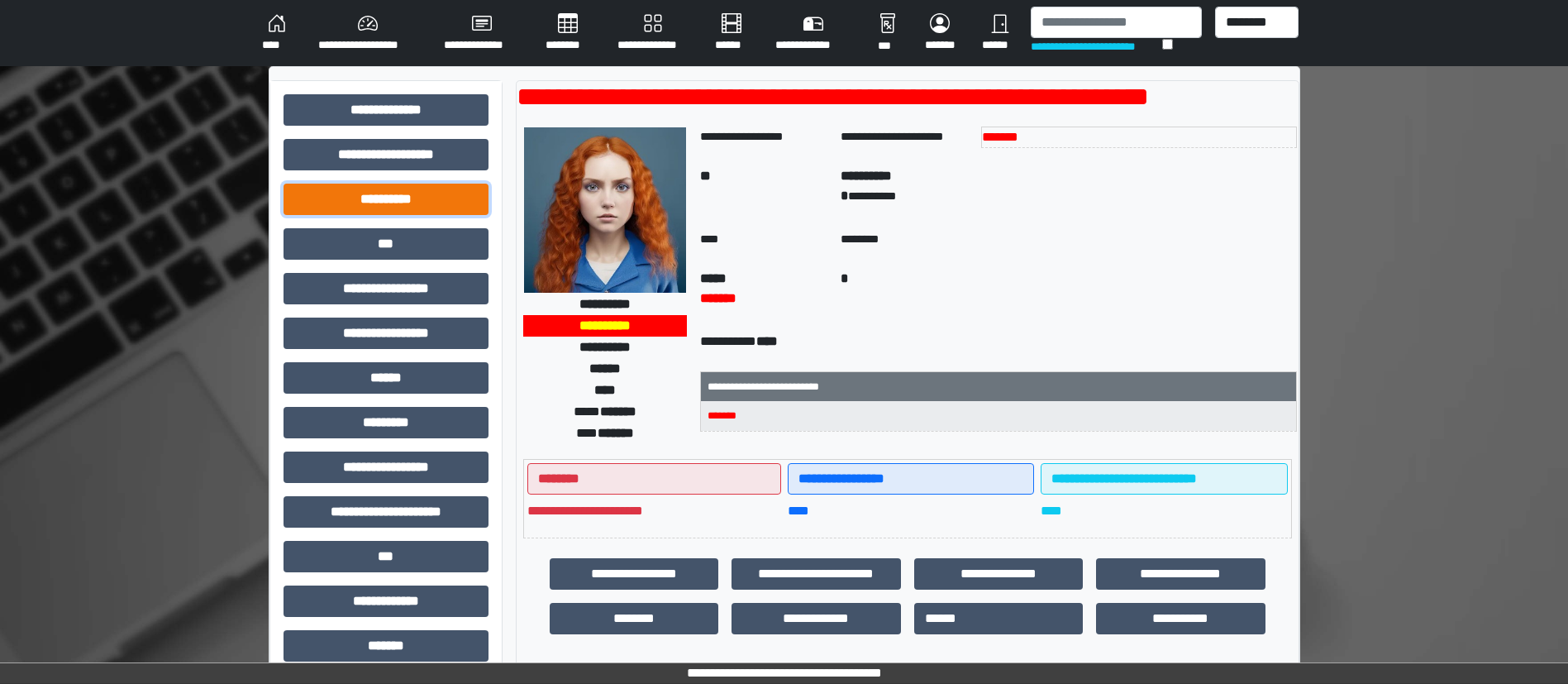 click on "**********" at bounding box center [386, 199] 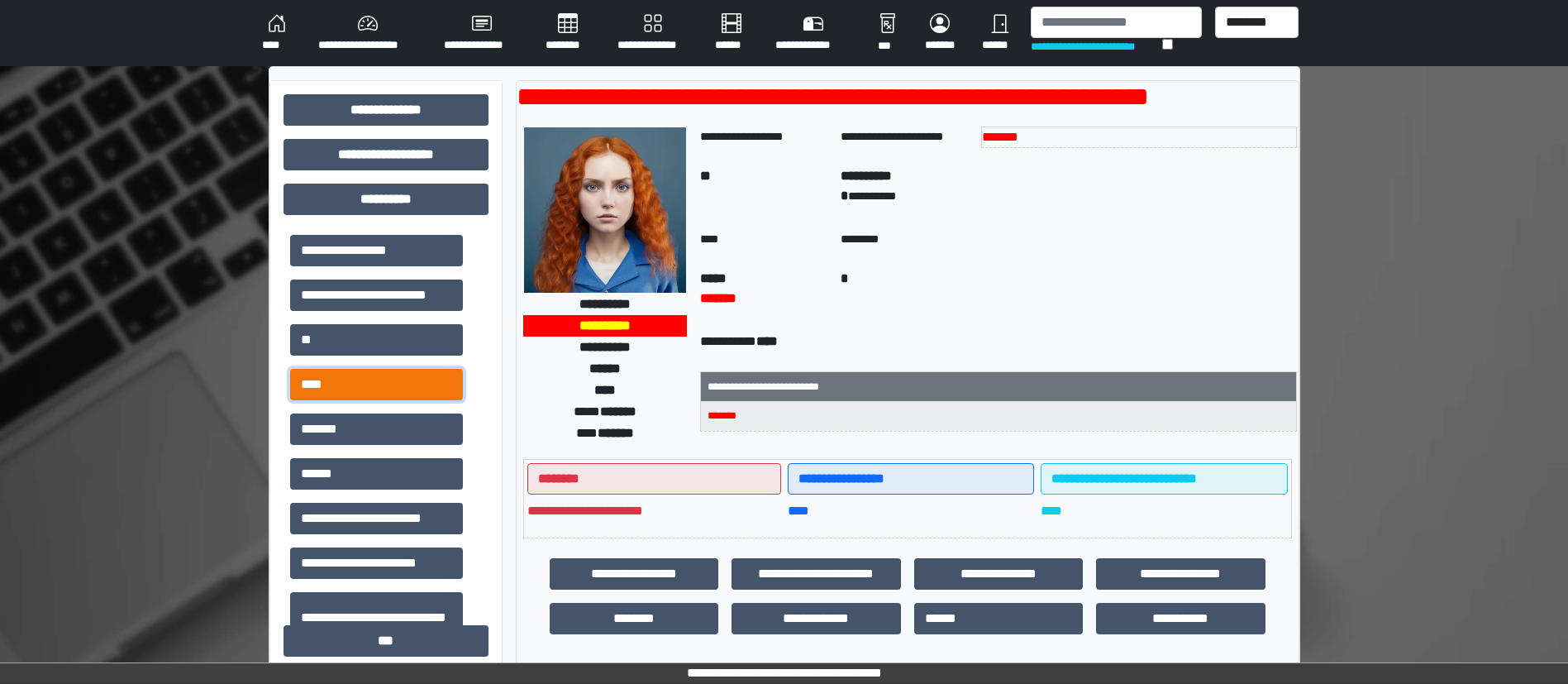 click on "****" at bounding box center [376, 385] 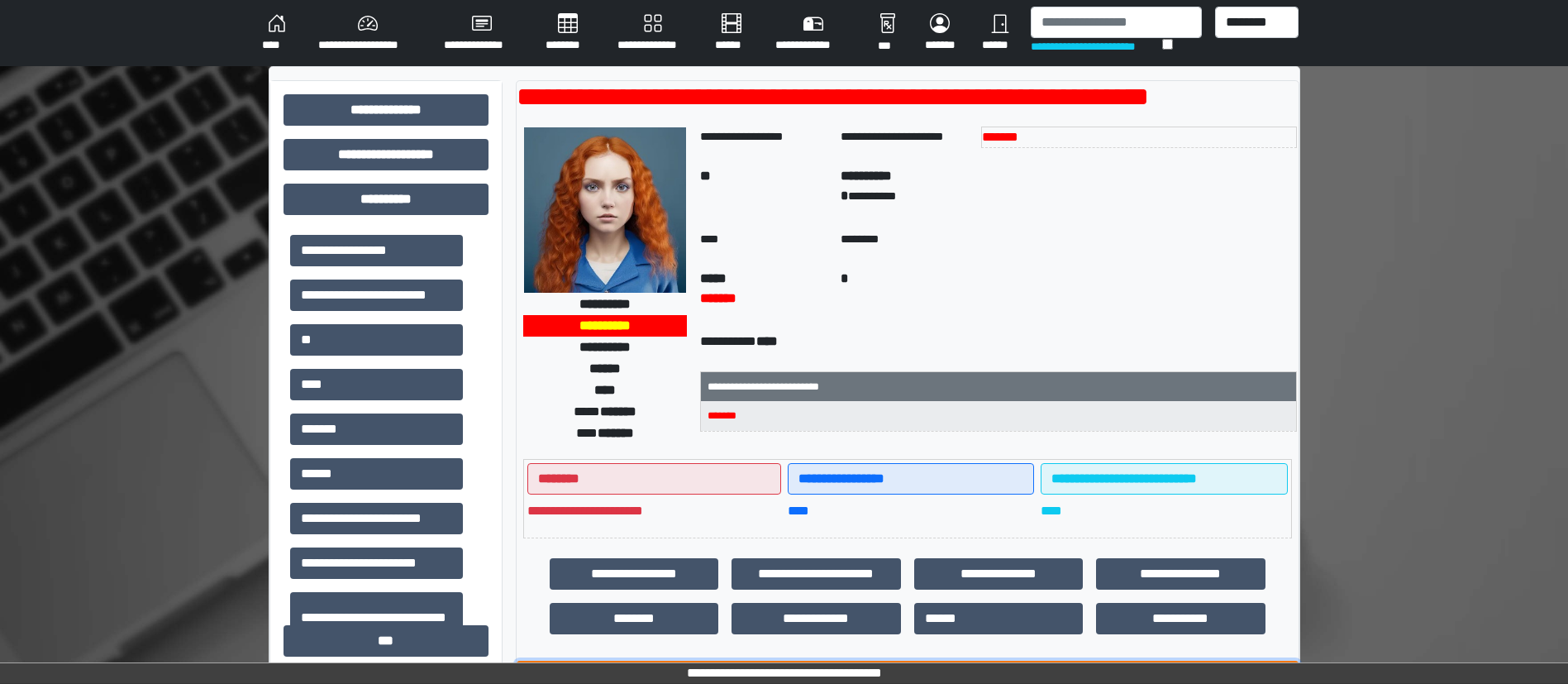 click on "**********" at bounding box center [908, 677] 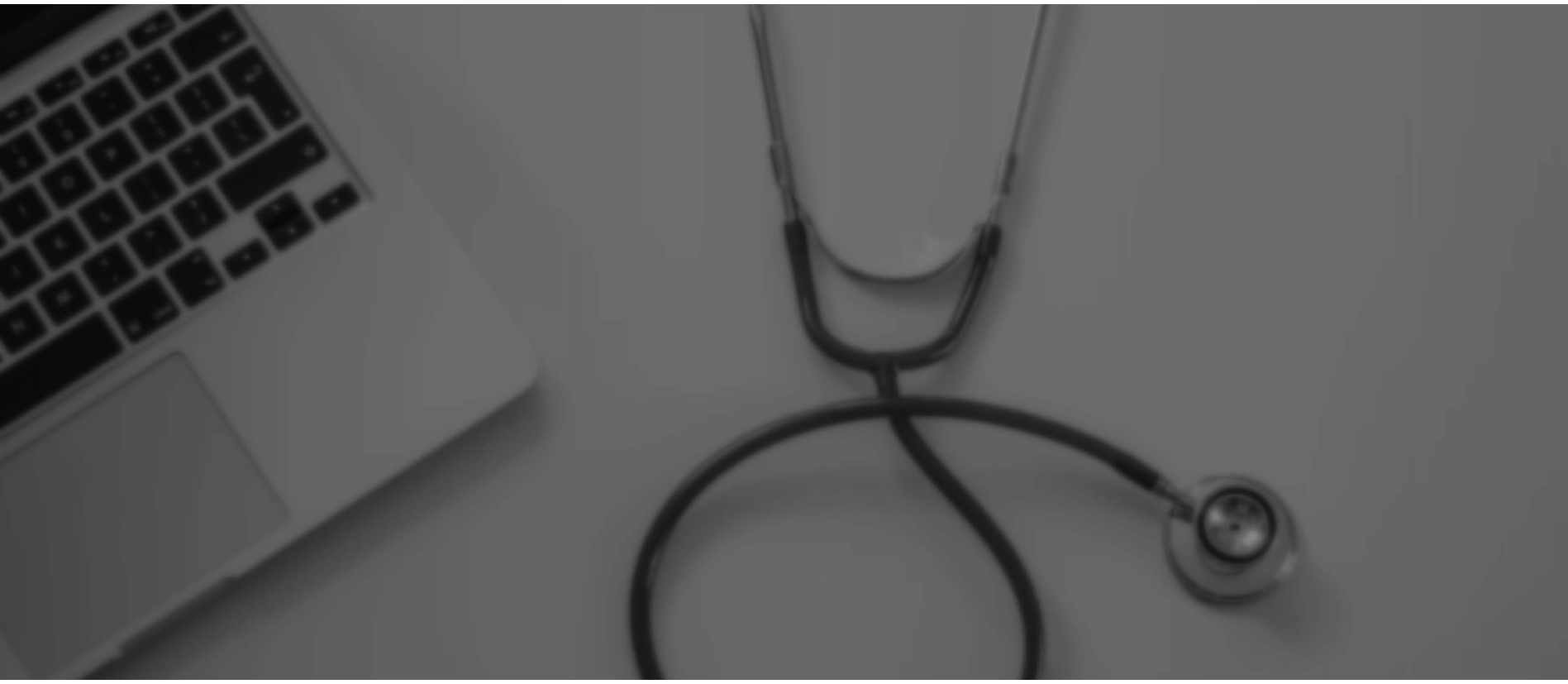 scroll, scrollTop: 0, scrollLeft: 0, axis: both 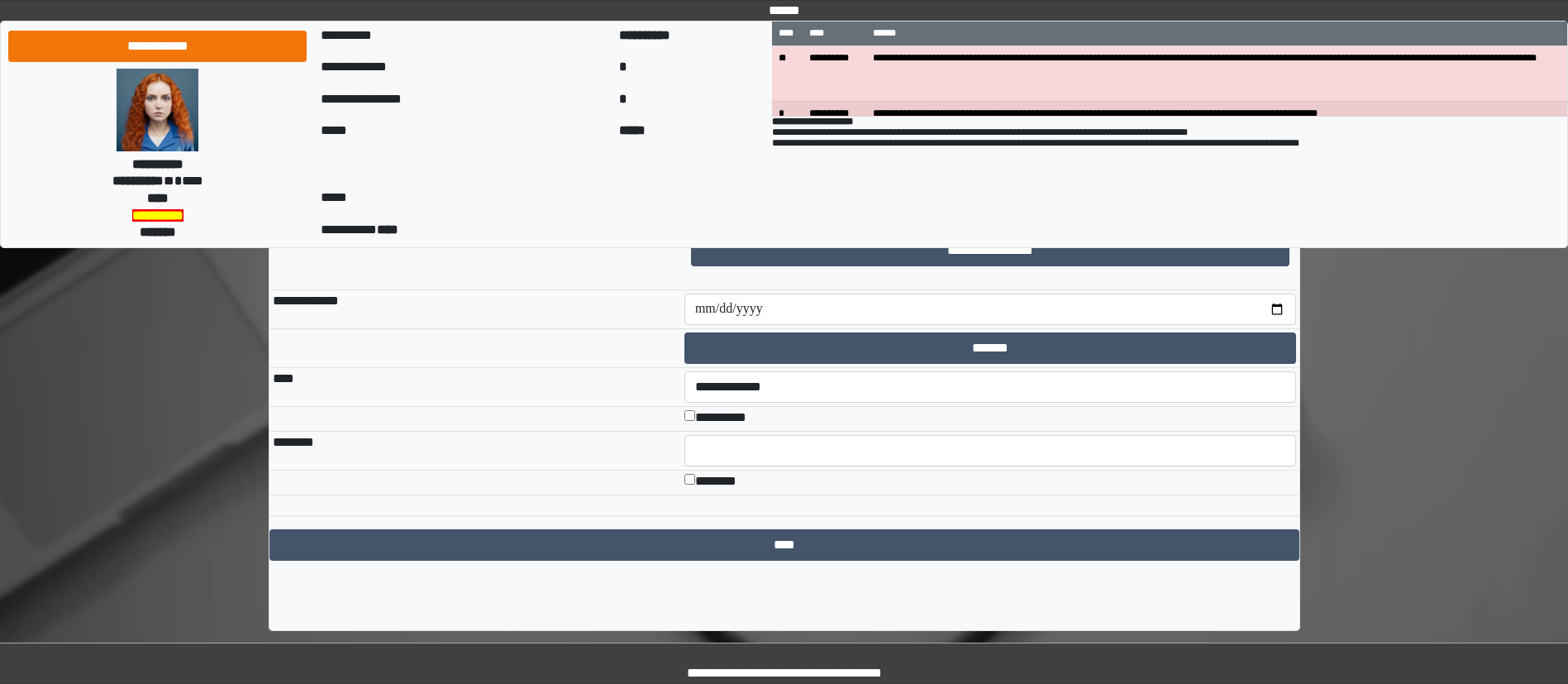 click on "**********" at bounding box center (728, 419) 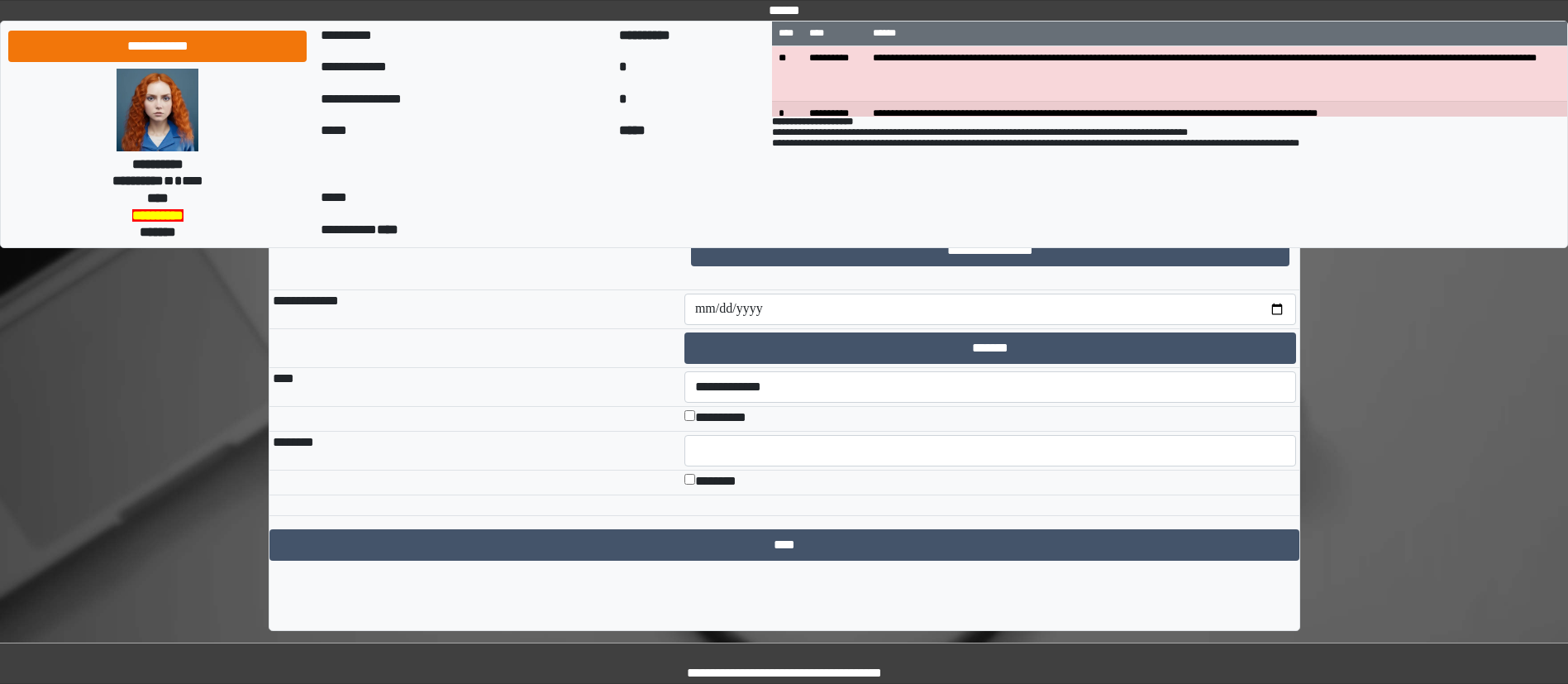 click on "********" at bounding box center [990, 483] 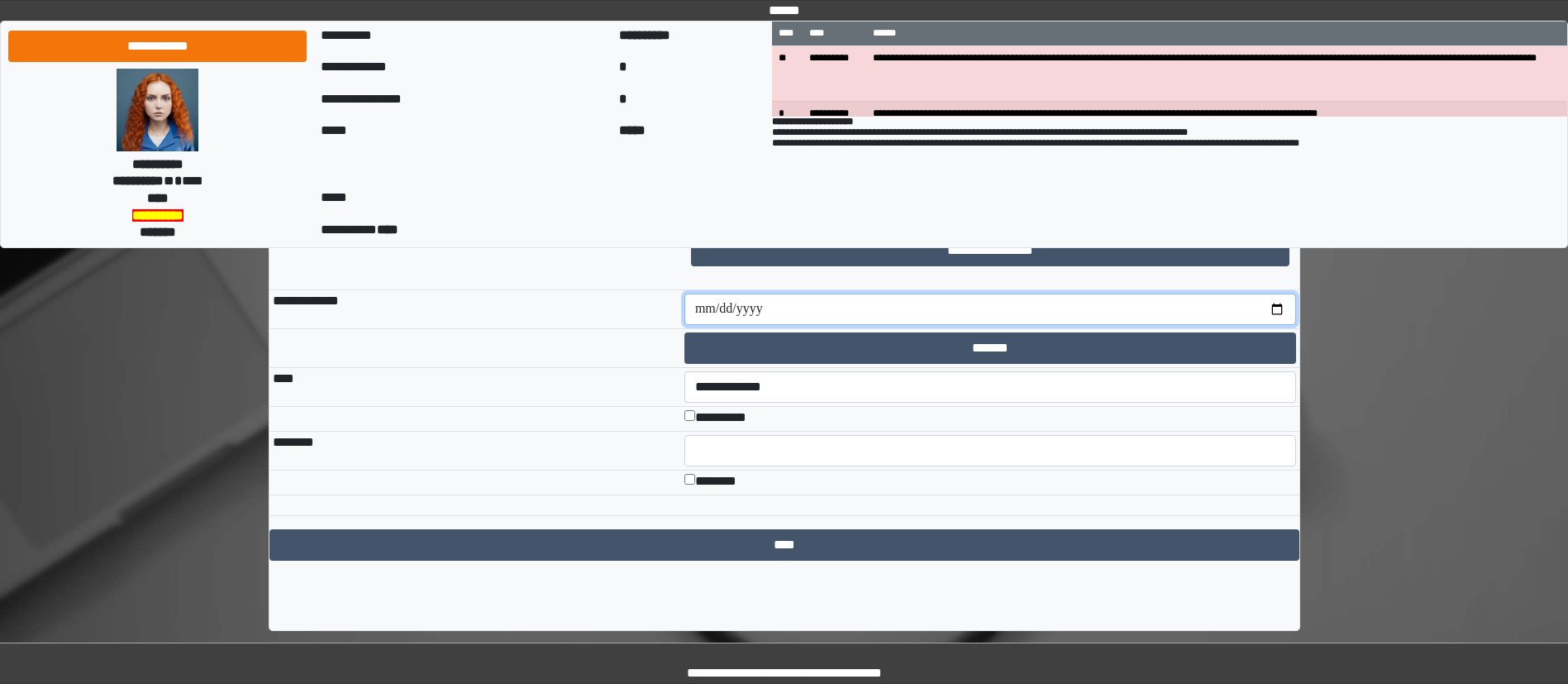 click at bounding box center [990, 309] 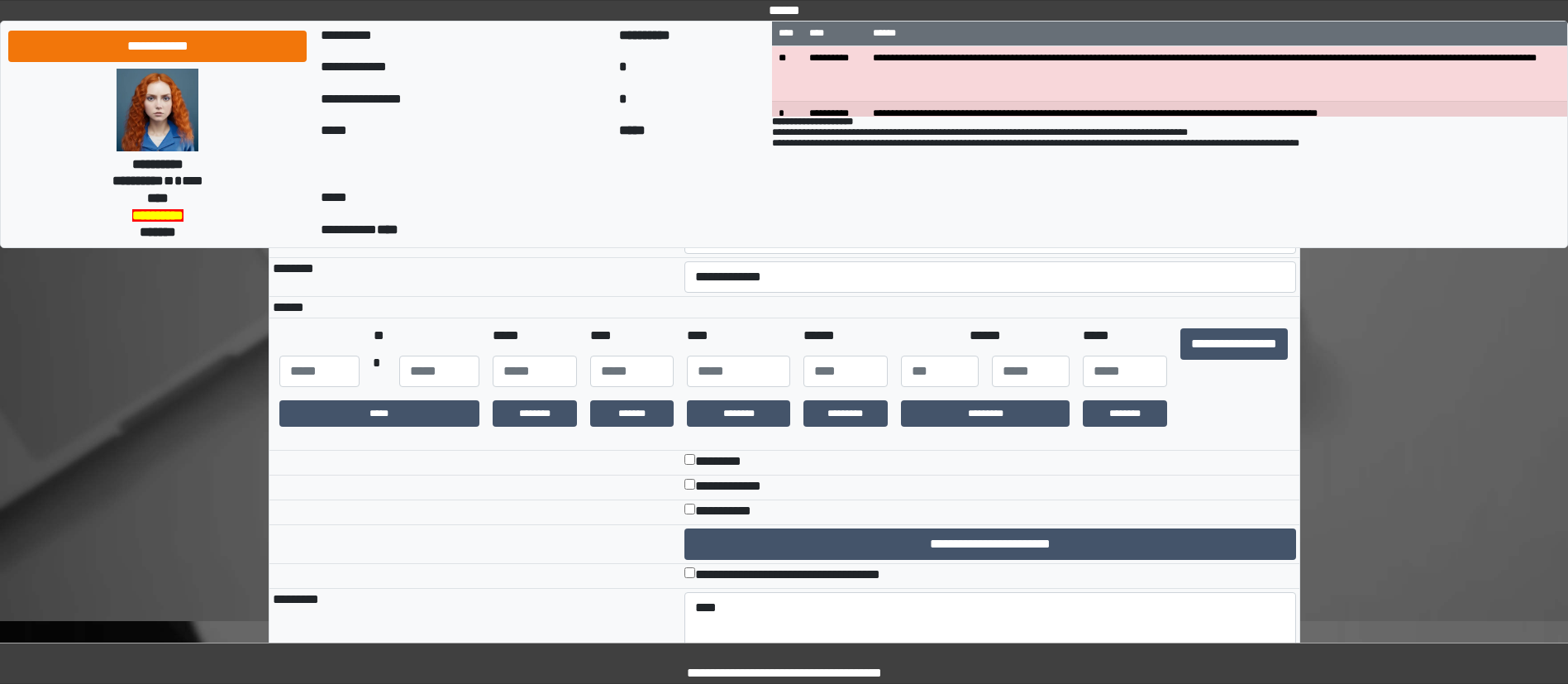 scroll, scrollTop: 219, scrollLeft: 0, axis: vertical 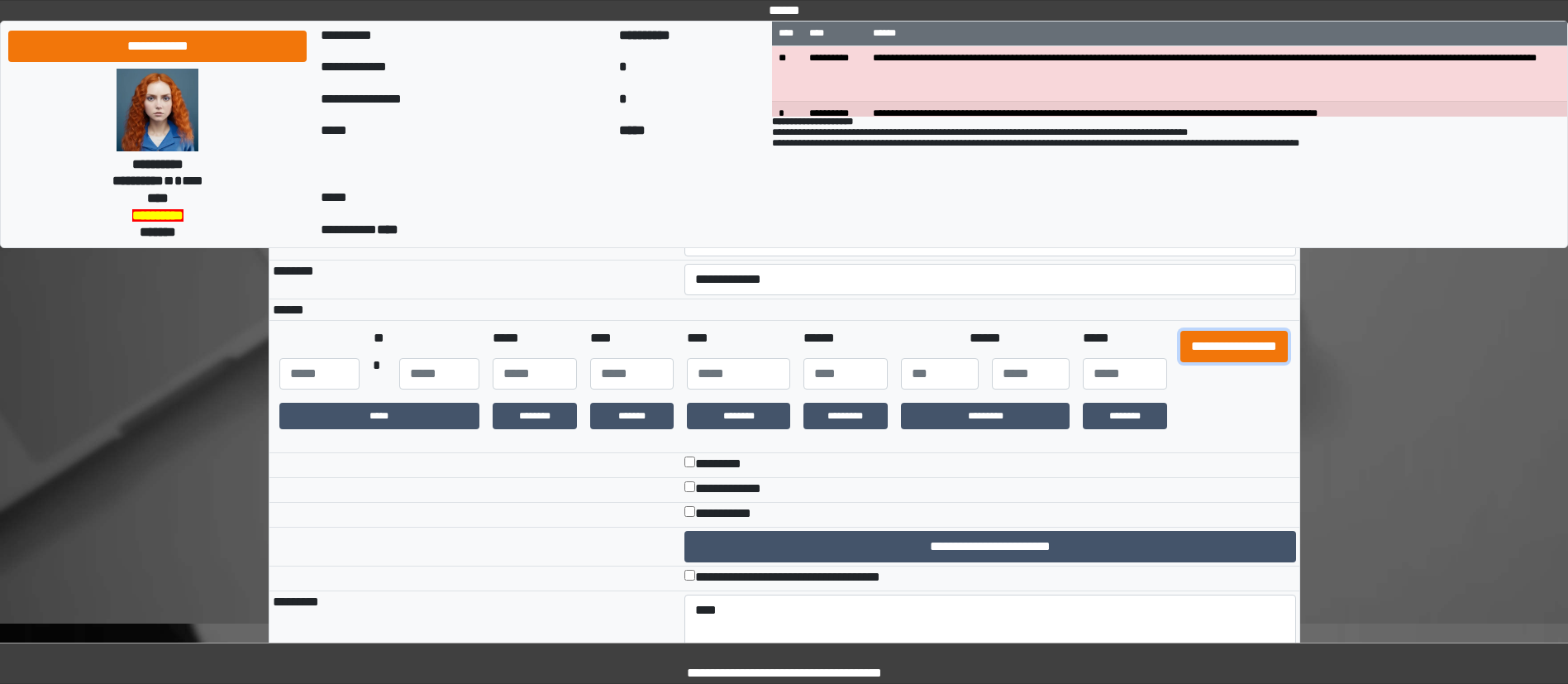 click on "**********" at bounding box center (1234, 347) 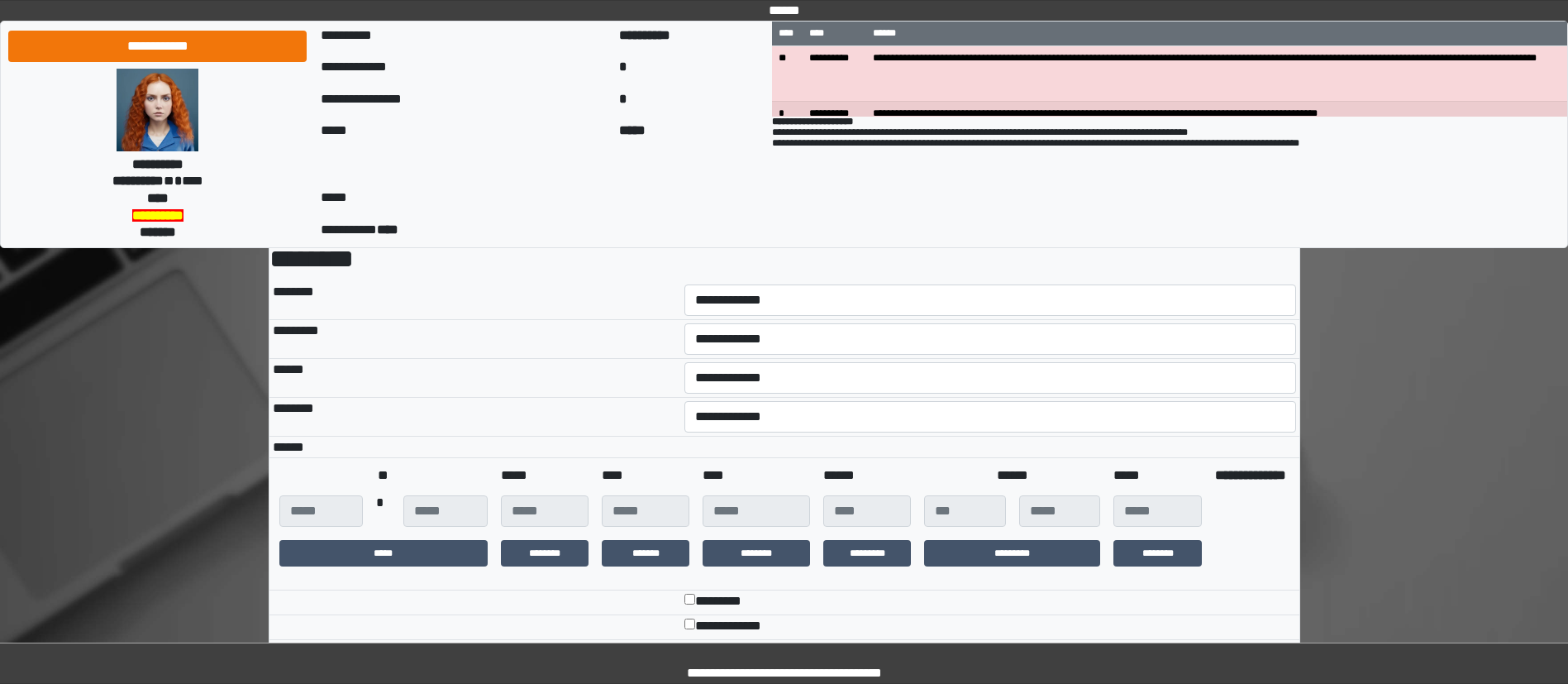 scroll, scrollTop: 79, scrollLeft: 0, axis: vertical 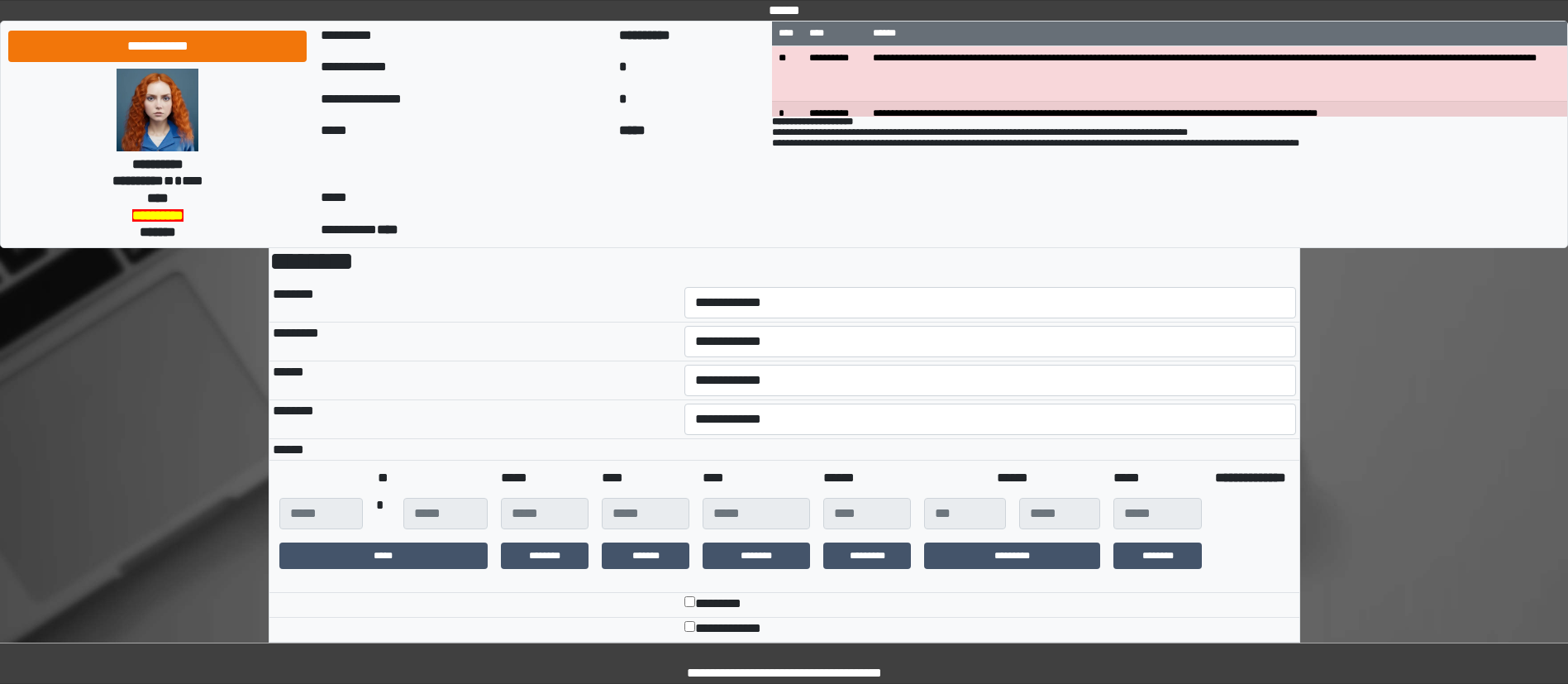 click on "**********" at bounding box center (990, 303) 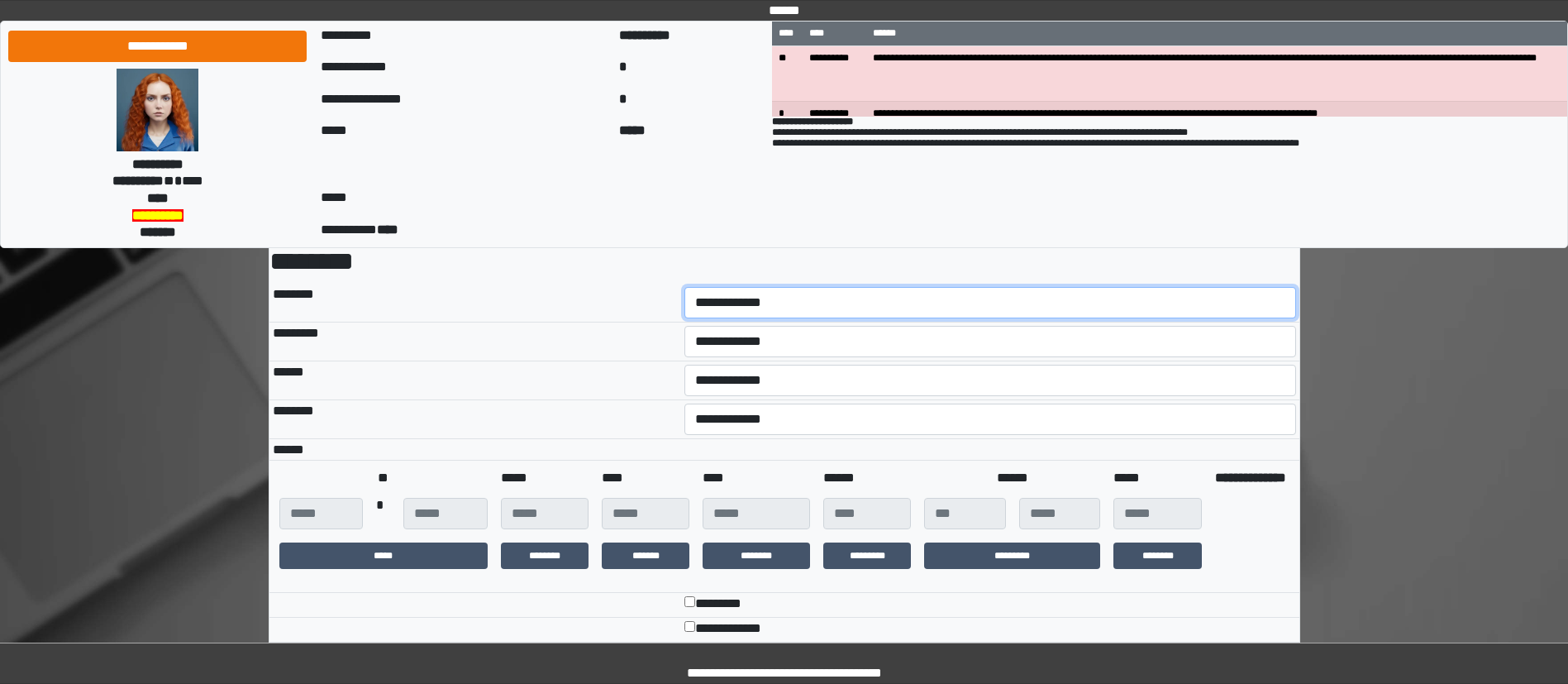 click on "**********" at bounding box center (990, 303) 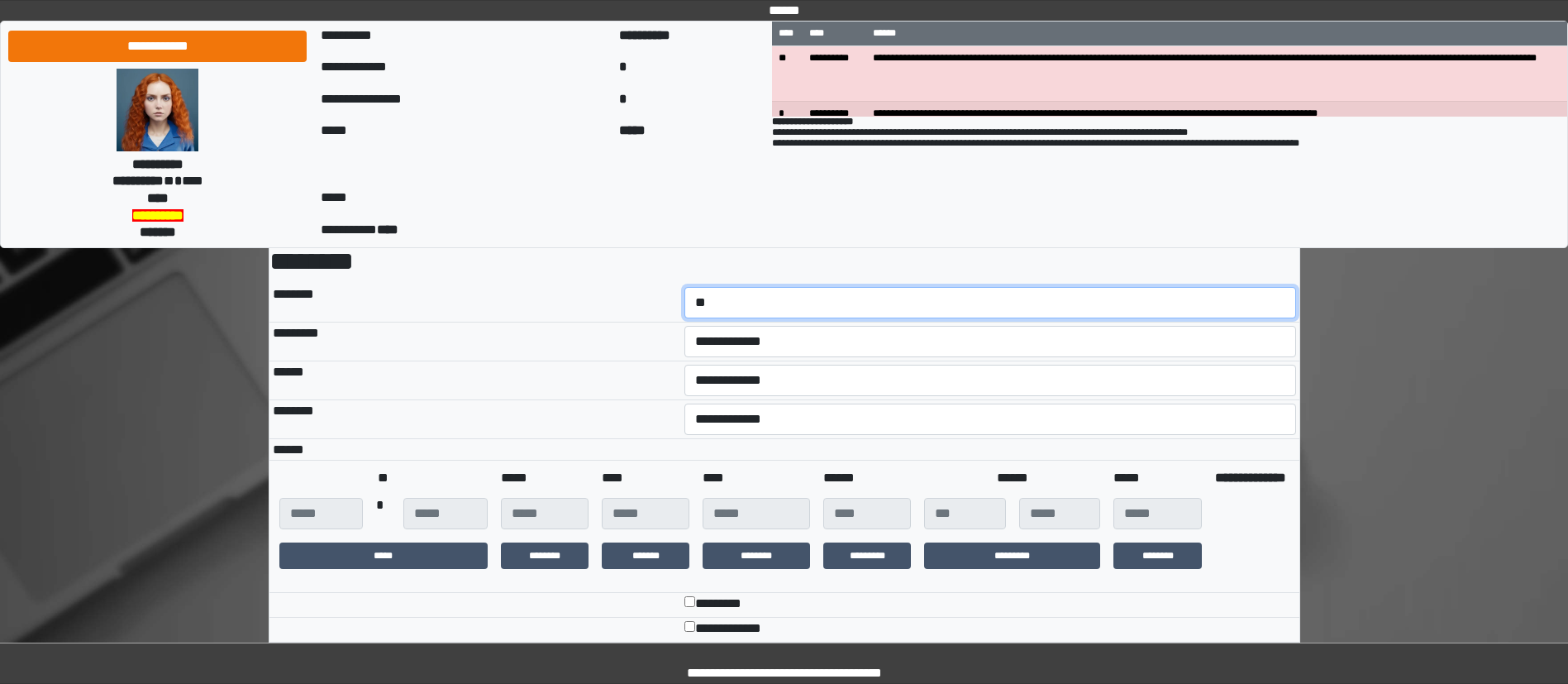 click on "**********" at bounding box center (990, 303) 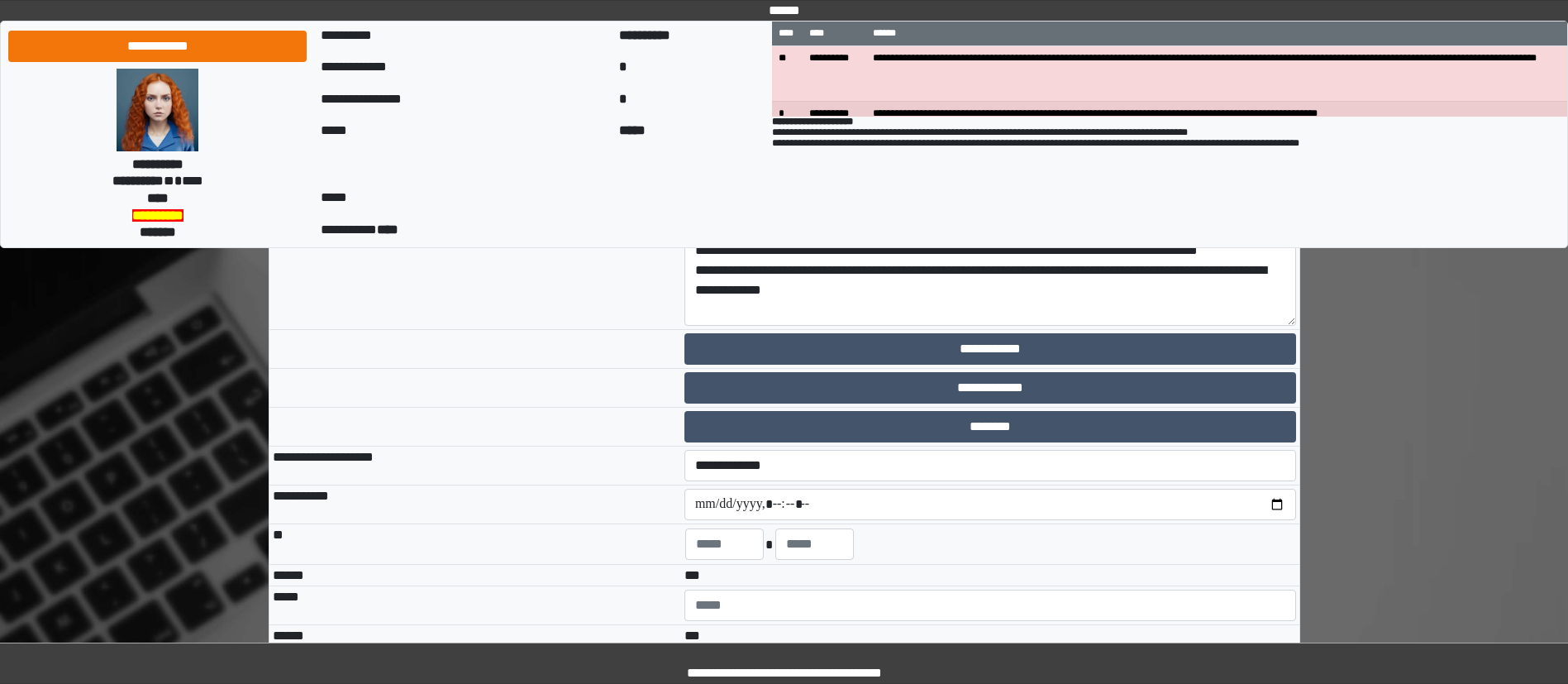 scroll, scrollTop: 1134, scrollLeft: 0, axis: vertical 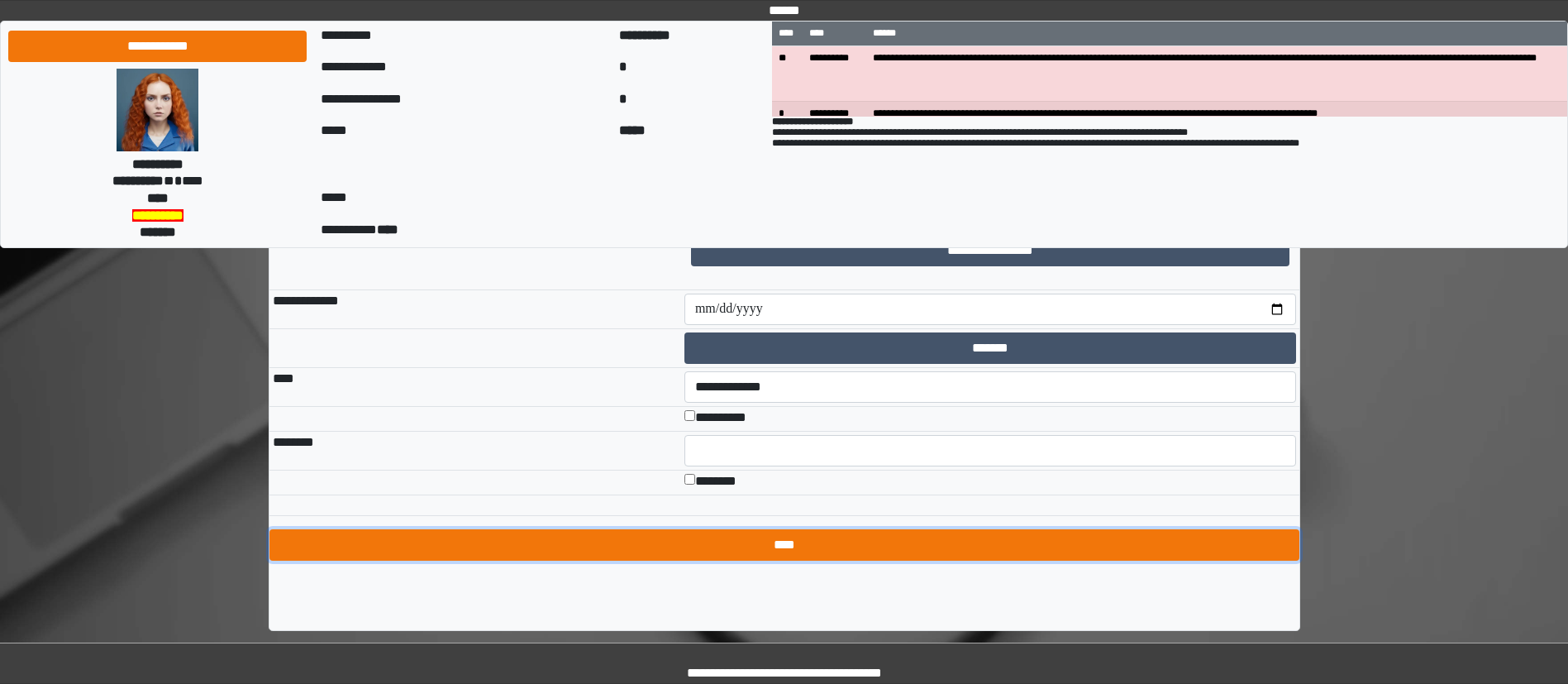 click on "****" at bounding box center (784, 545) 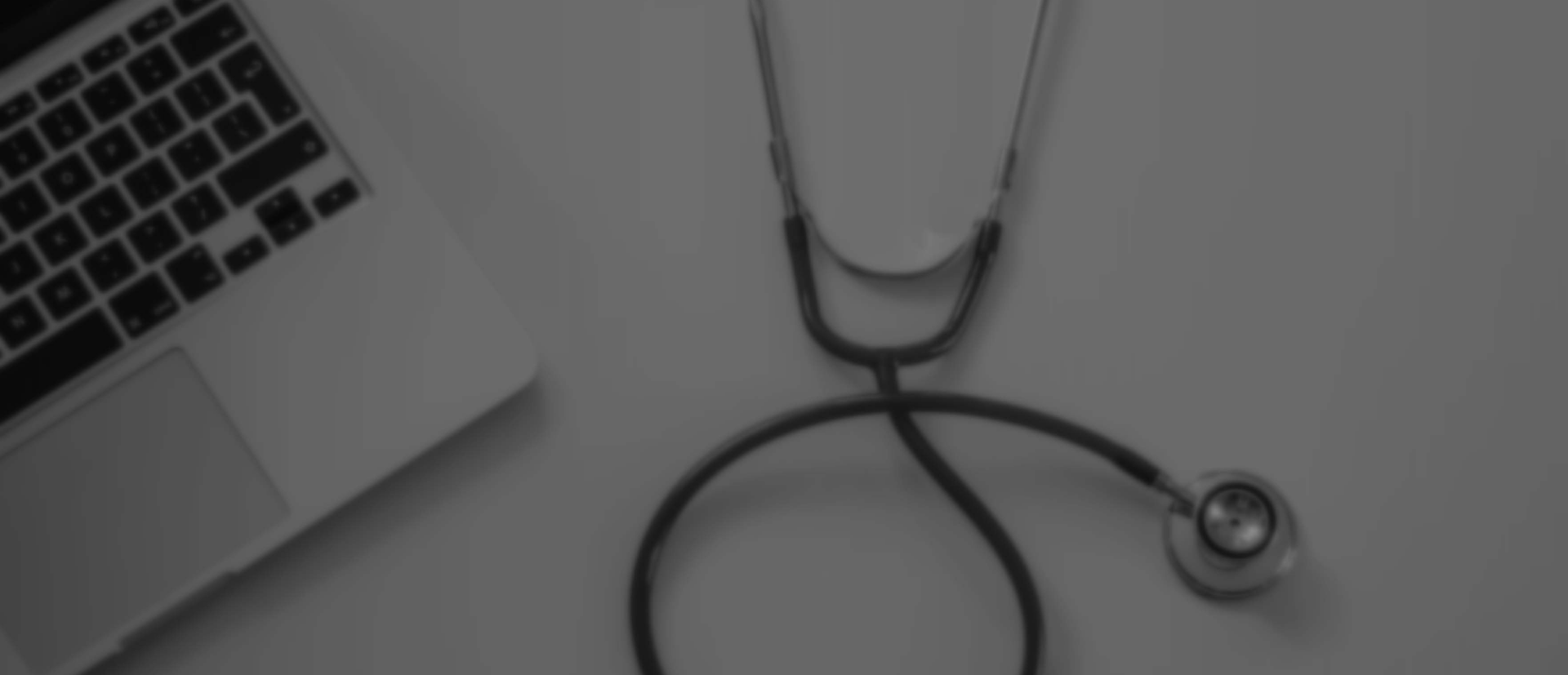 scroll, scrollTop: 0, scrollLeft: 0, axis: both 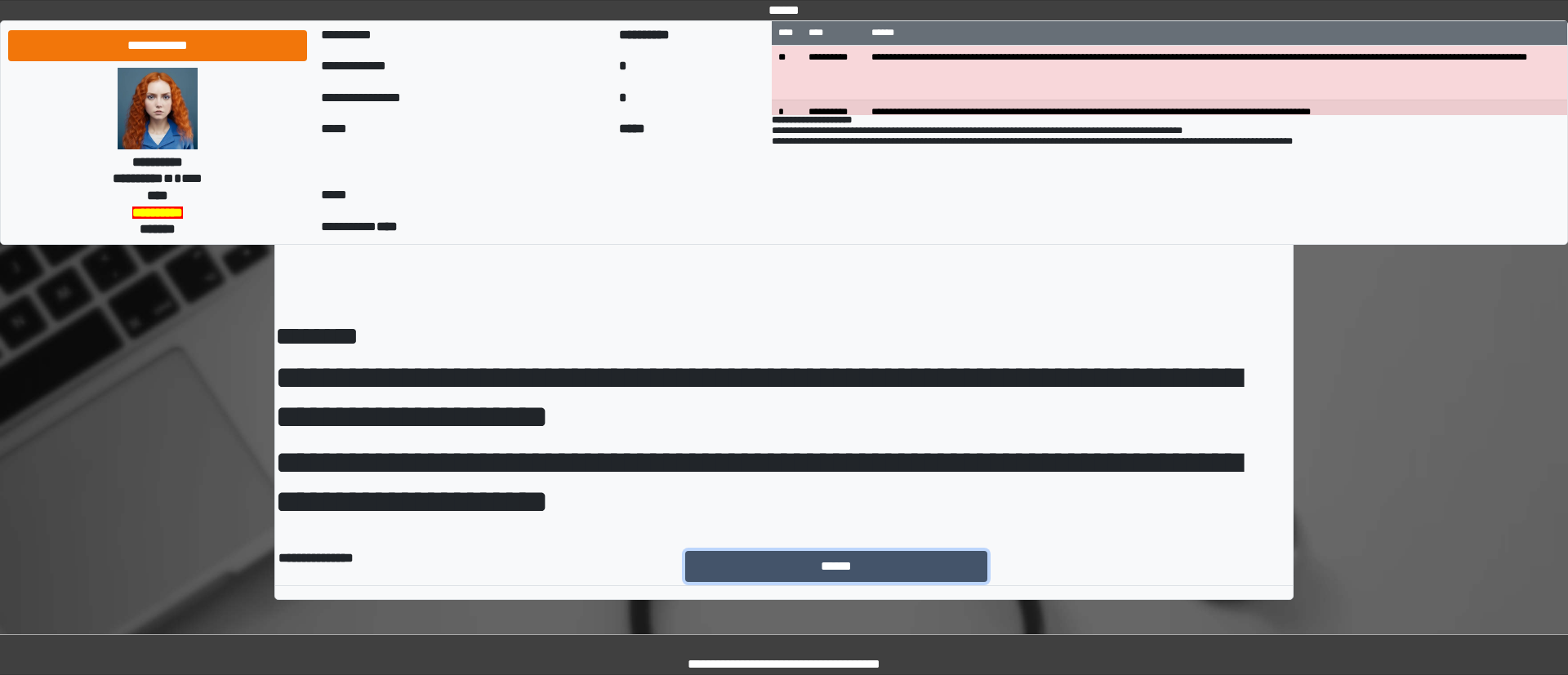 click on "******" at bounding box center [836, 566] 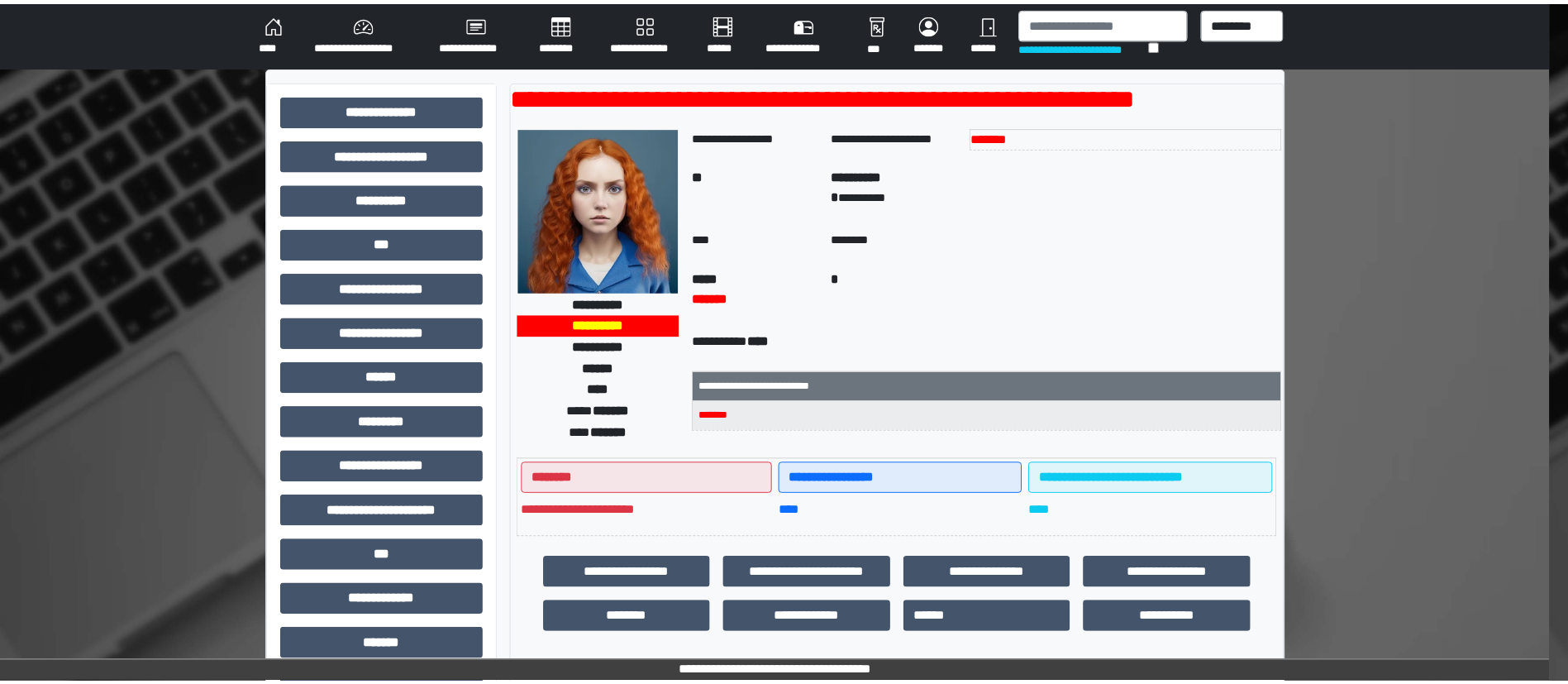scroll, scrollTop: 0, scrollLeft: 0, axis: both 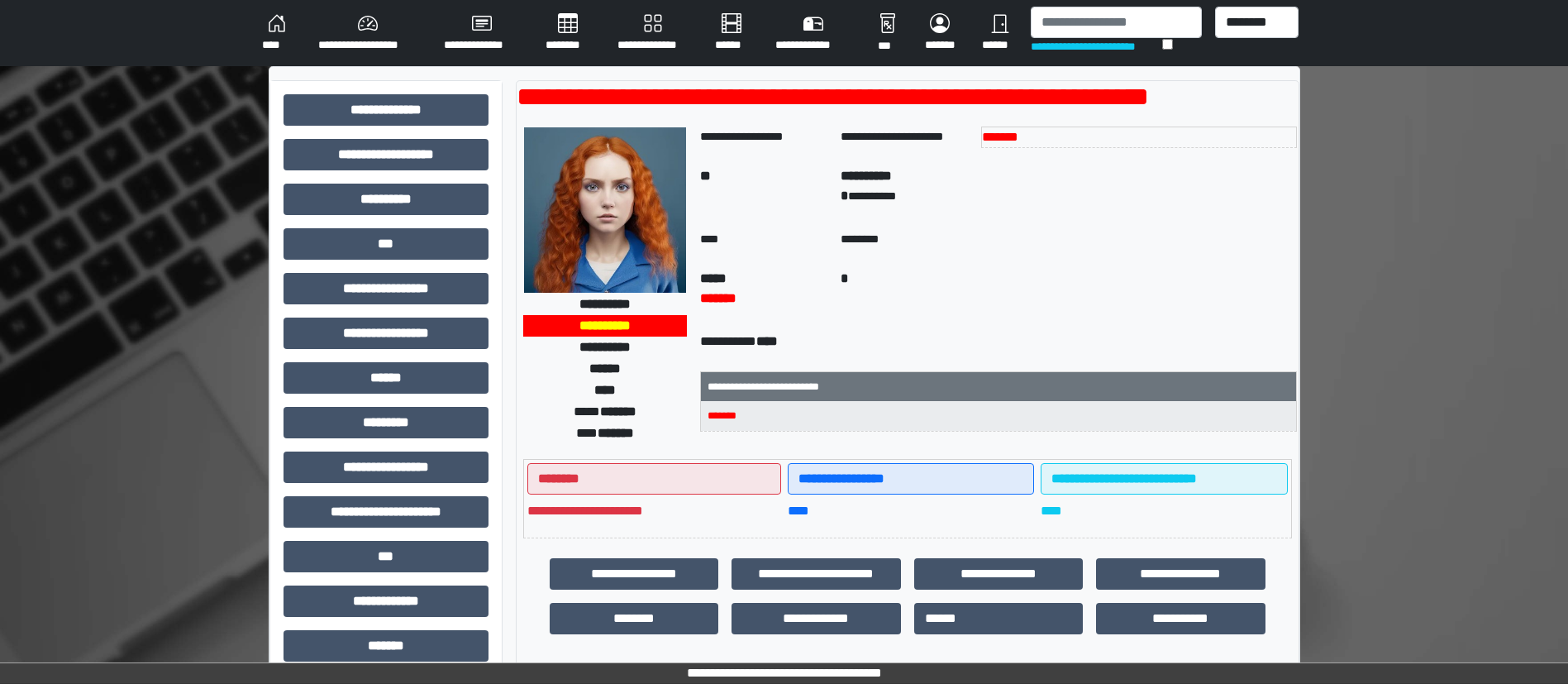 click on "**********" at bounding box center (653, 33) 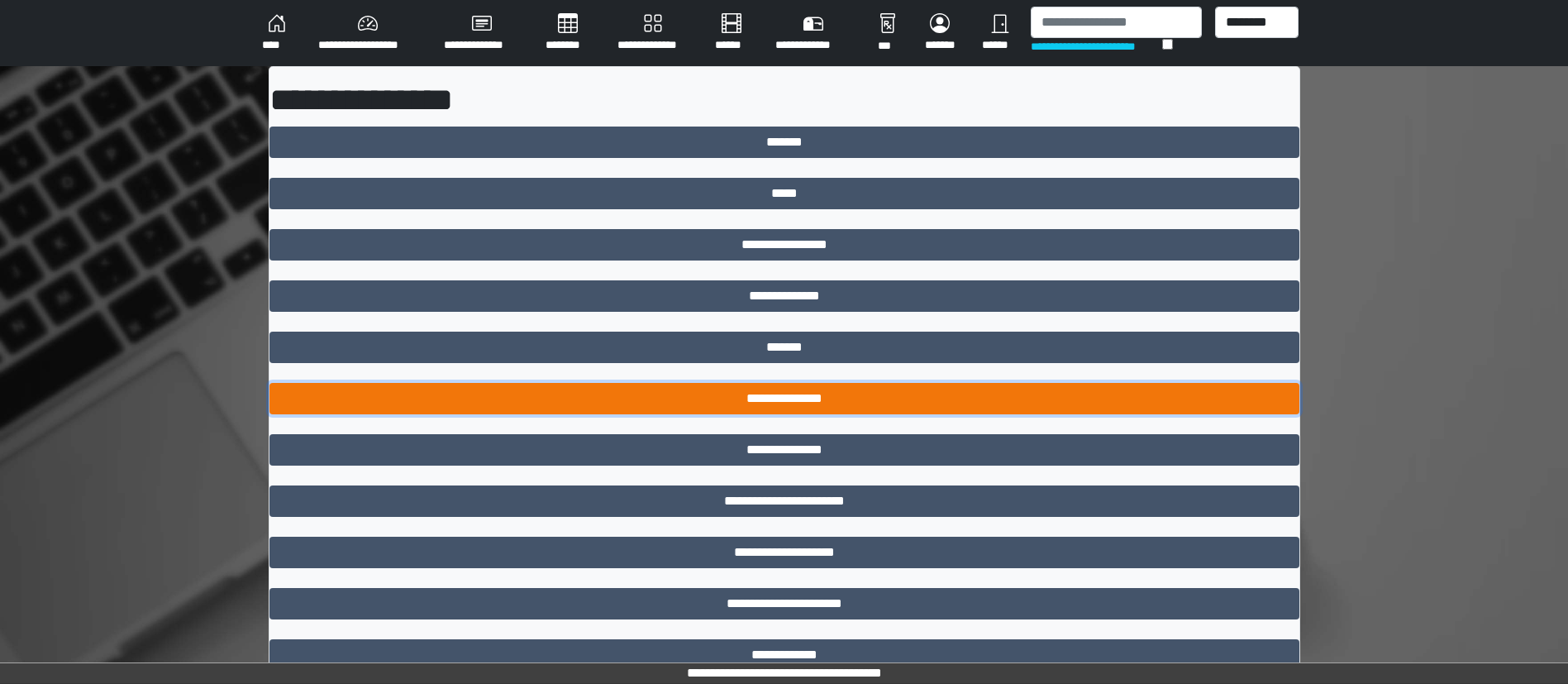 click on "**********" at bounding box center (784, 399) 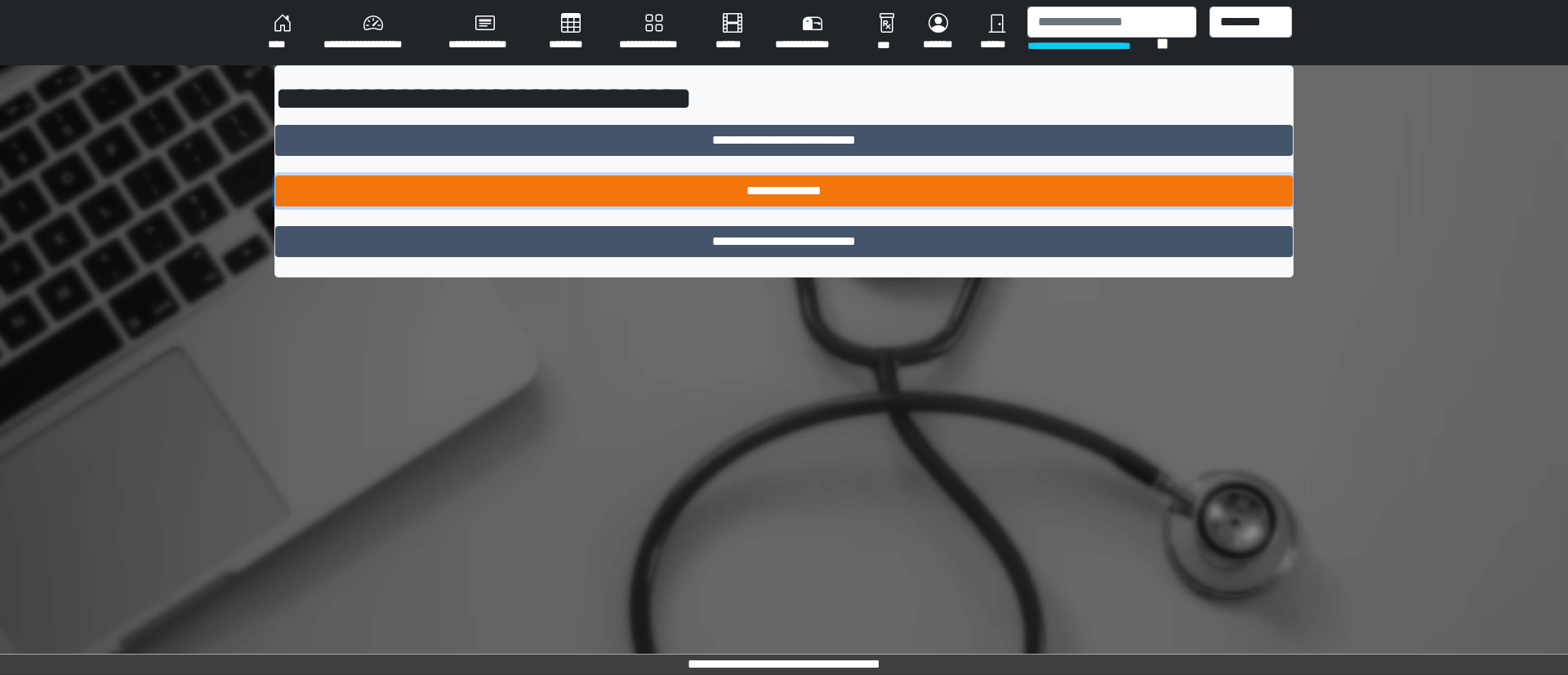 click on "**********" at bounding box center [784, 191] 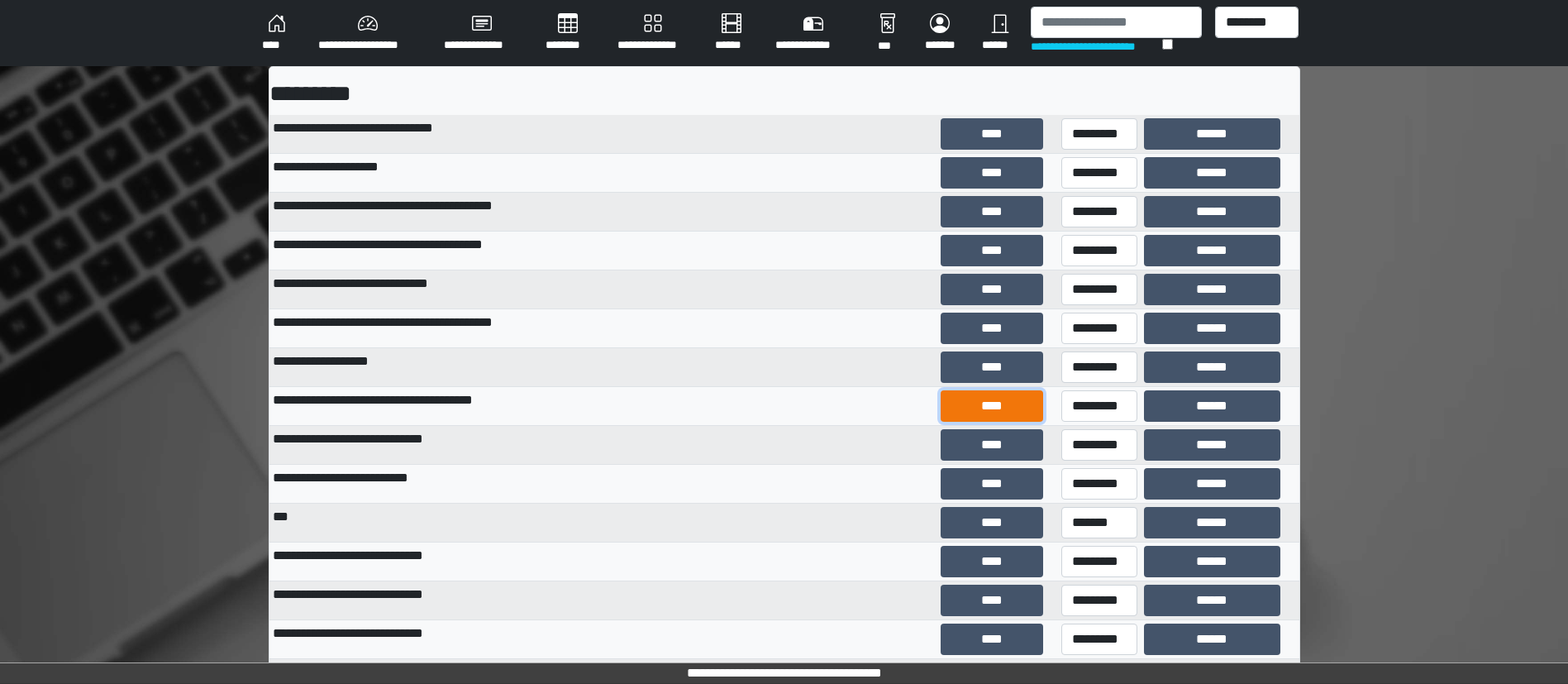 click on "****" at bounding box center (992, 406) 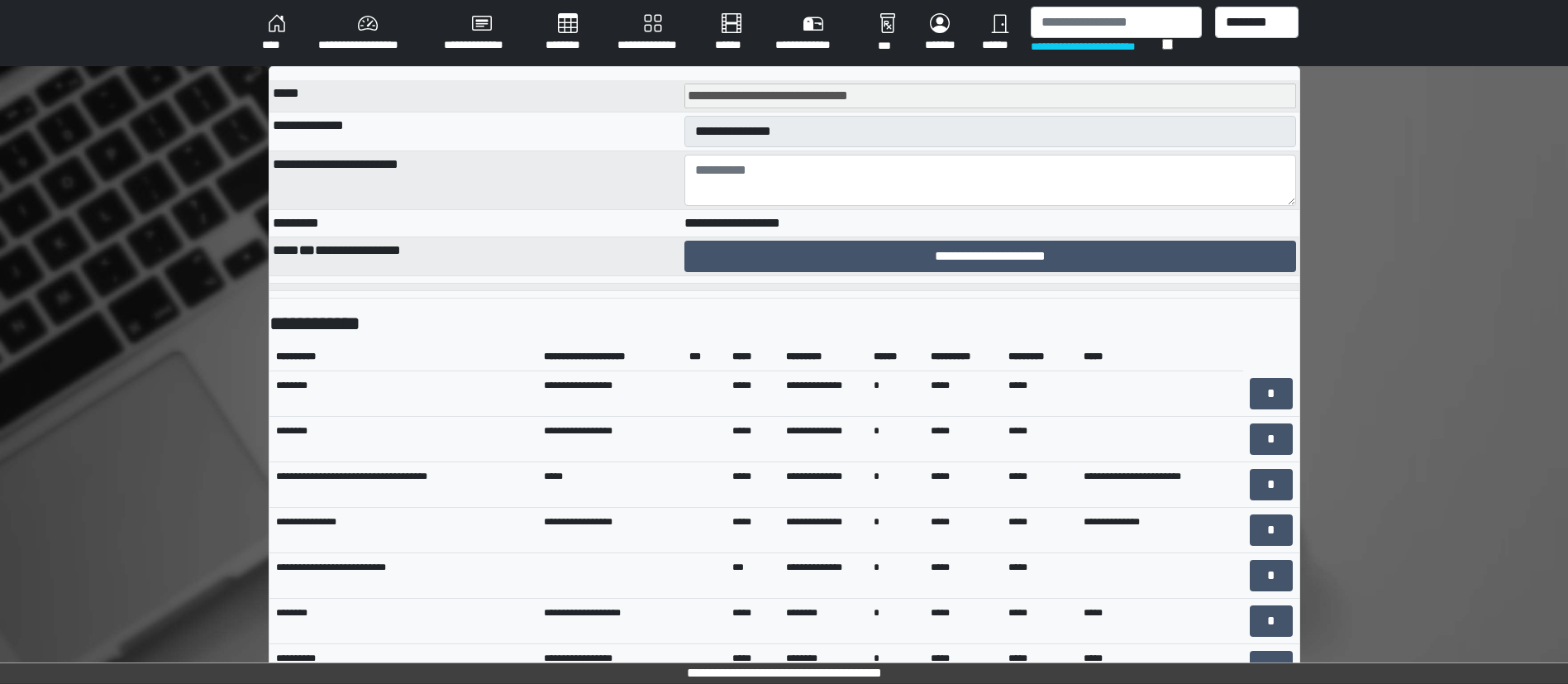 scroll, scrollTop: 593, scrollLeft: 0, axis: vertical 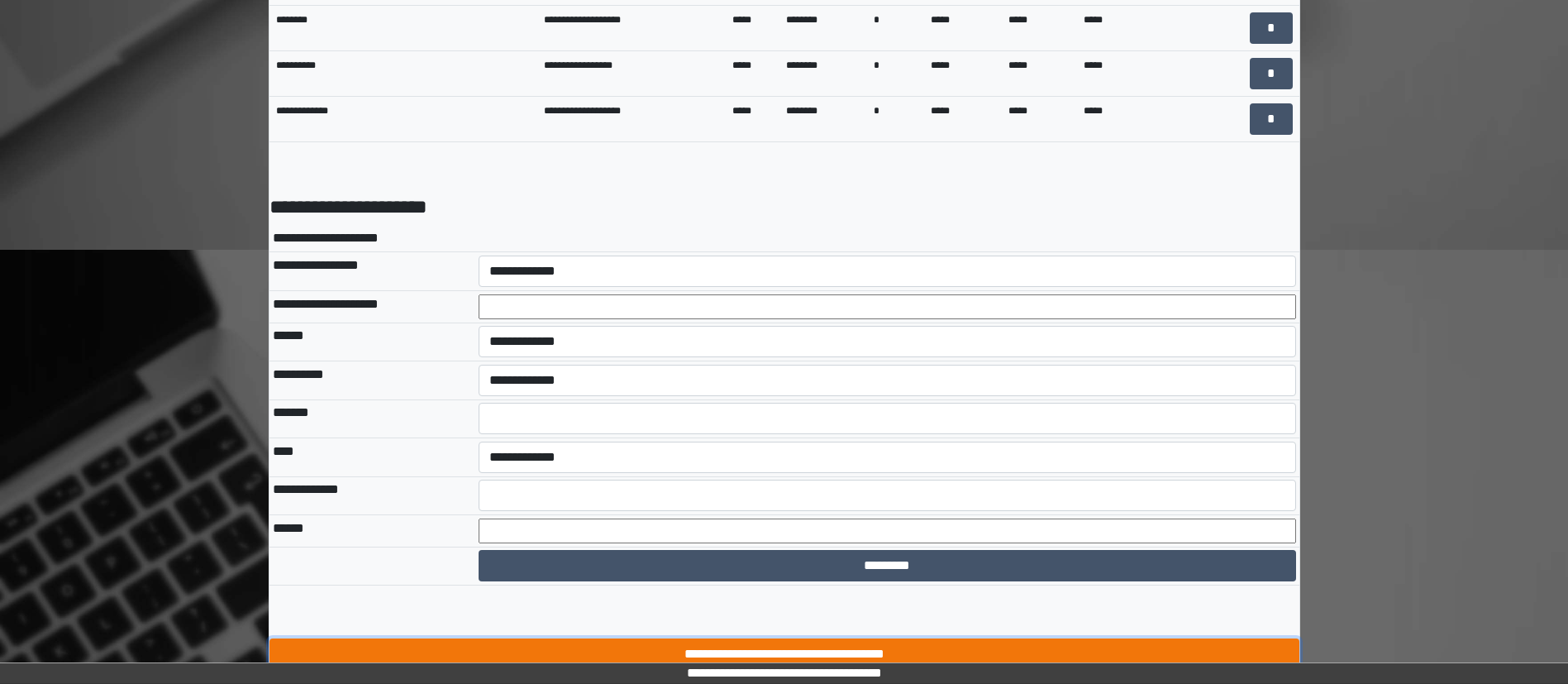 click on "**********" at bounding box center [784, 654] 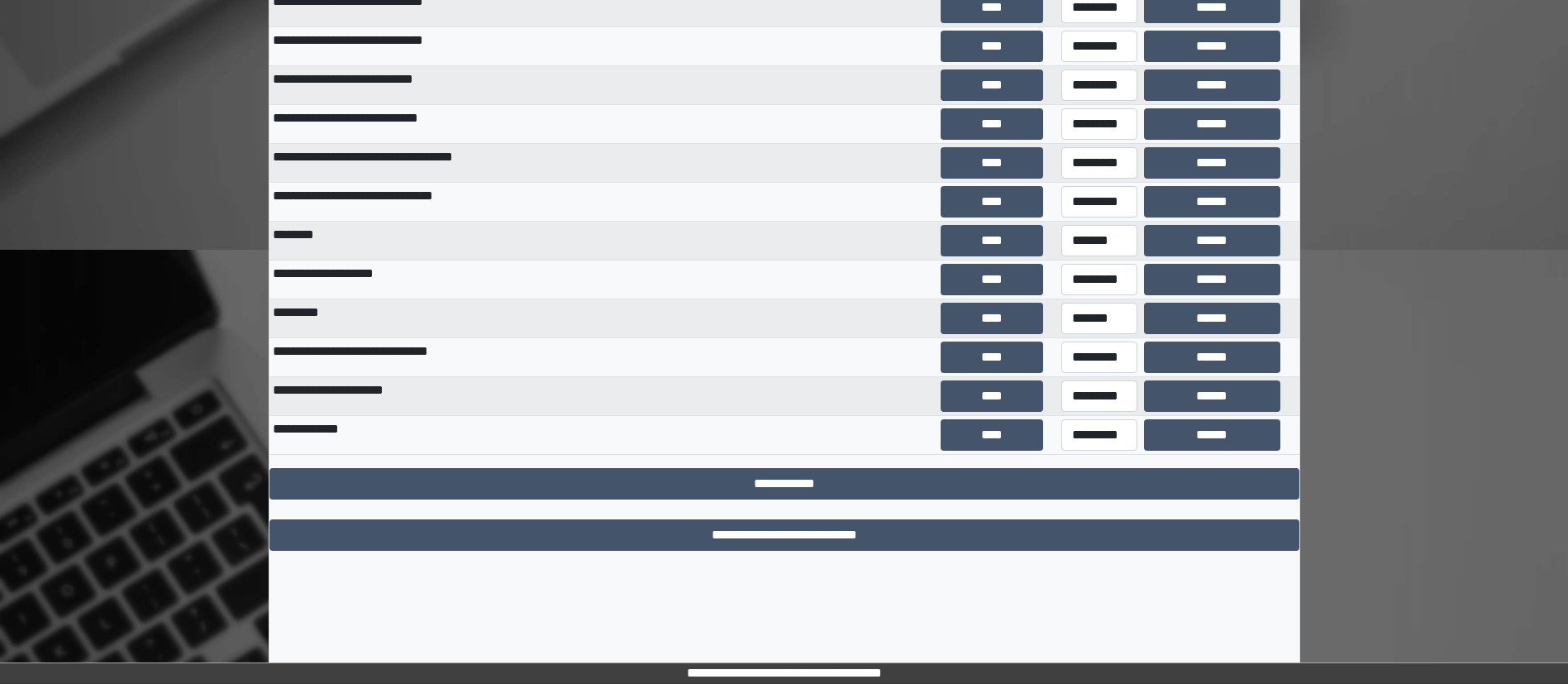 scroll, scrollTop: 474, scrollLeft: 0, axis: vertical 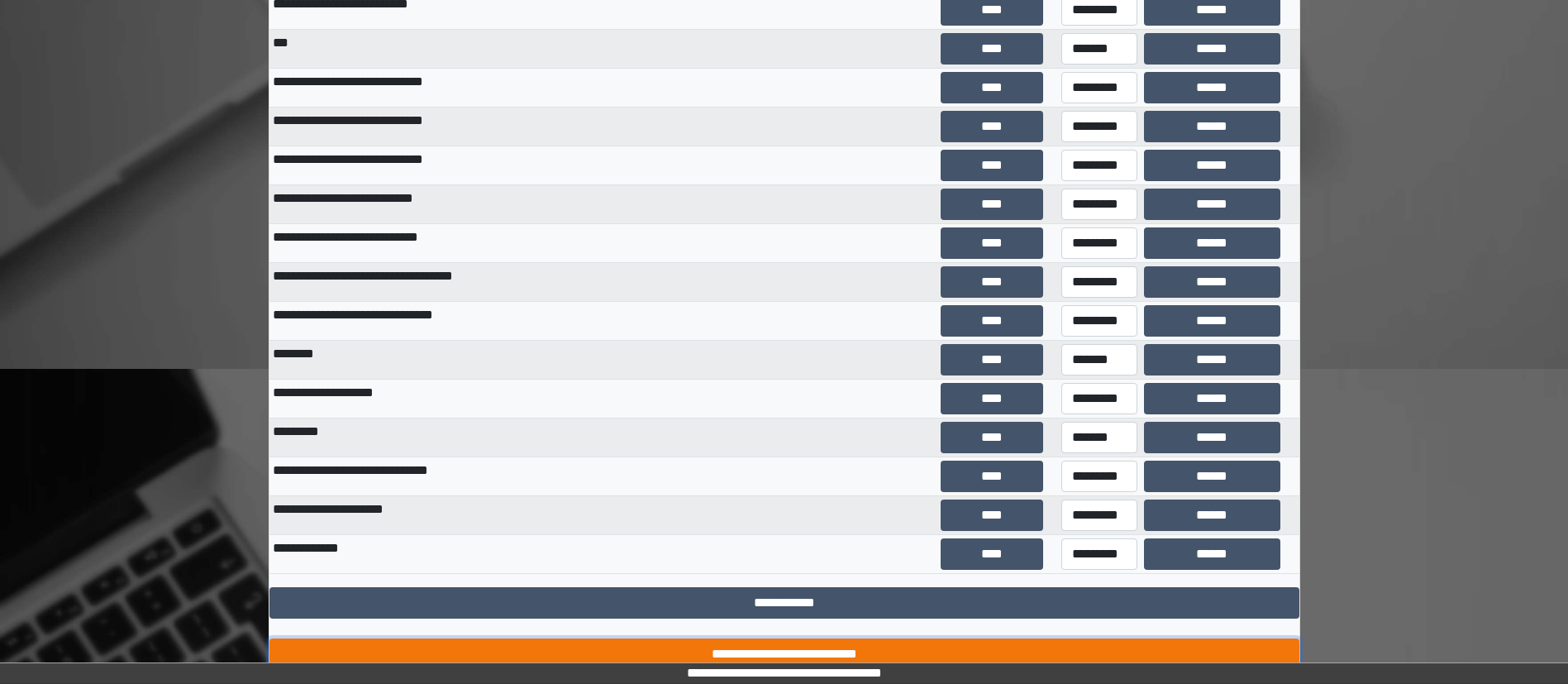 click on "**********" at bounding box center (784, 654) 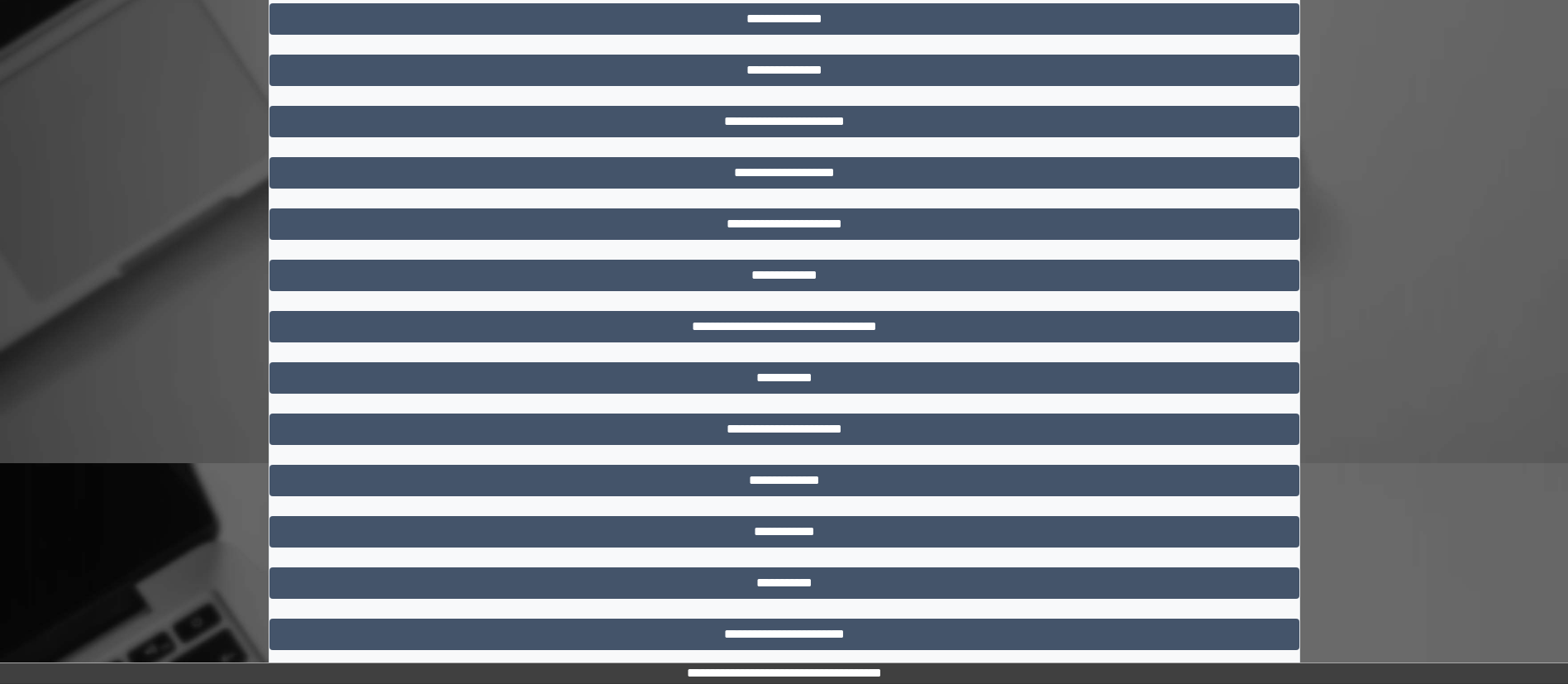 scroll, scrollTop: 380, scrollLeft: 0, axis: vertical 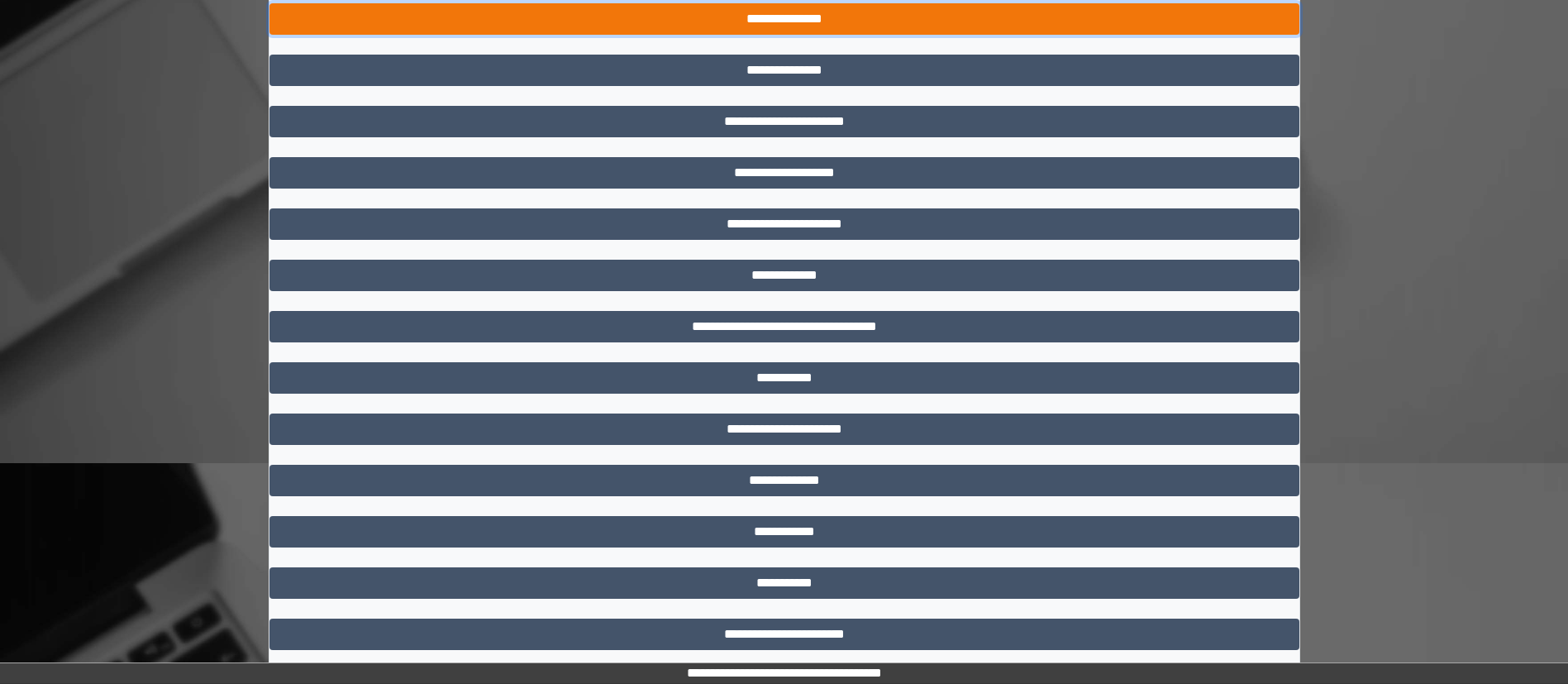 click on "**********" at bounding box center (784, 19) 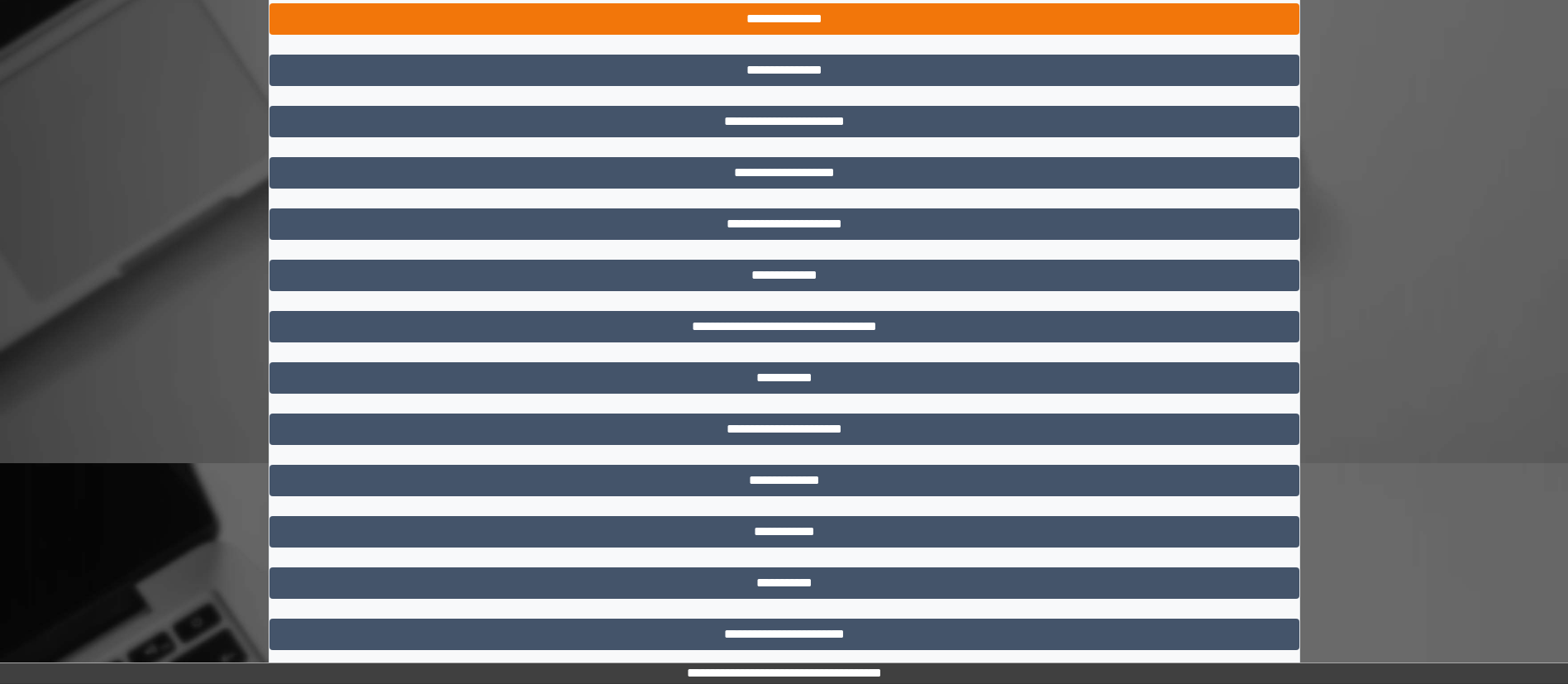 scroll, scrollTop: 0, scrollLeft: 0, axis: both 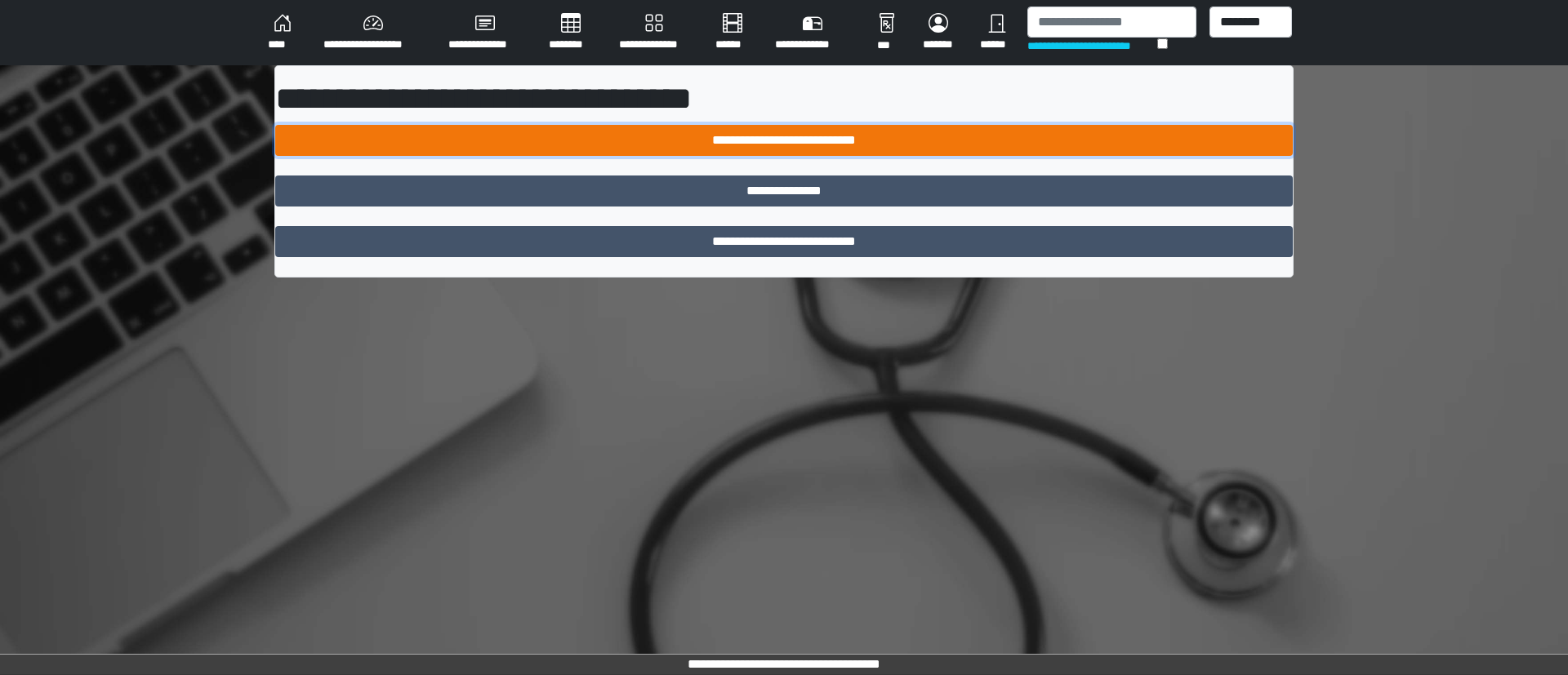 click on "**********" at bounding box center [784, 140] 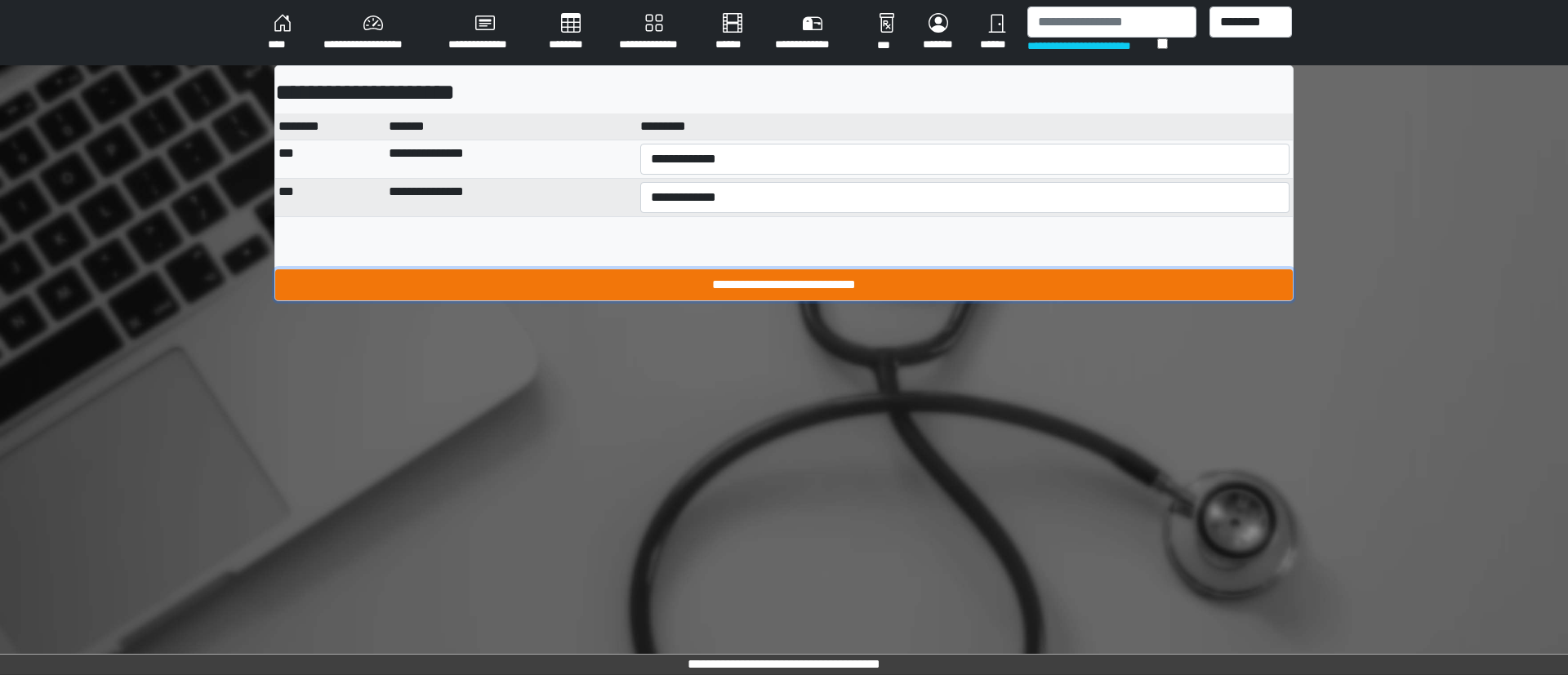 click on "**********" at bounding box center [784, 285] 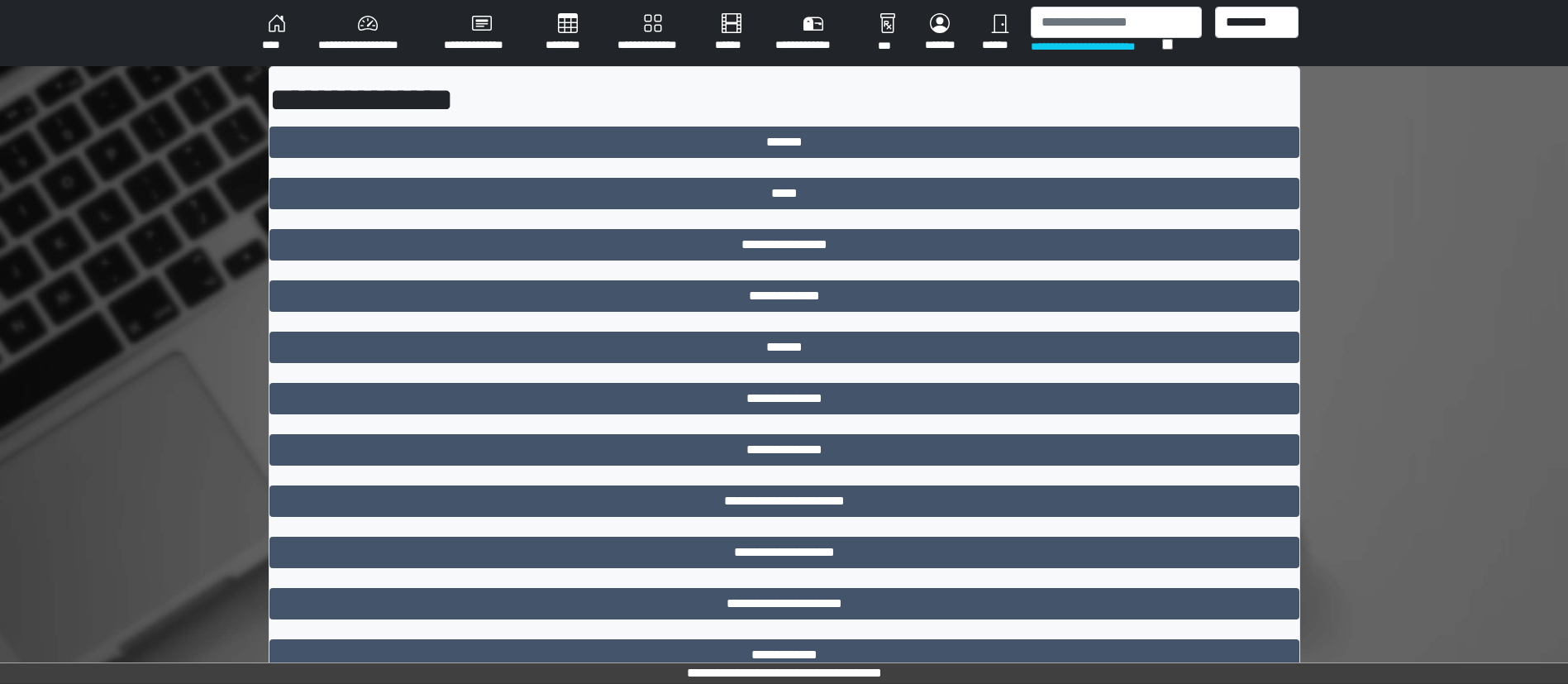 click on "**********" at bounding box center [784, 100] 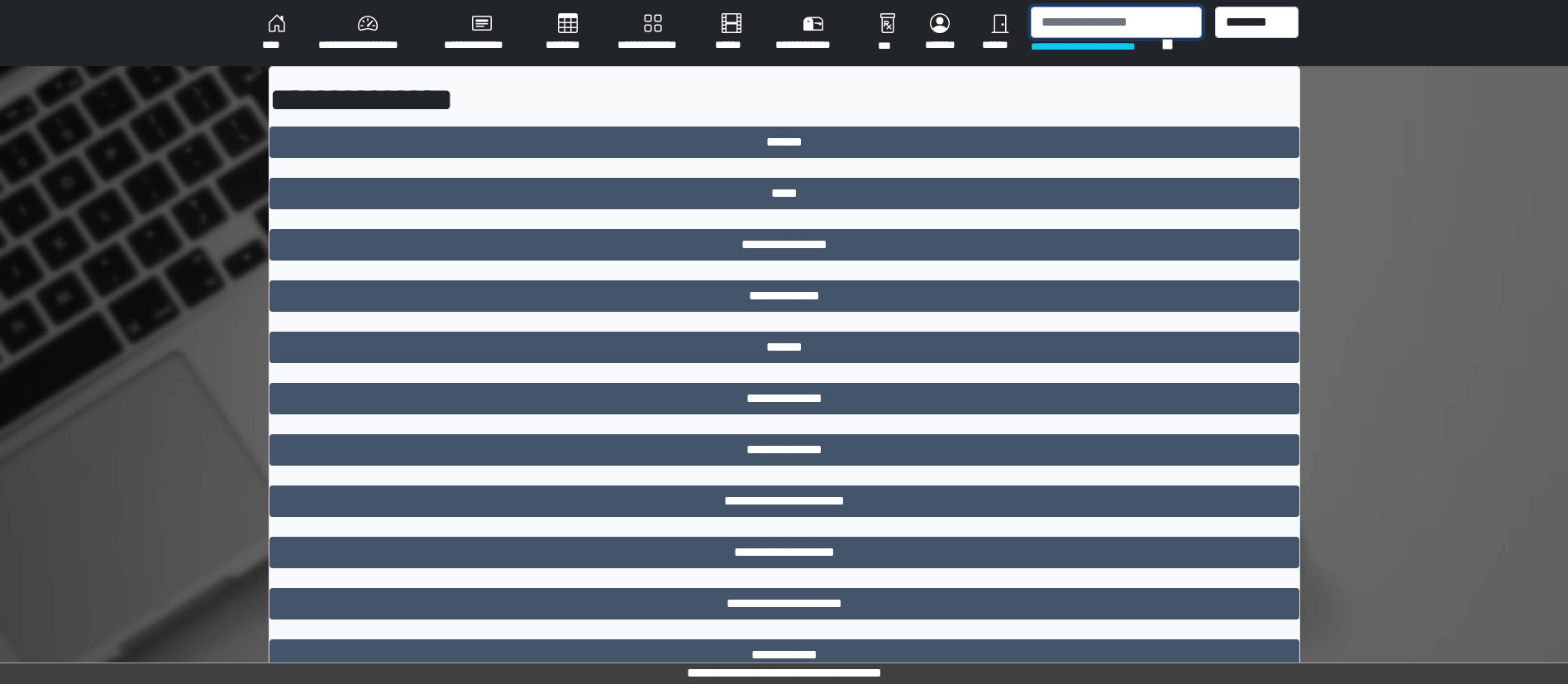 click at bounding box center [1116, 22] 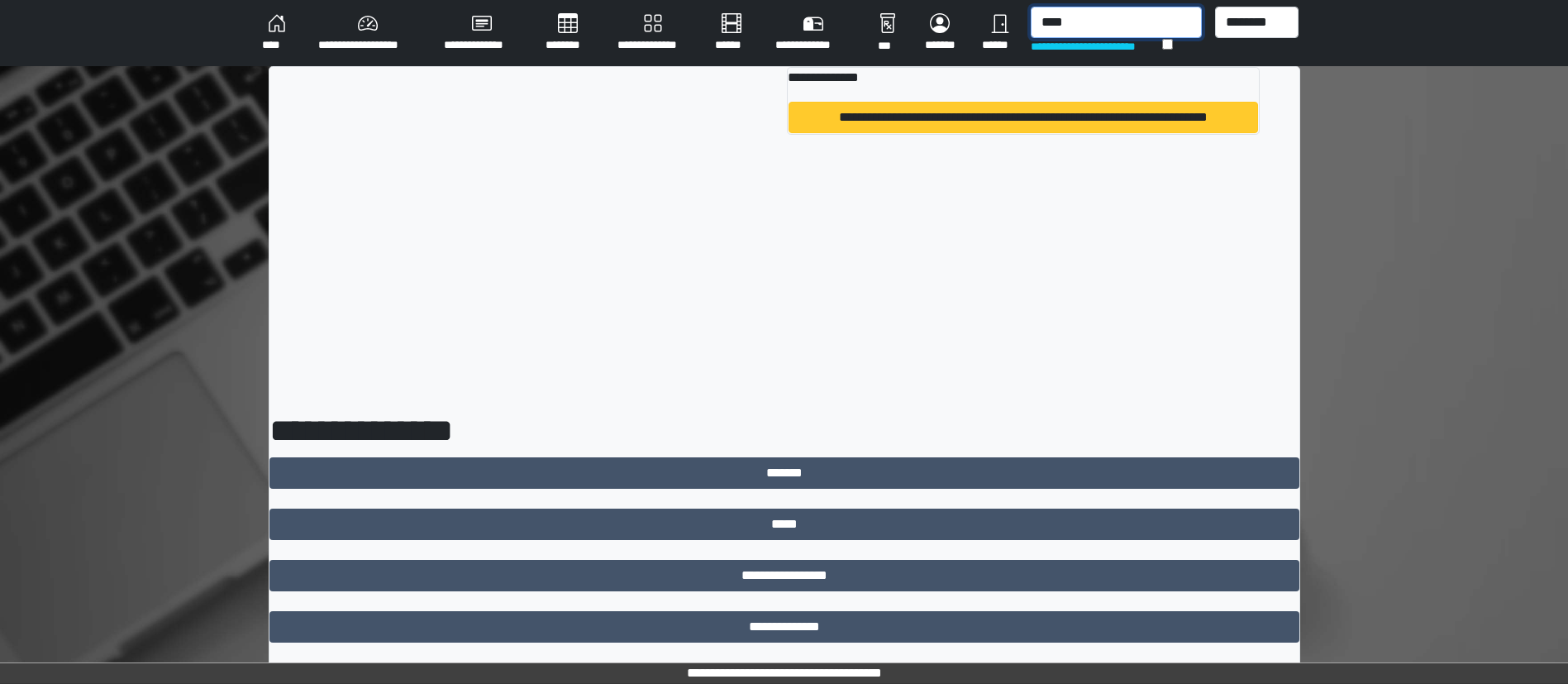 type on "****" 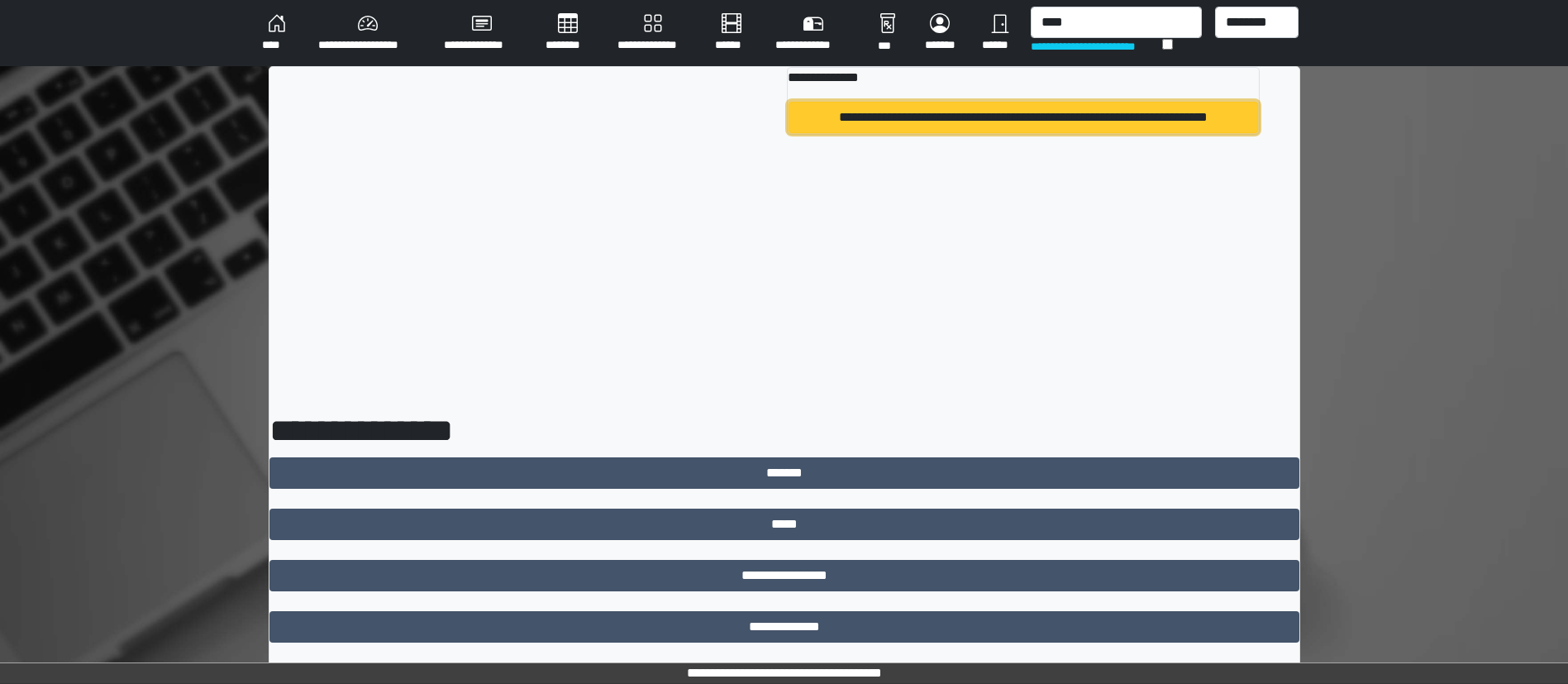 click on "**********" at bounding box center (1022, 117) 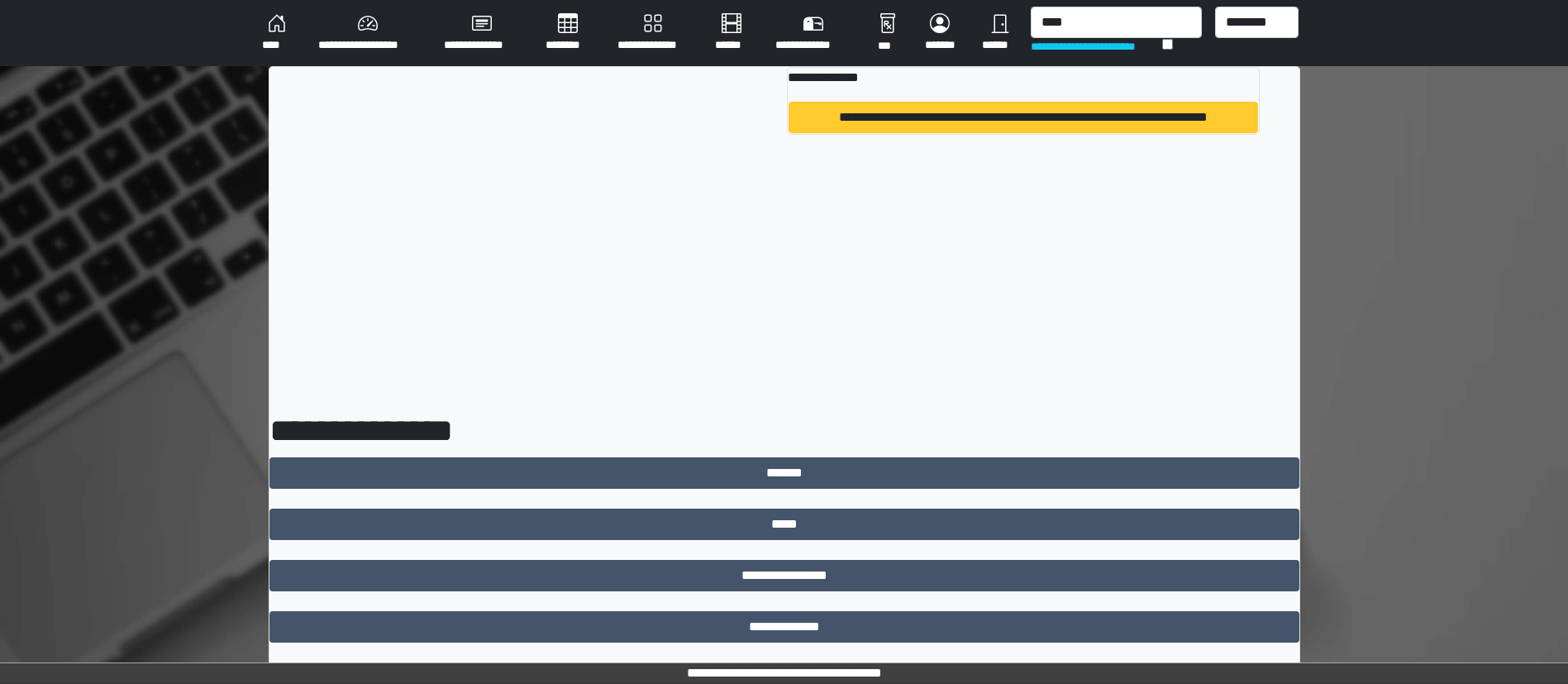 type 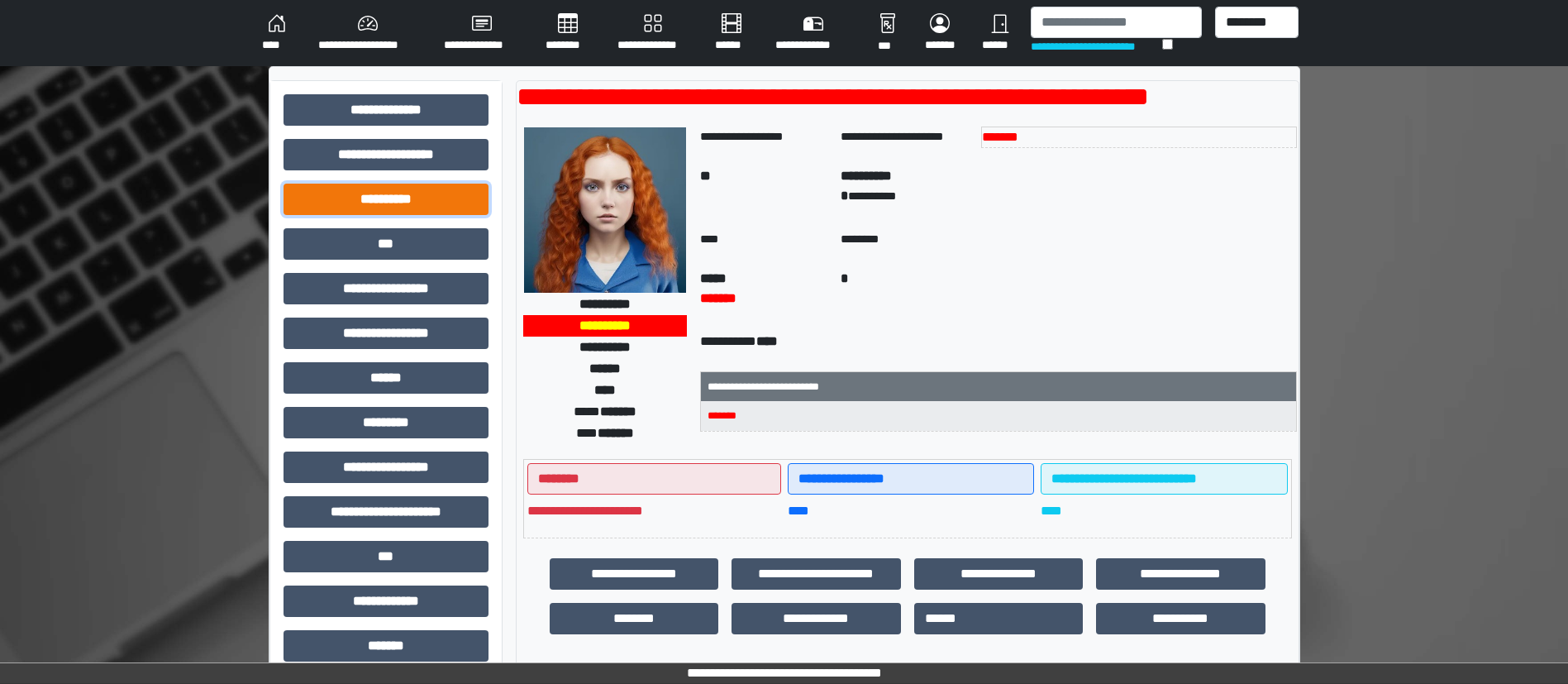 click on "**********" at bounding box center [386, 199] 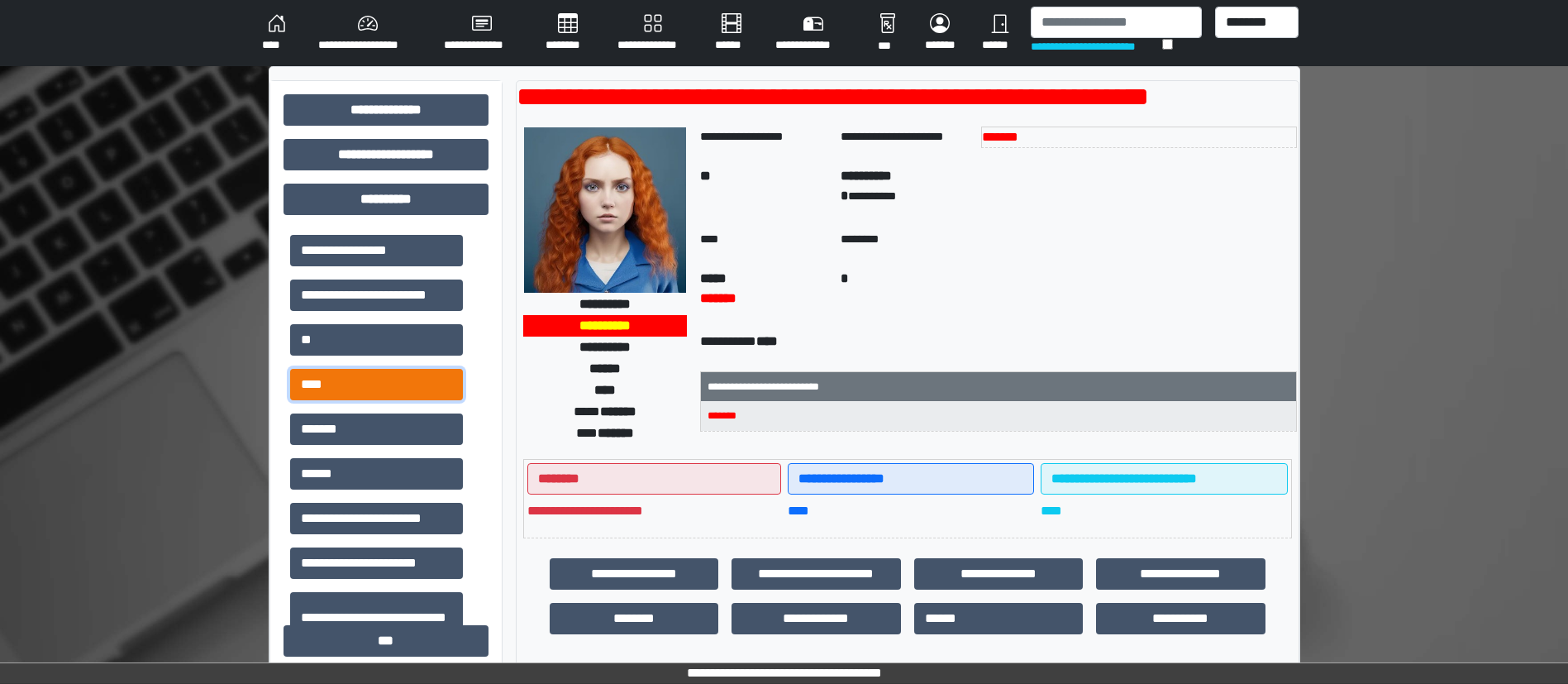 click on "****" at bounding box center (376, 385) 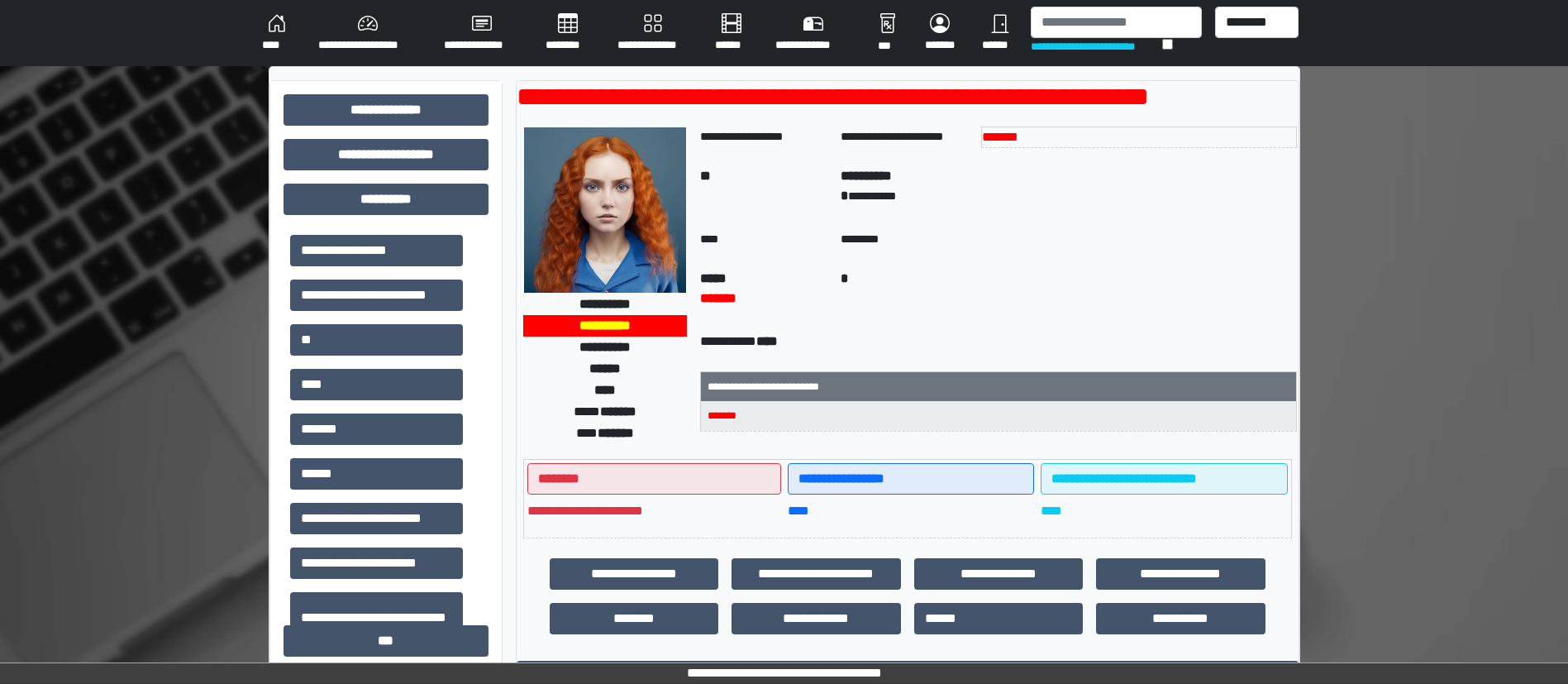 click on "**********" at bounding box center (908, 717) 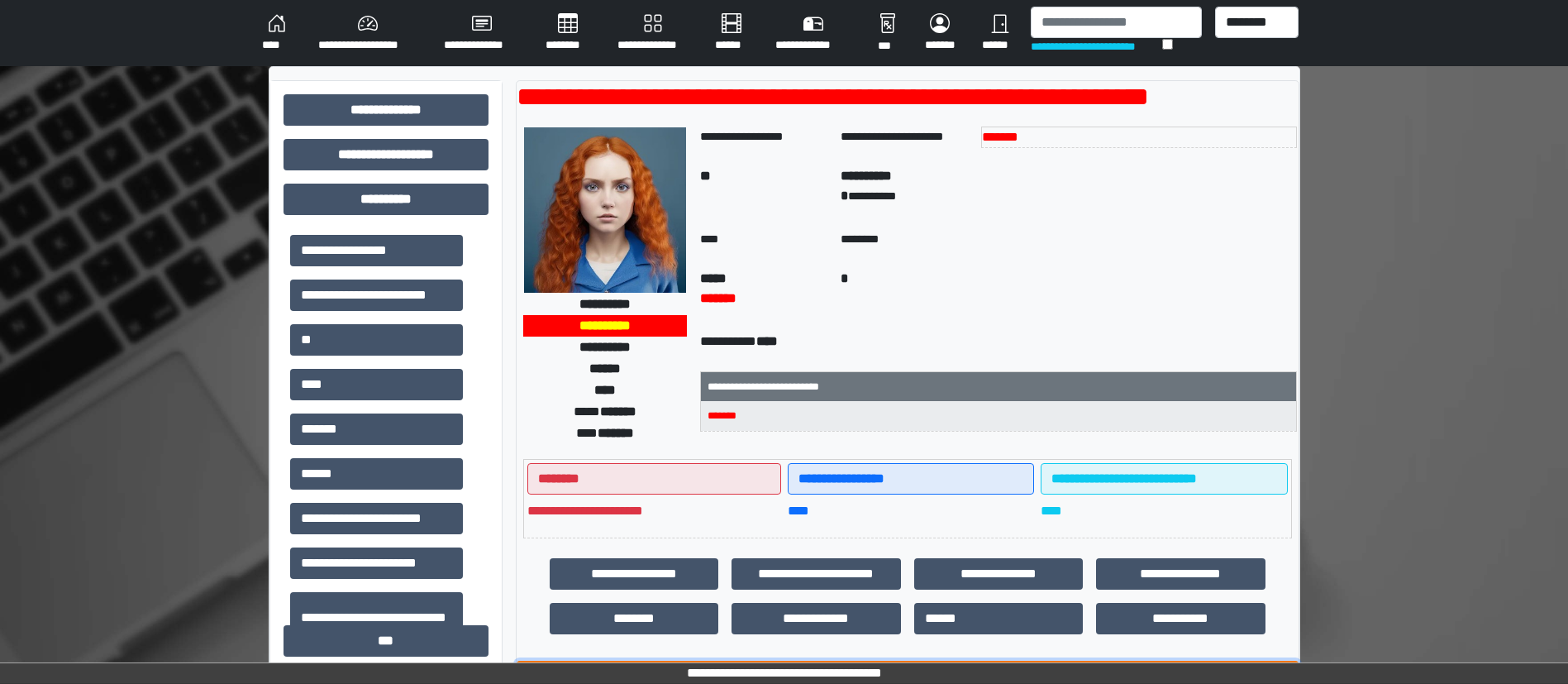 click on "**********" at bounding box center (908, 677) 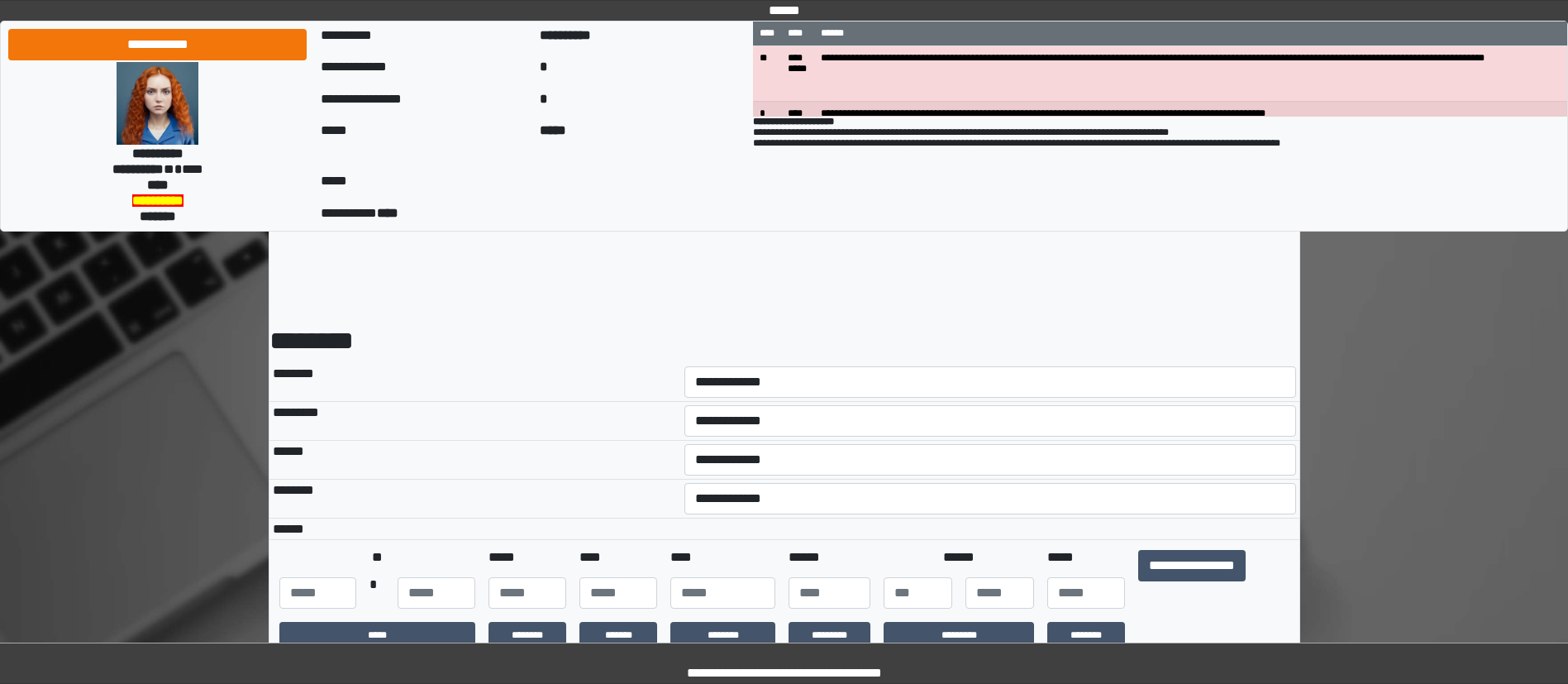 scroll, scrollTop: 0, scrollLeft: 0, axis: both 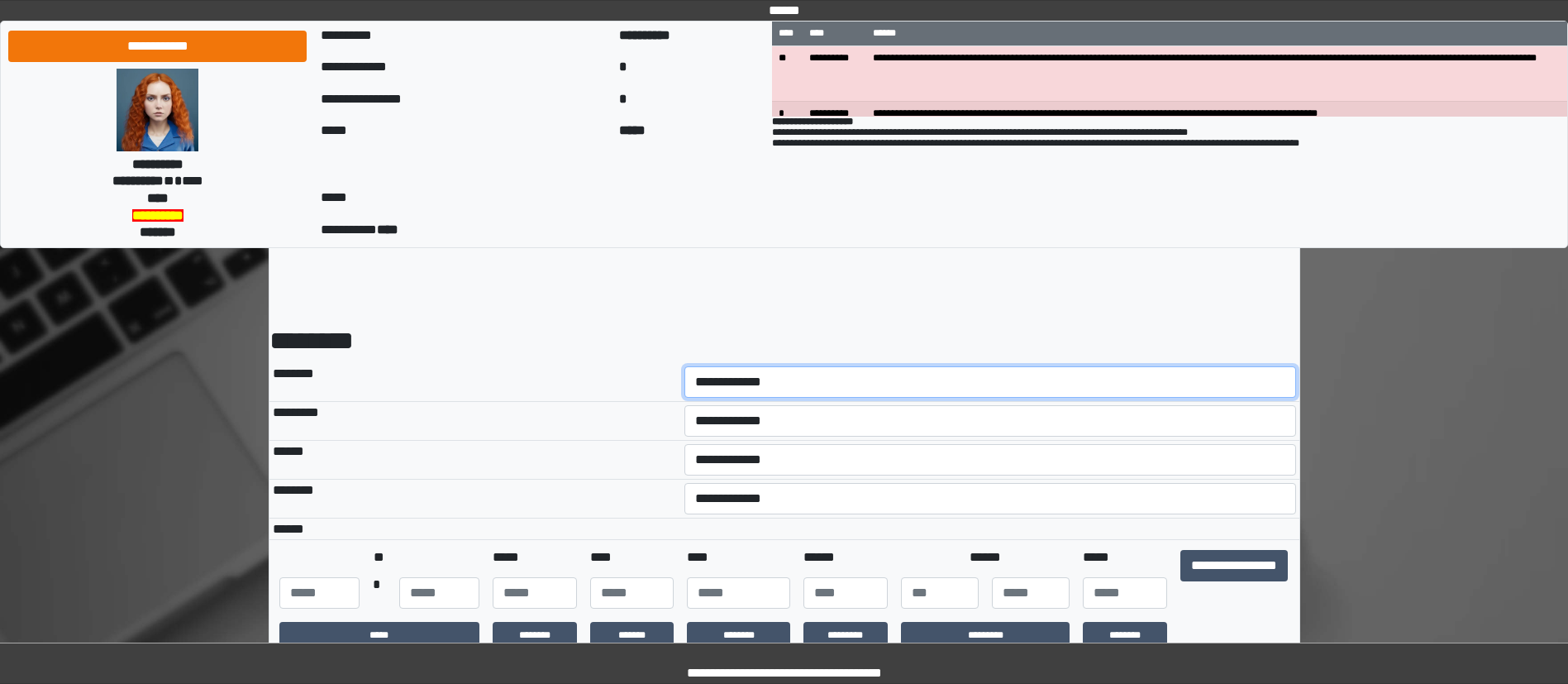 click on "**********" at bounding box center [990, 382] 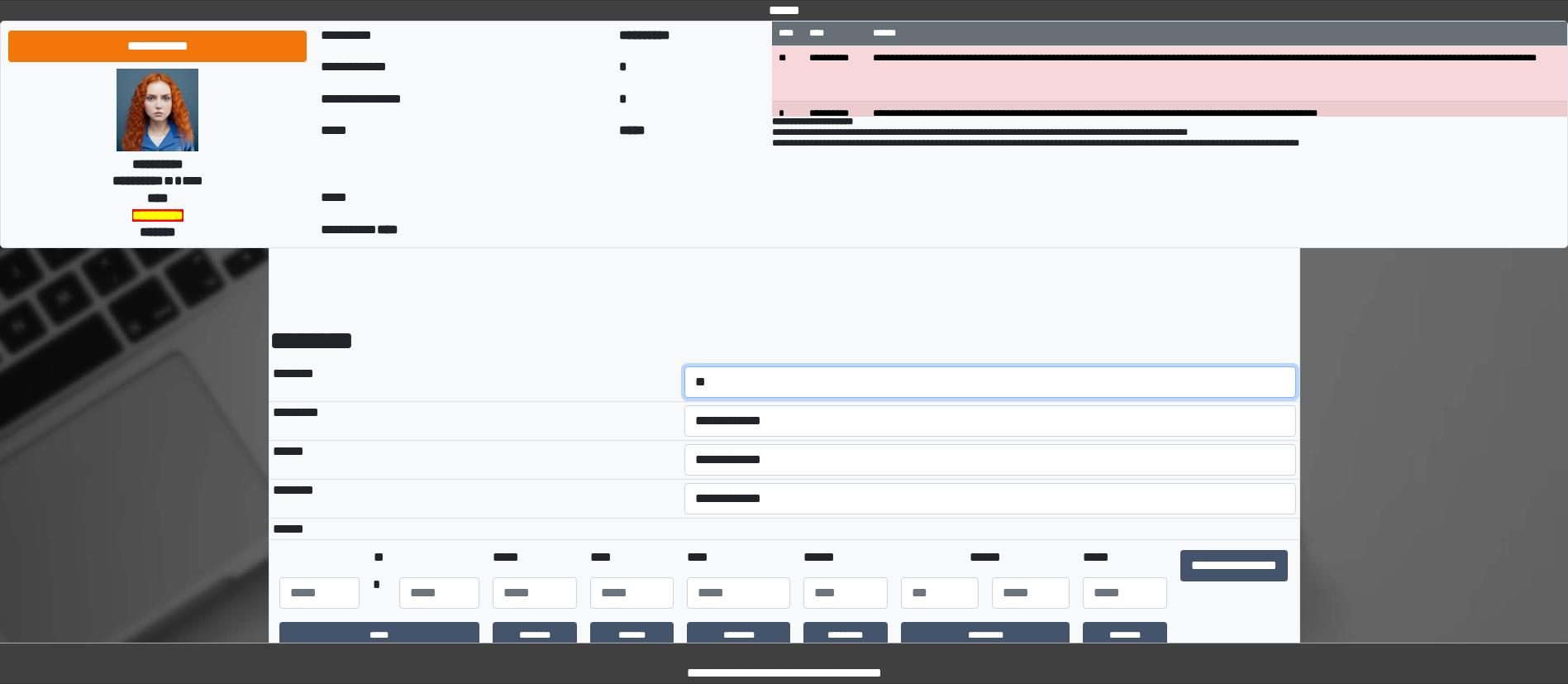 click on "**********" at bounding box center [990, 382] 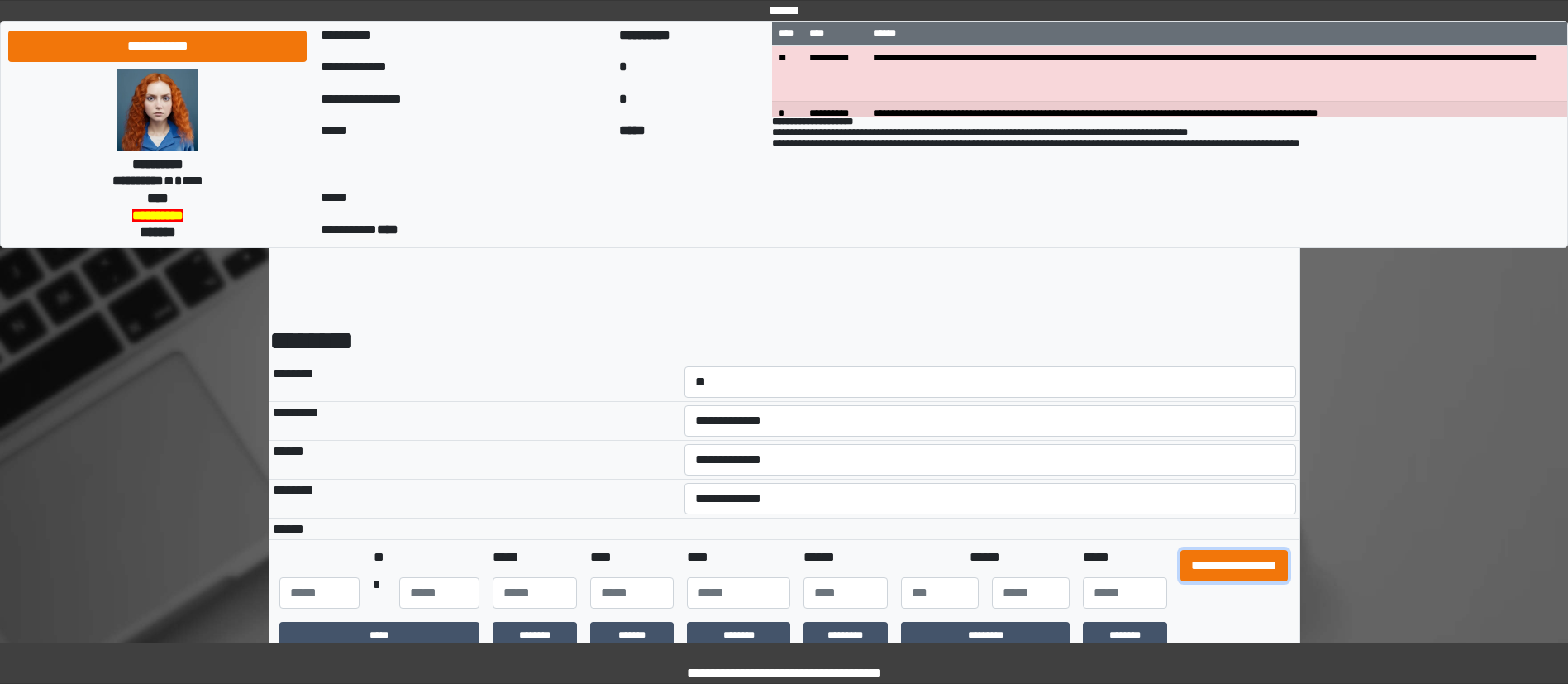 click on "**********" at bounding box center (1234, 566) 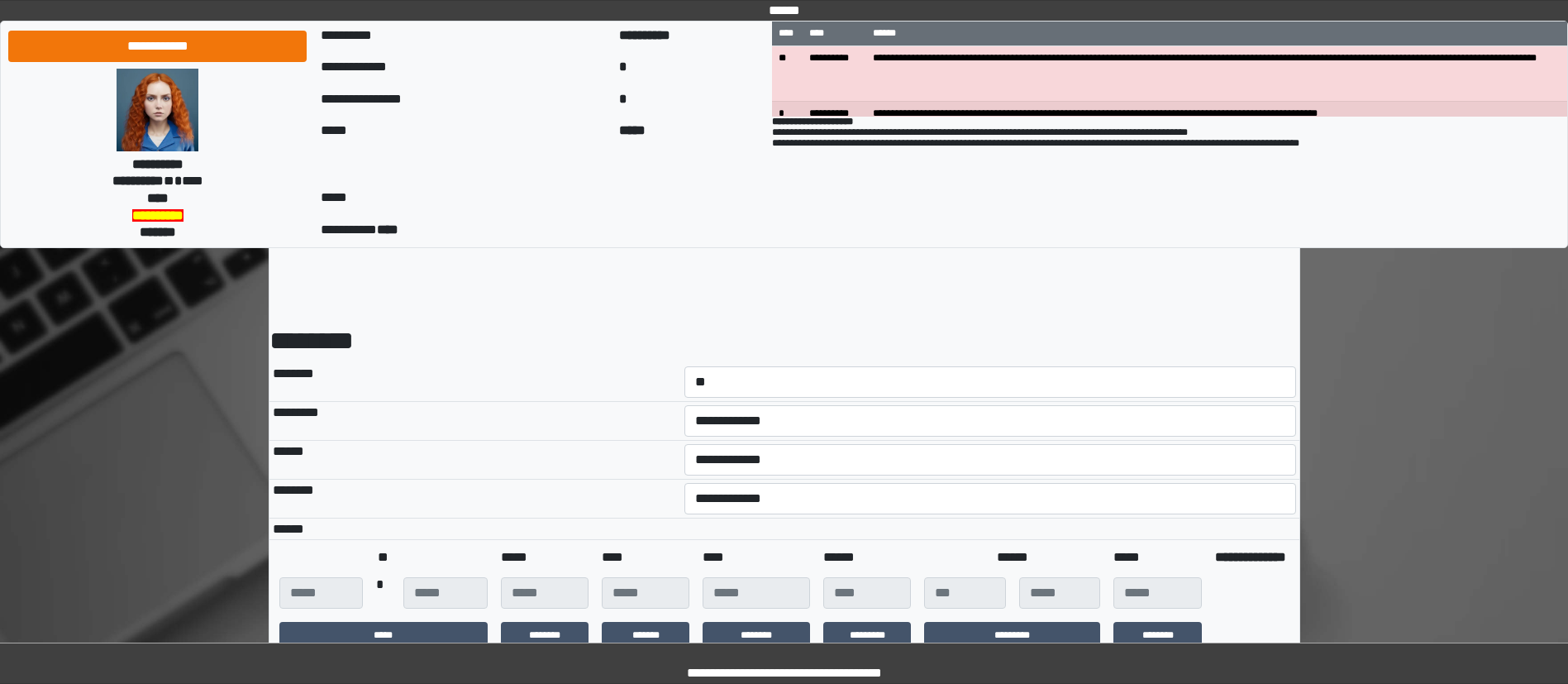 scroll, scrollTop: 598, scrollLeft: 0, axis: vertical 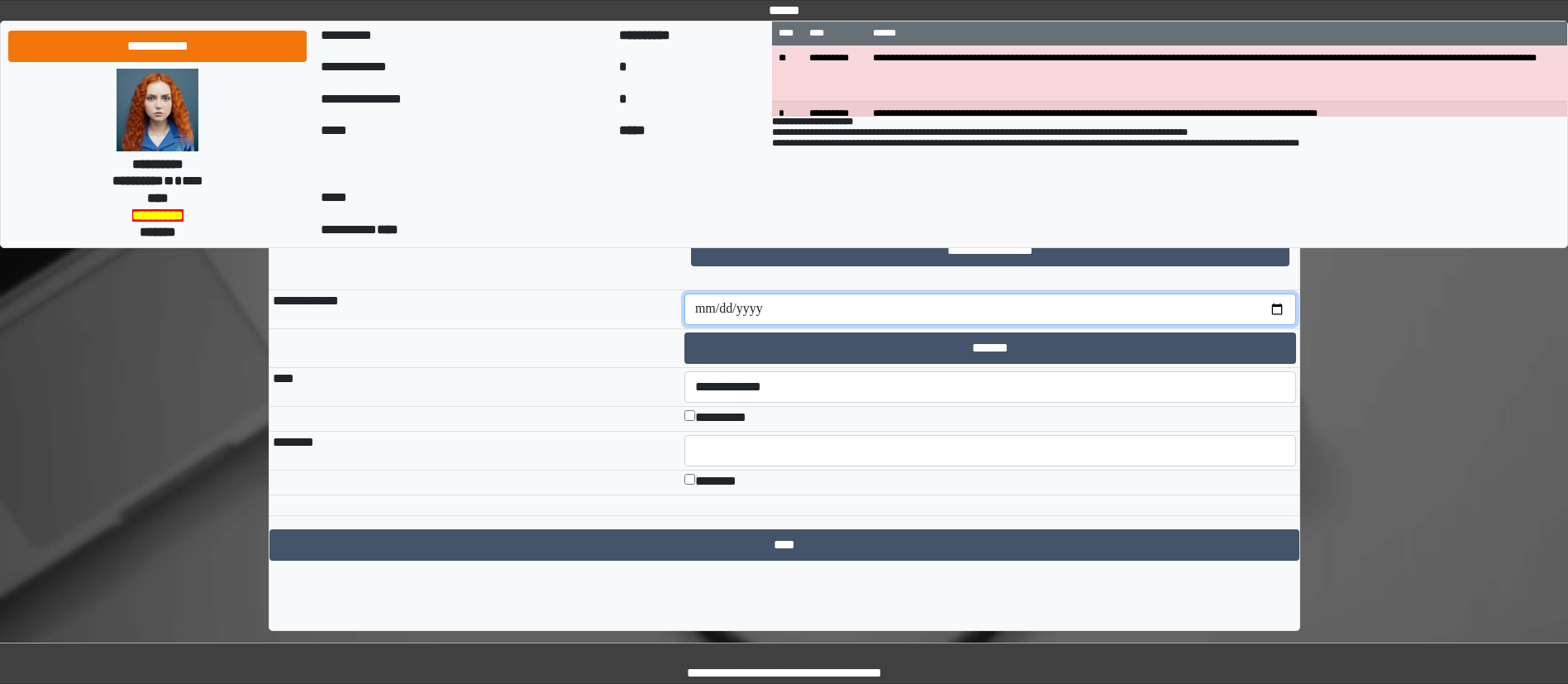 click at bounding box center [990, 309] 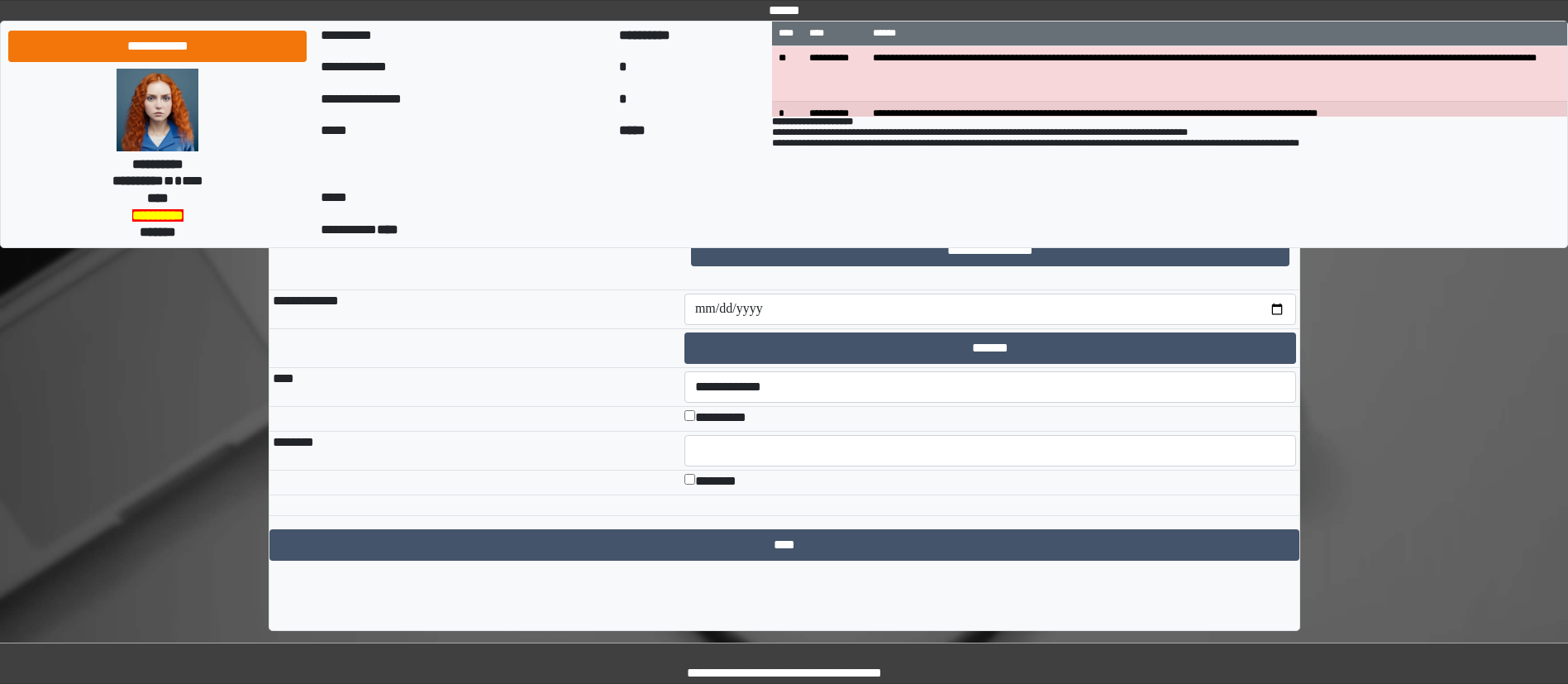 click on "**********" at bounding box center (728, 419) 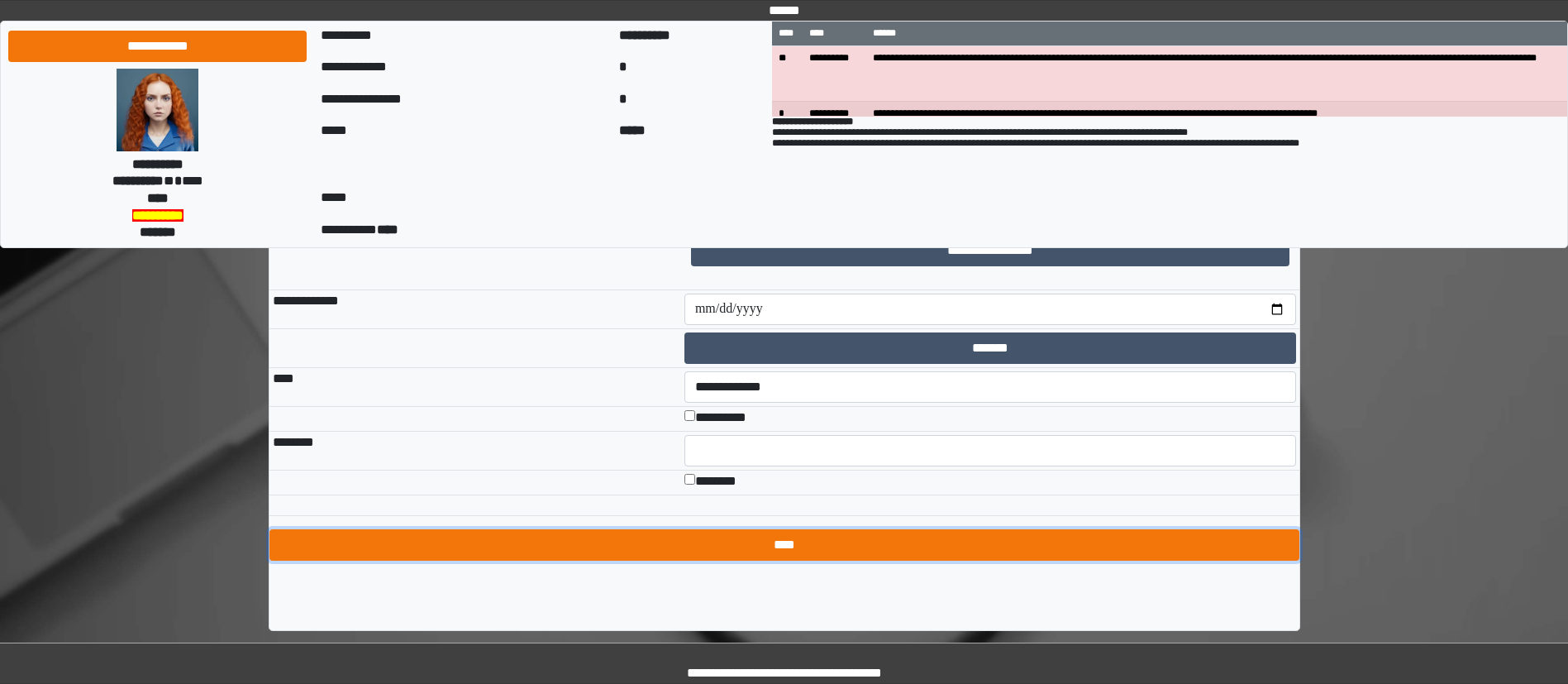 click on "****" at bounding box center [784, 545] 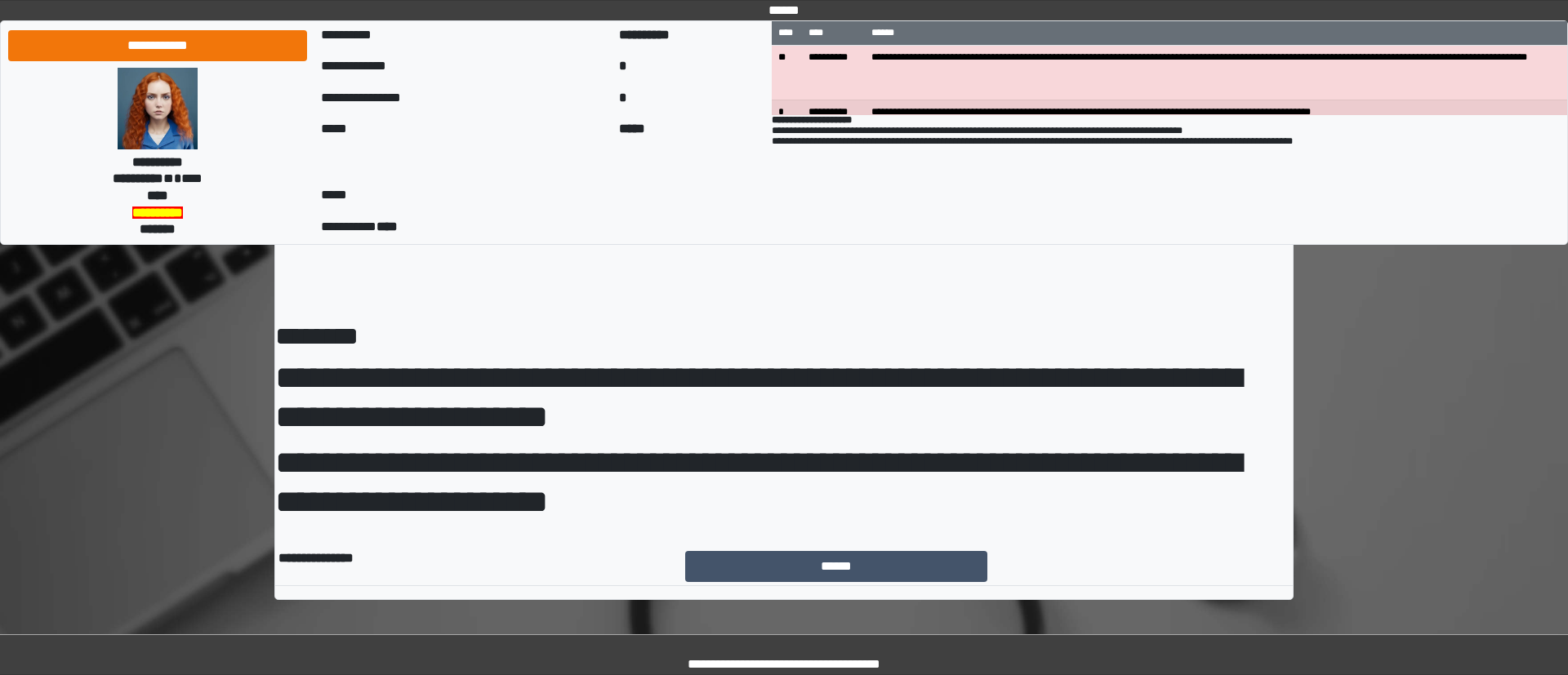 scroll, scrollTop: 0, scrollLeft: 0, axis: both 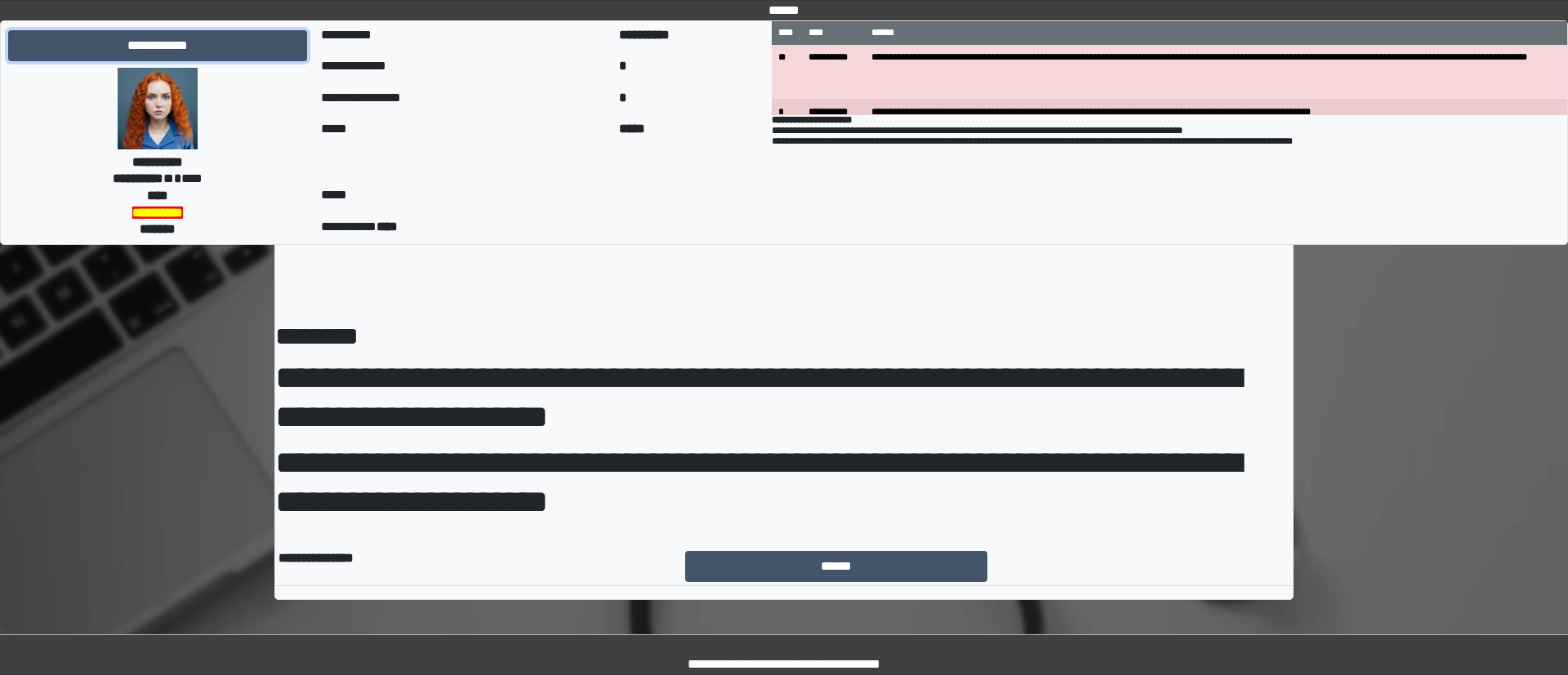click on "**********" at bounding box center (158, 46) 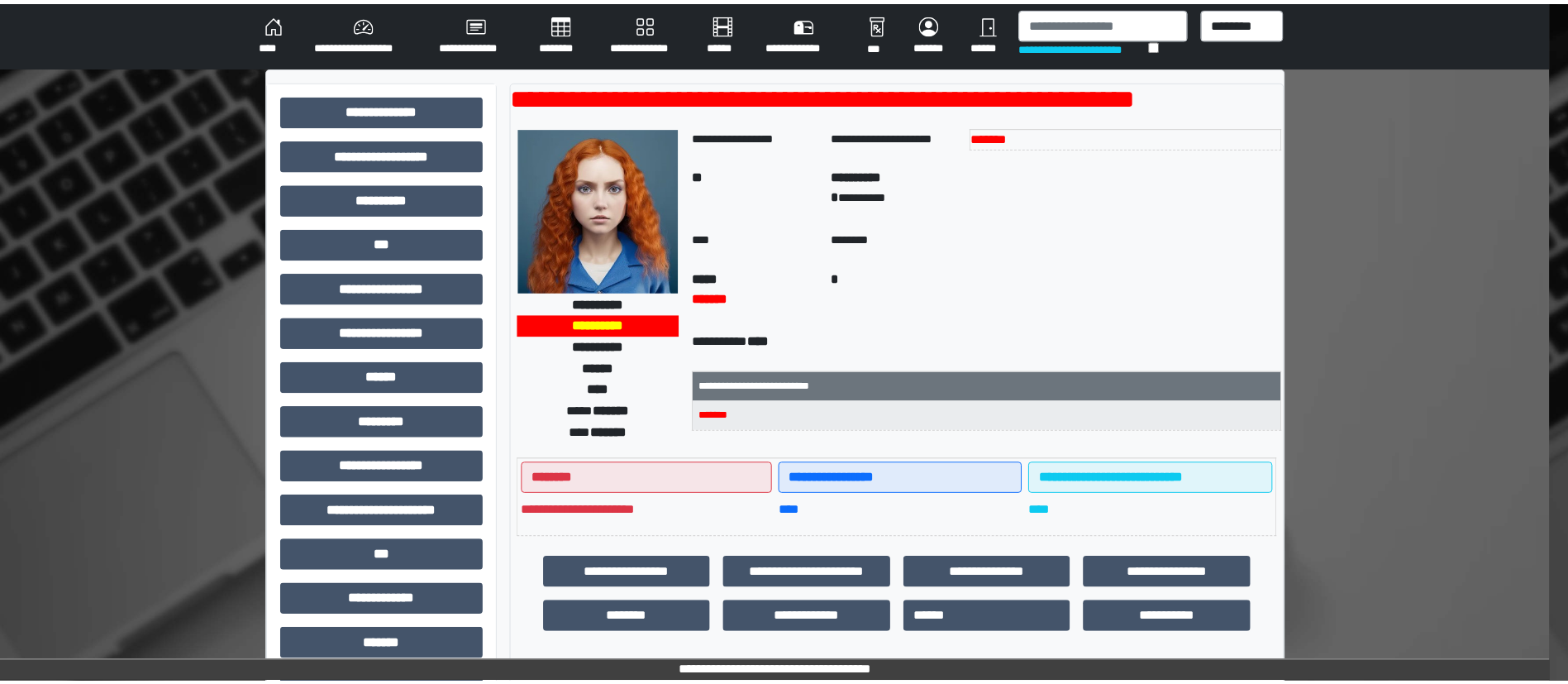 scroll, scrollTop: 0, scrollLeft: 0, axis: both 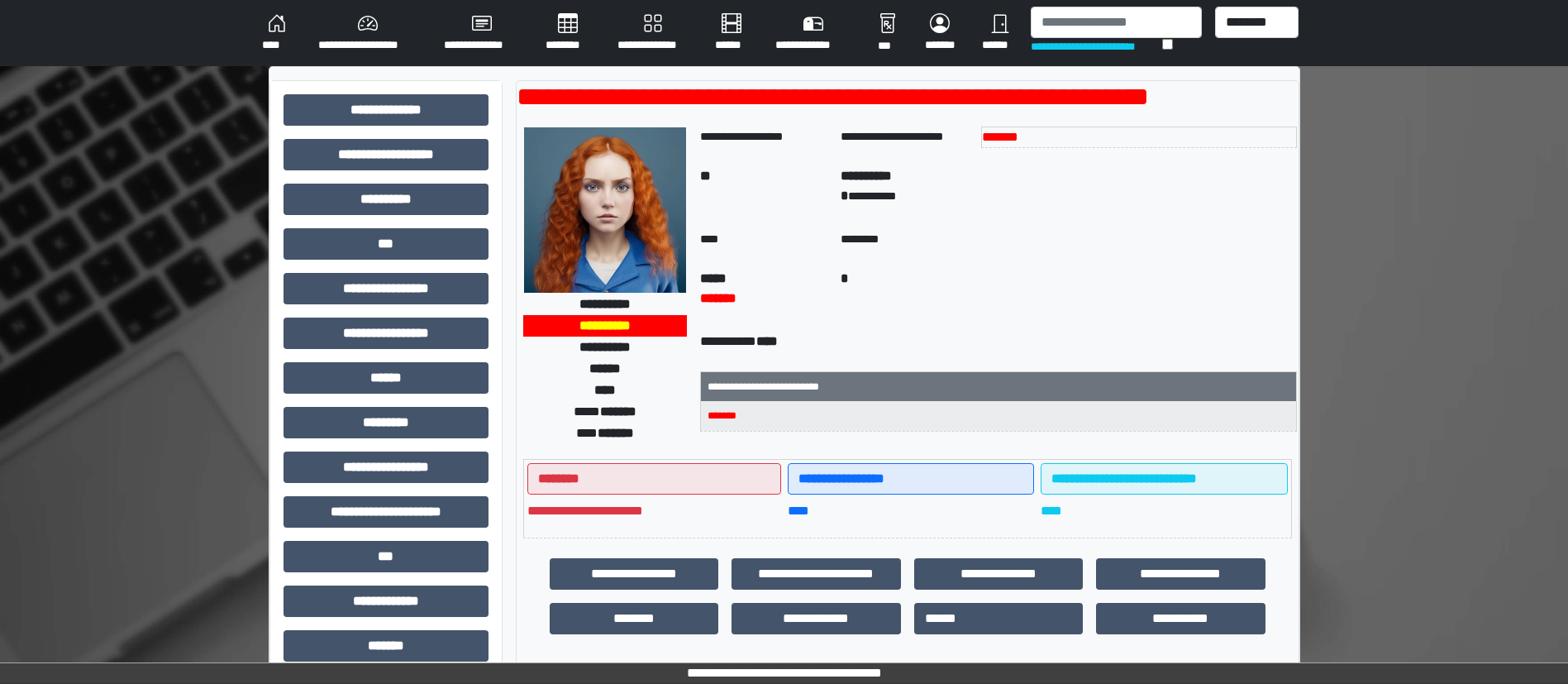 click on "**********" at bounding box center [653, 33] 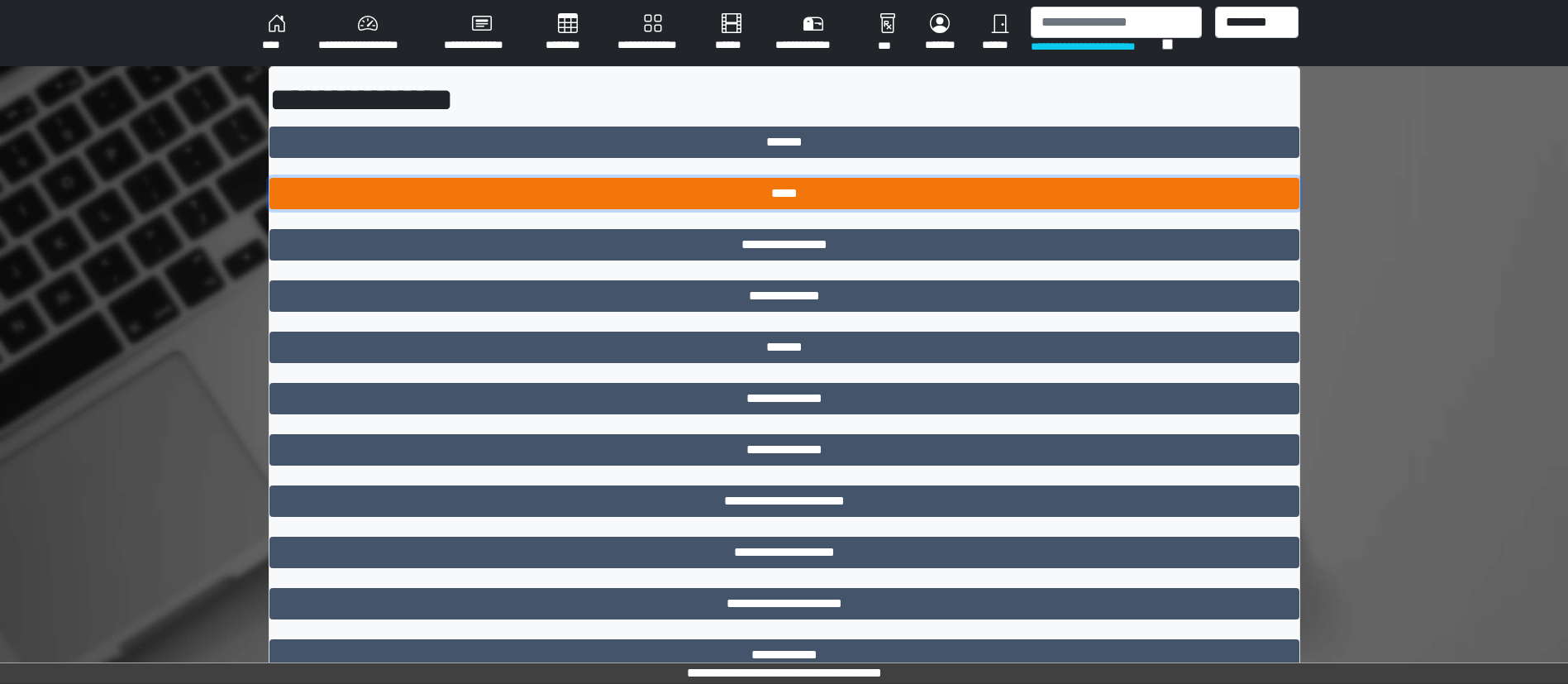 click on "*****" at bounding box center (784, 194) 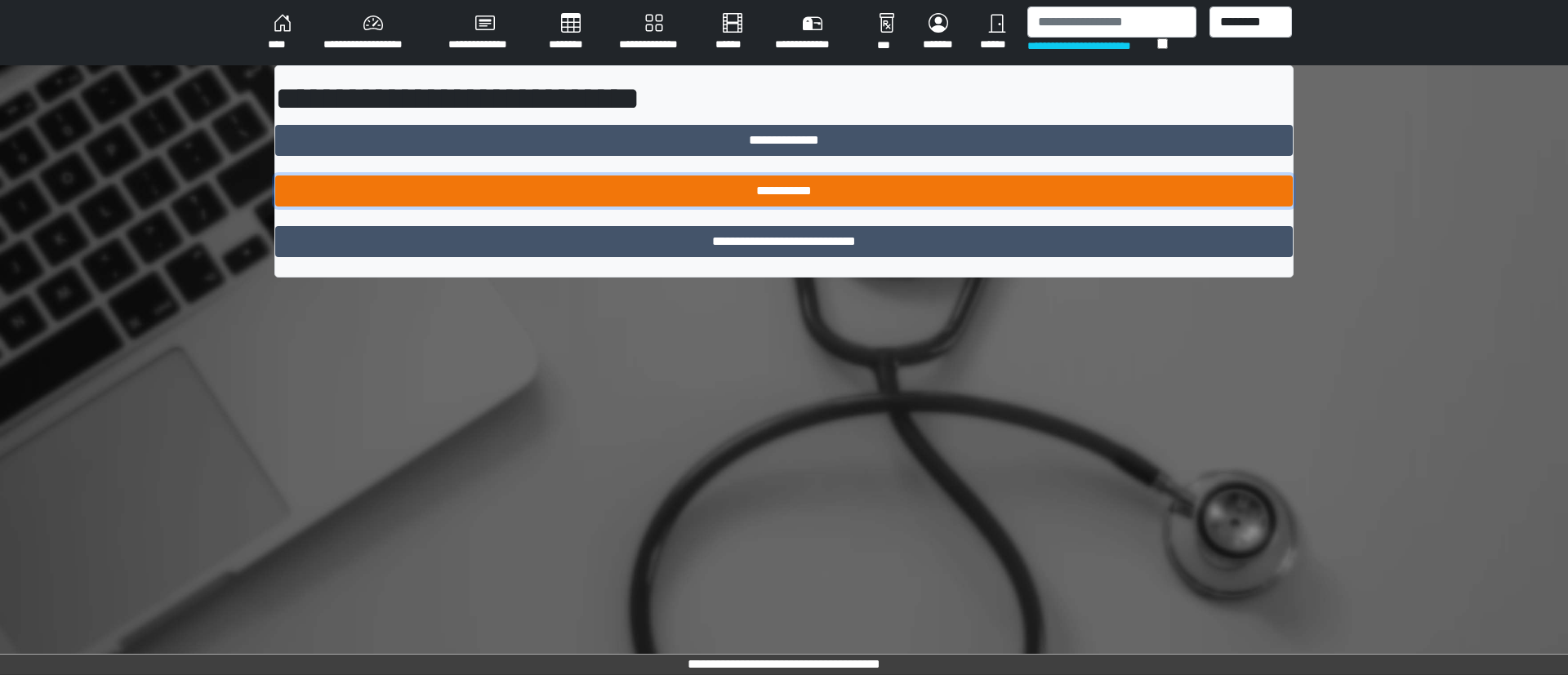 click on "**********" at bounding box center [784, 191] 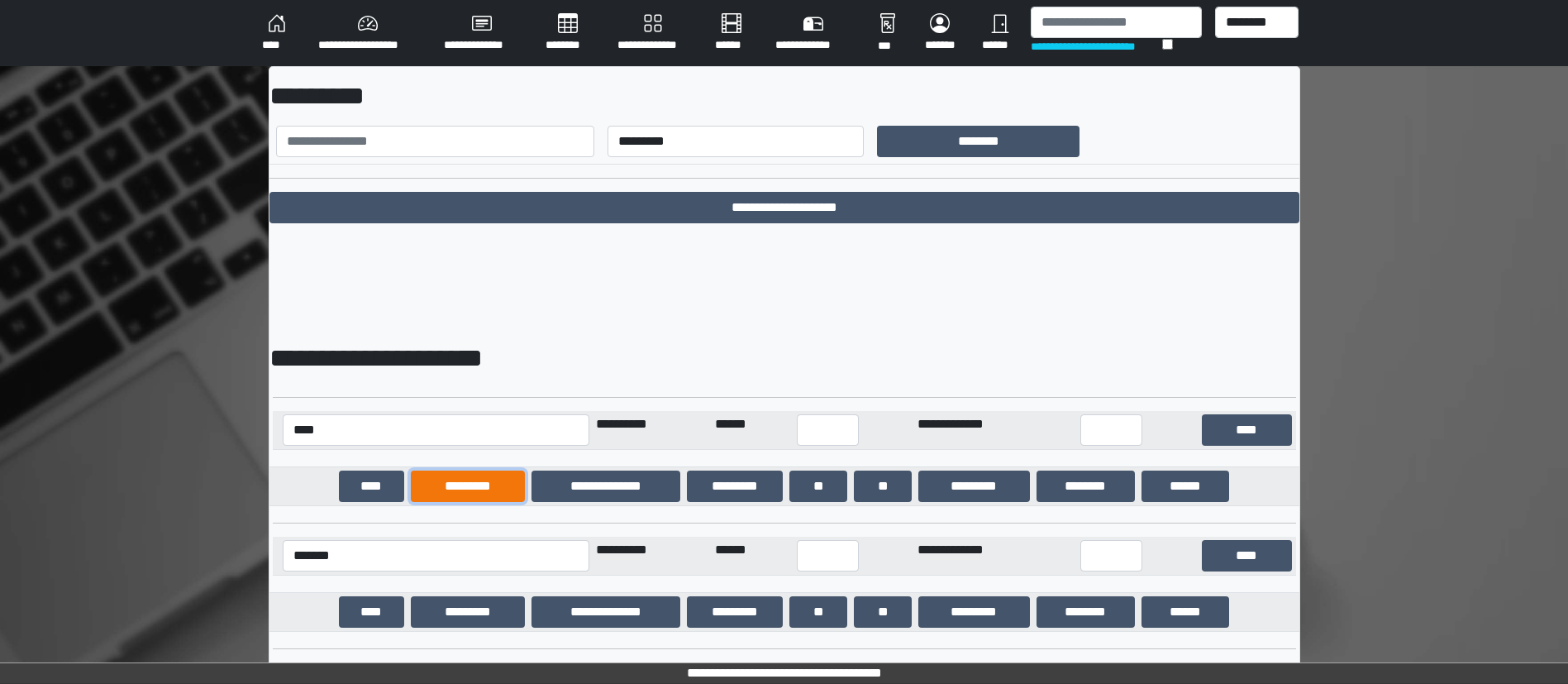 click on "*********" at bounding box center (468, 486) 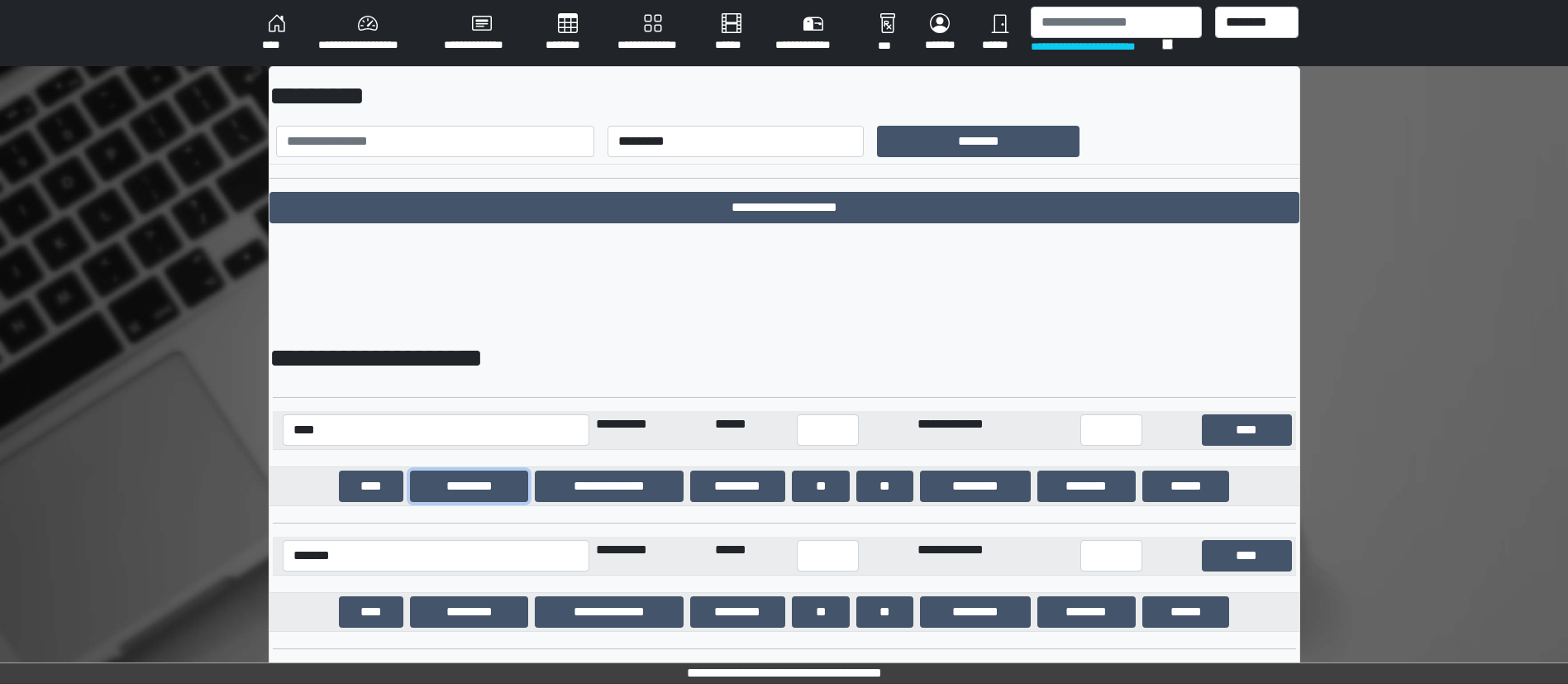 click on "*********" at bounding box center (469, 486) 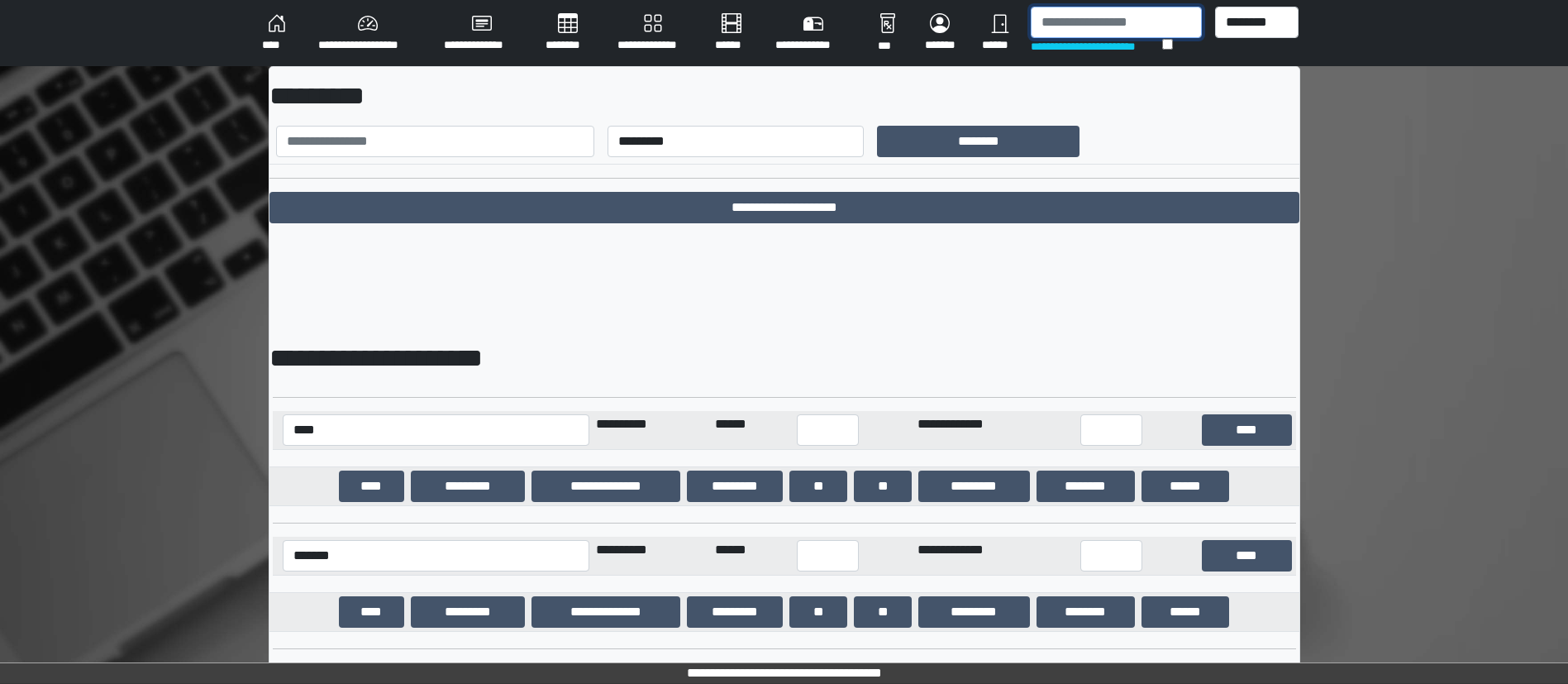 click at bounding box center [1116, 22] 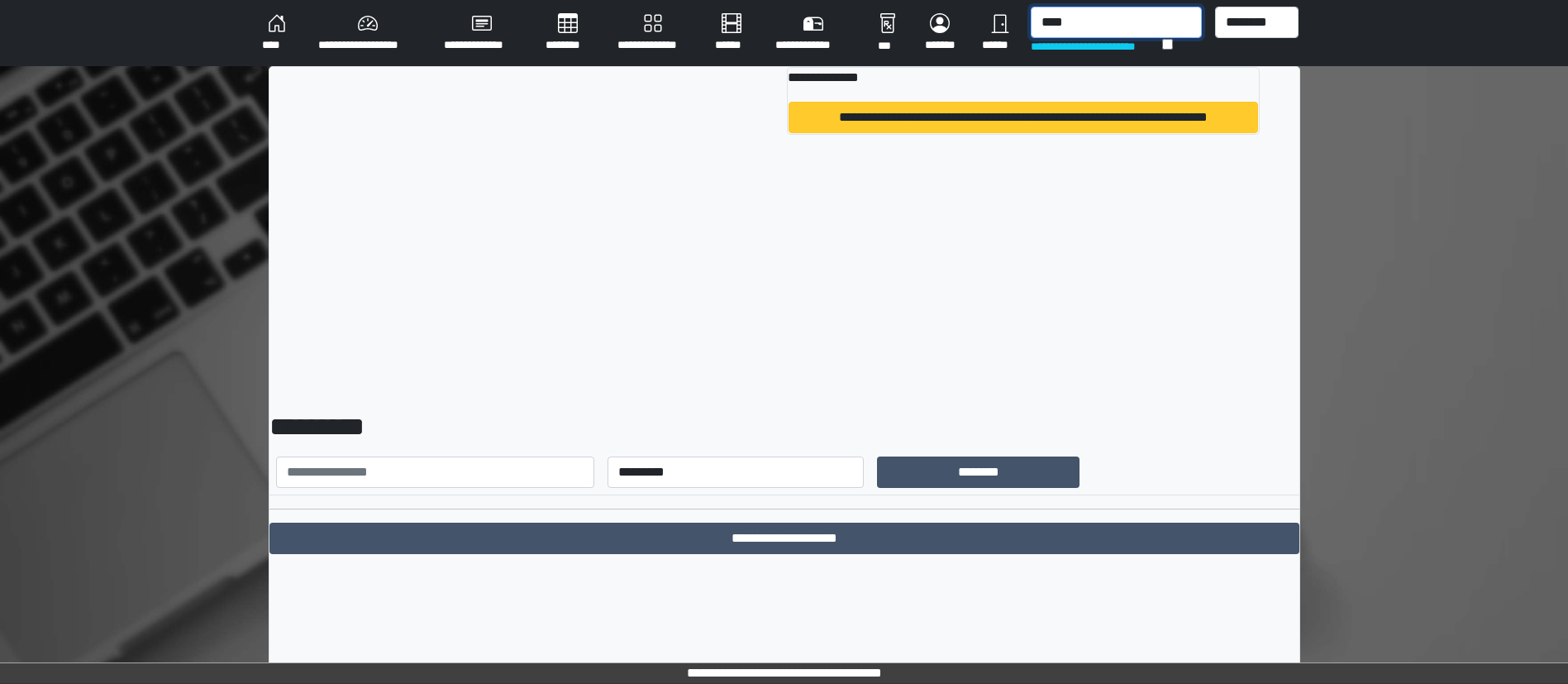 type on "****" 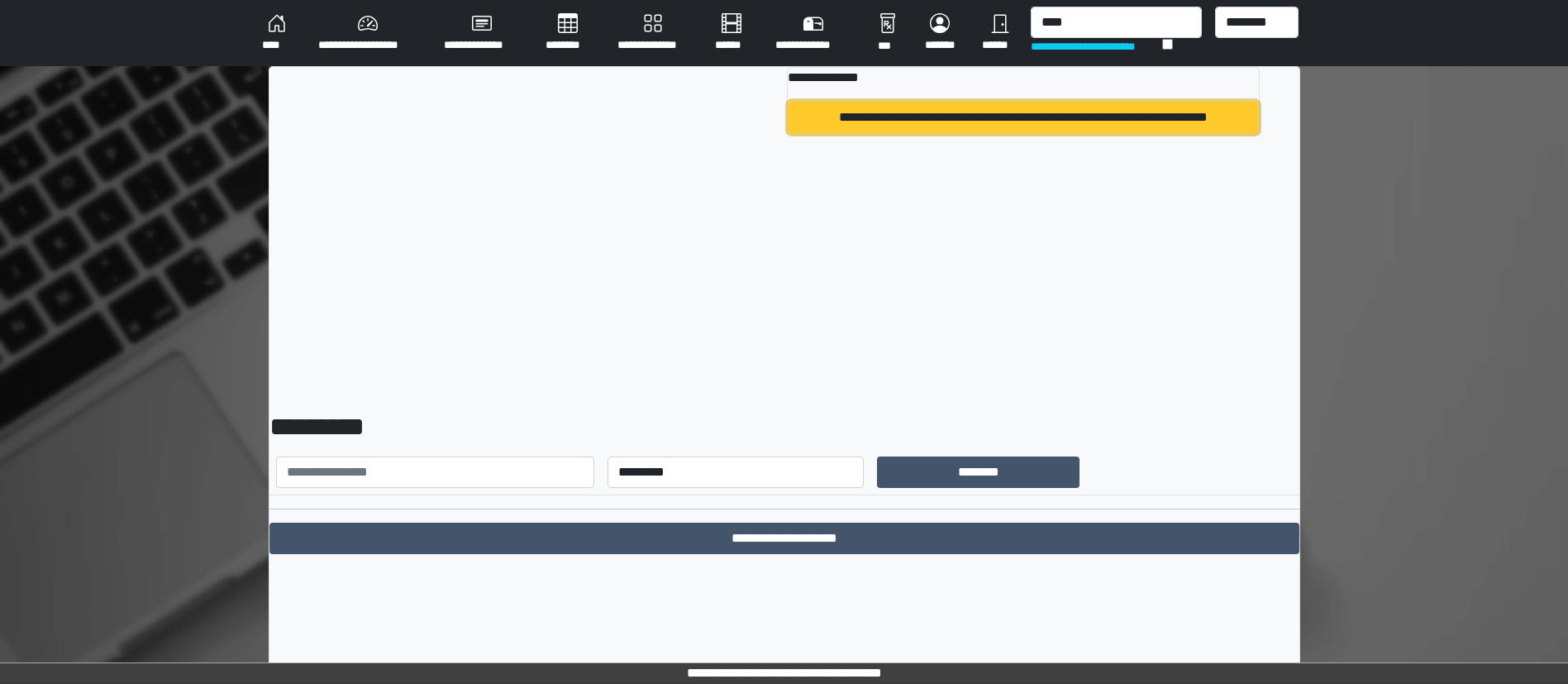click on "**********" at bounding box center [1022, 117] 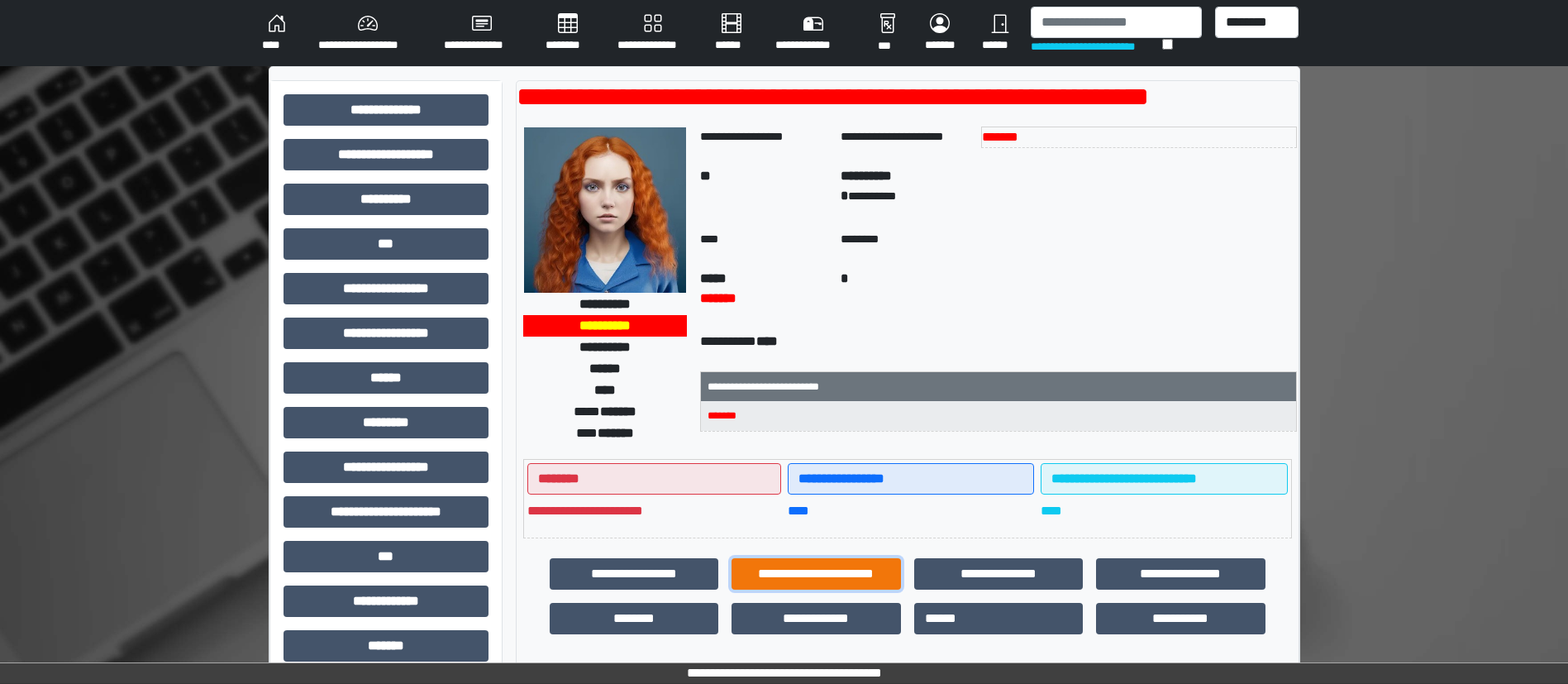 click on "**********" at bounding box center [816, 574] 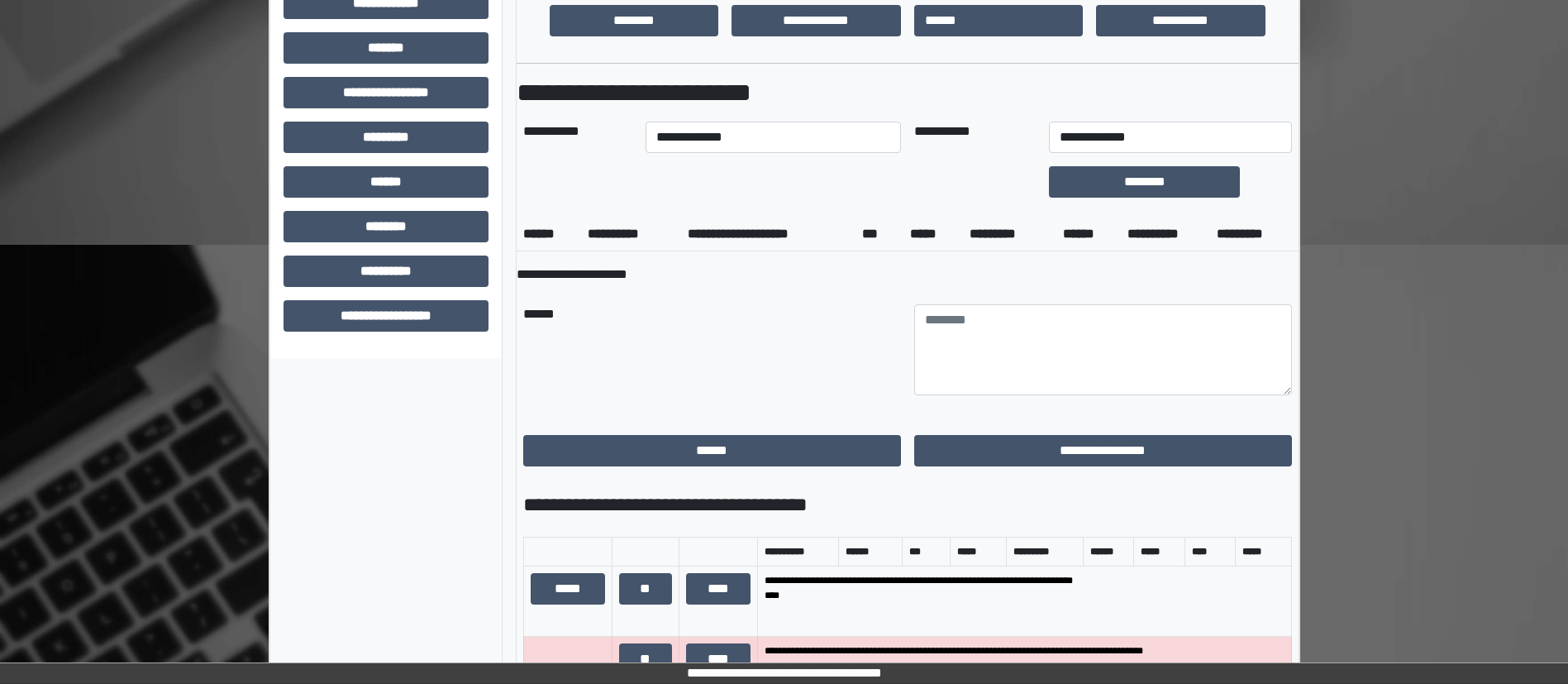 scroll, scrollTop: 1196, scrollLeft: 0, axis: vertical 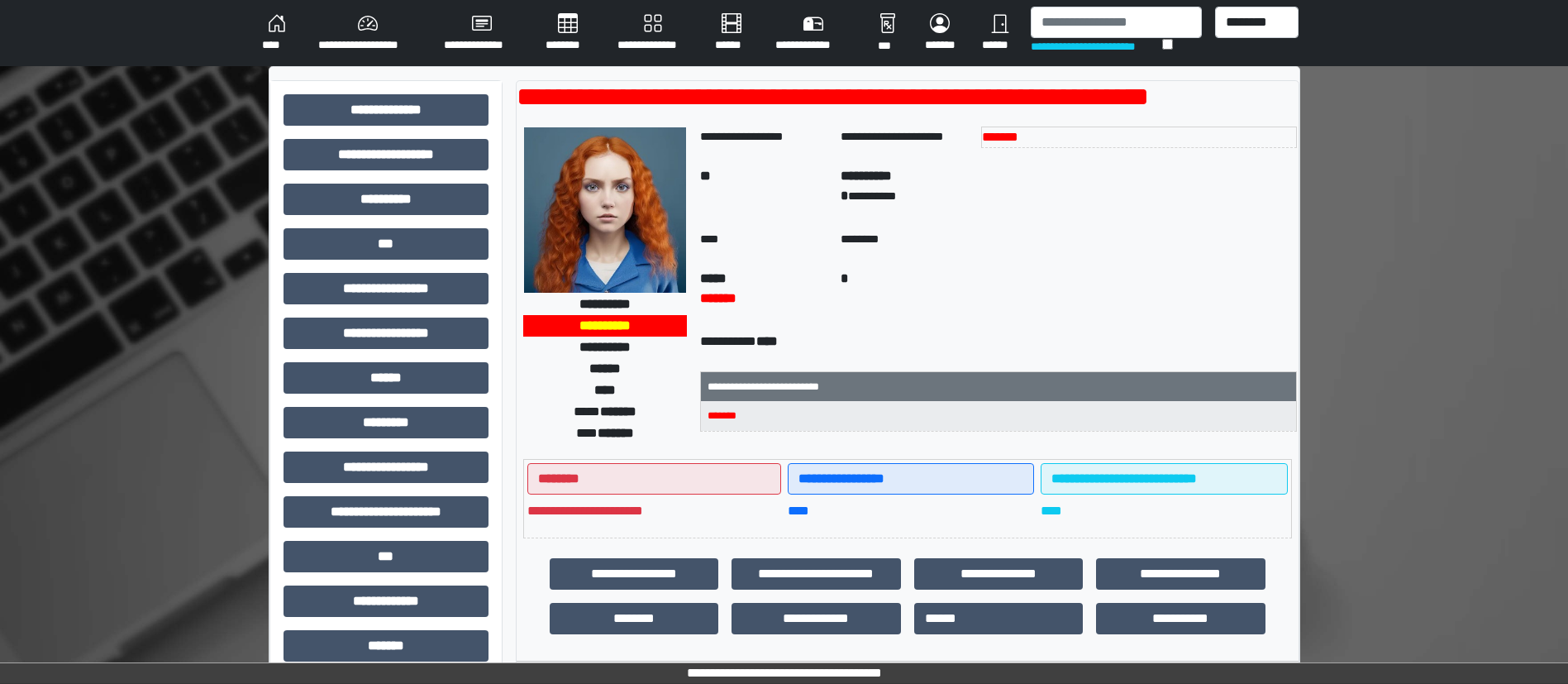 click on "**********" at bounding box center (784, 1038) 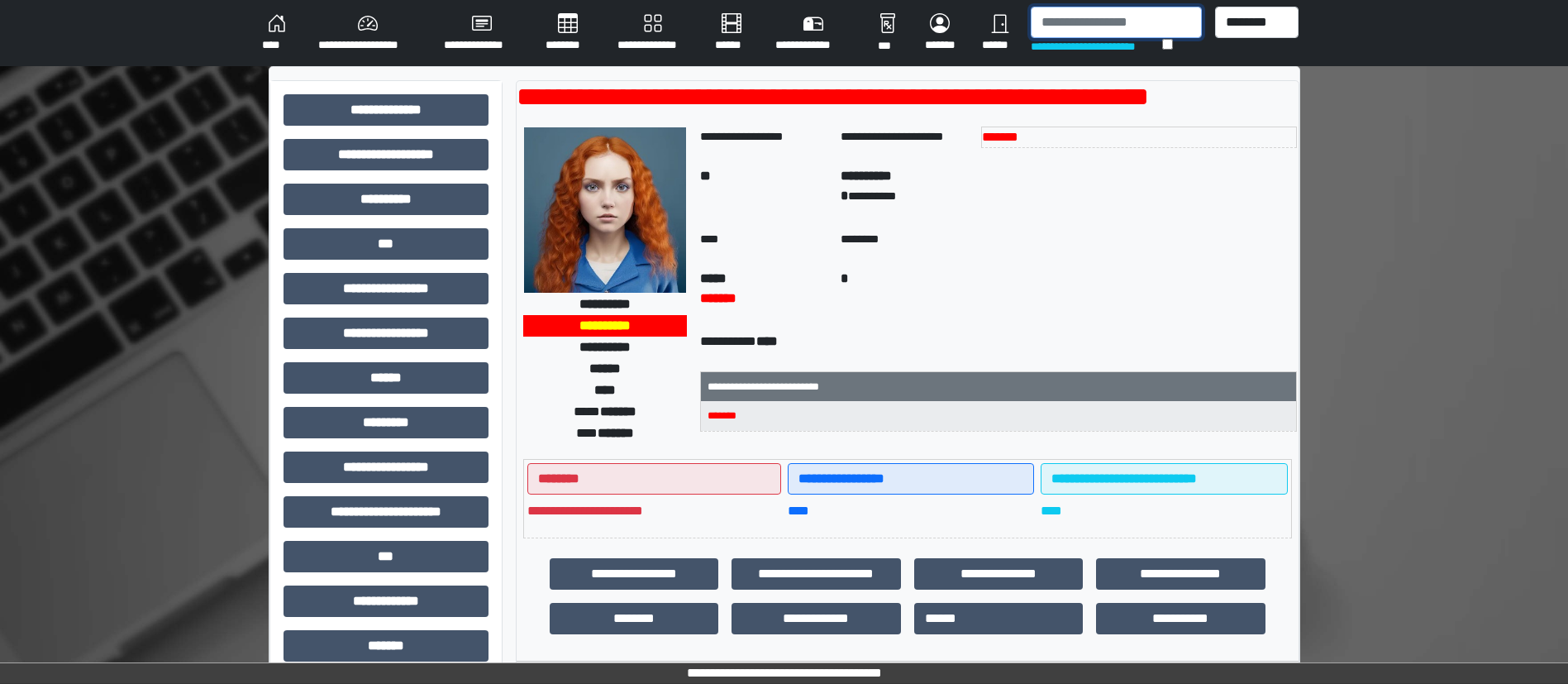 click at bounding box center [1116, 22] 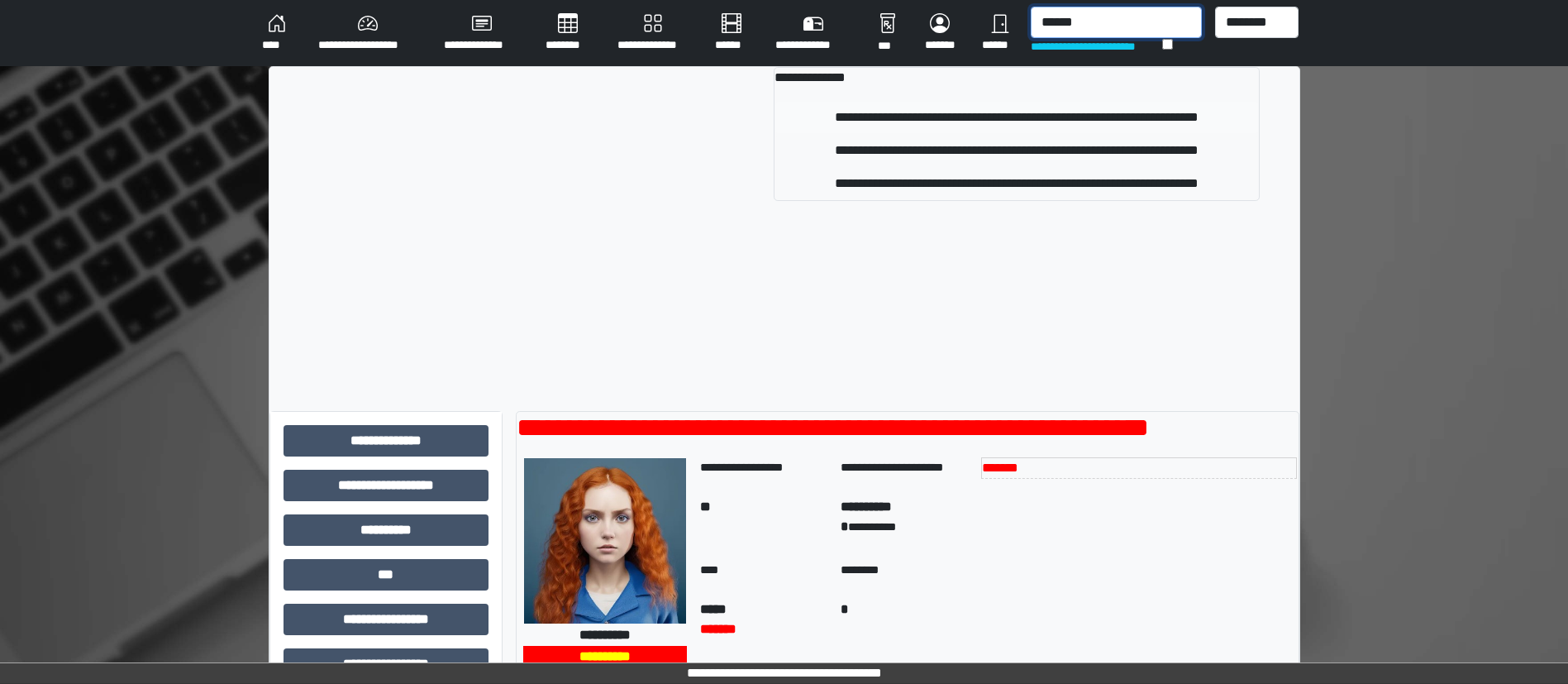 type on "******" 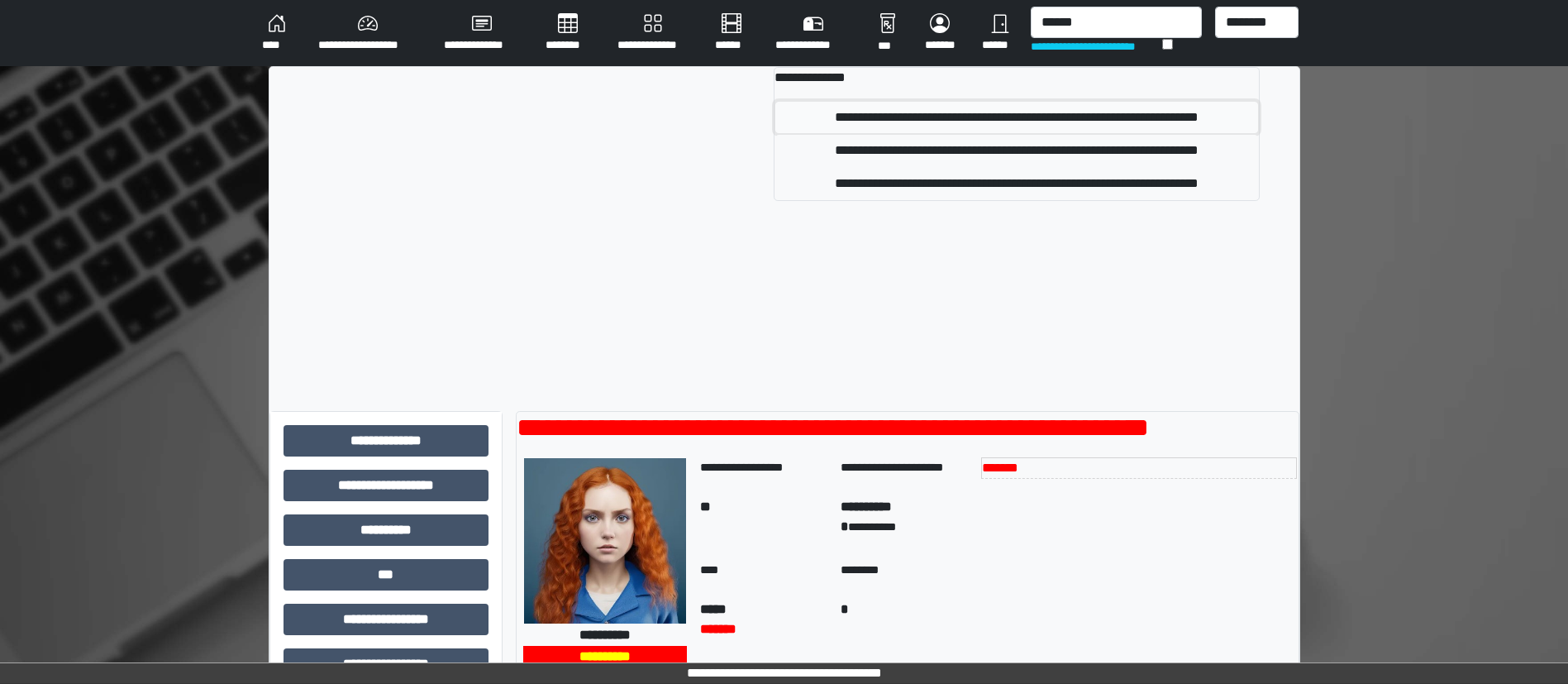 click on "**********" at bounding box center [1017, 117] 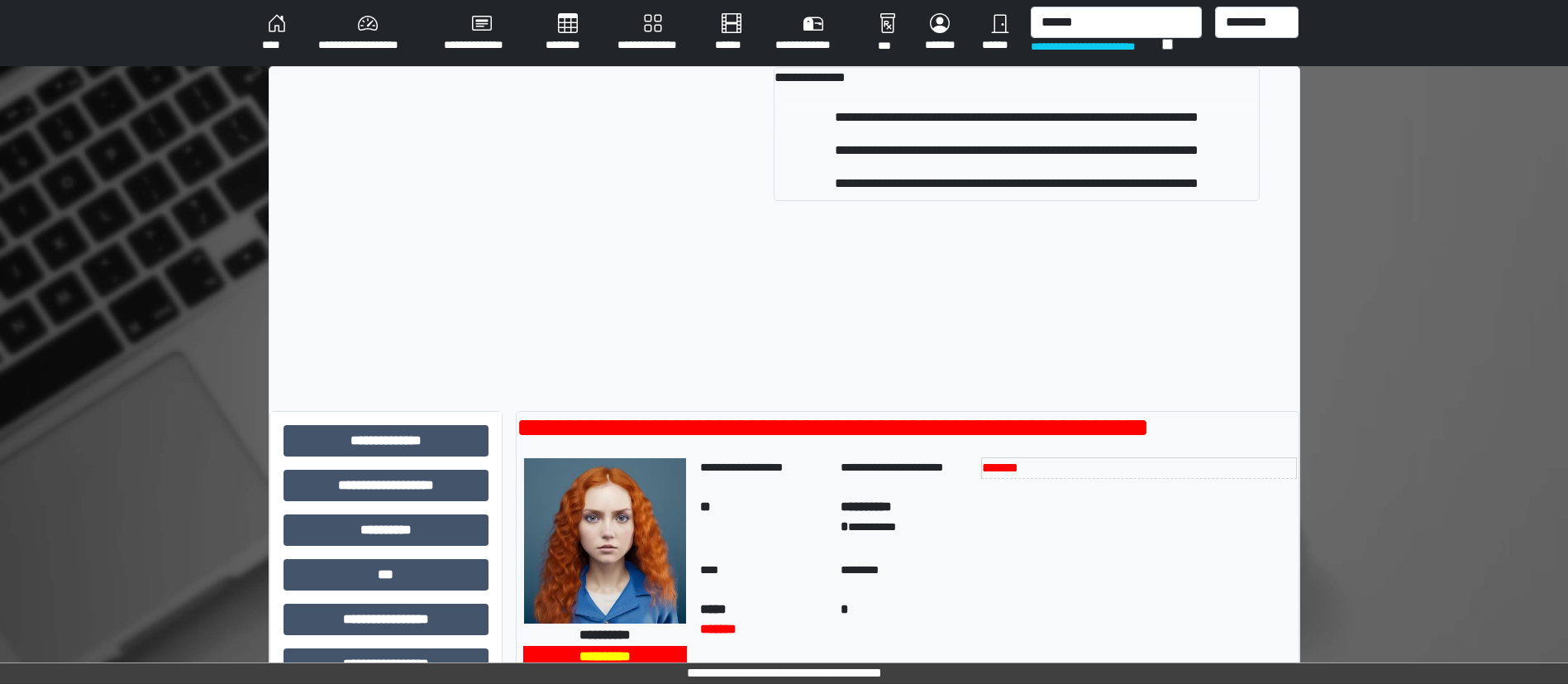 type 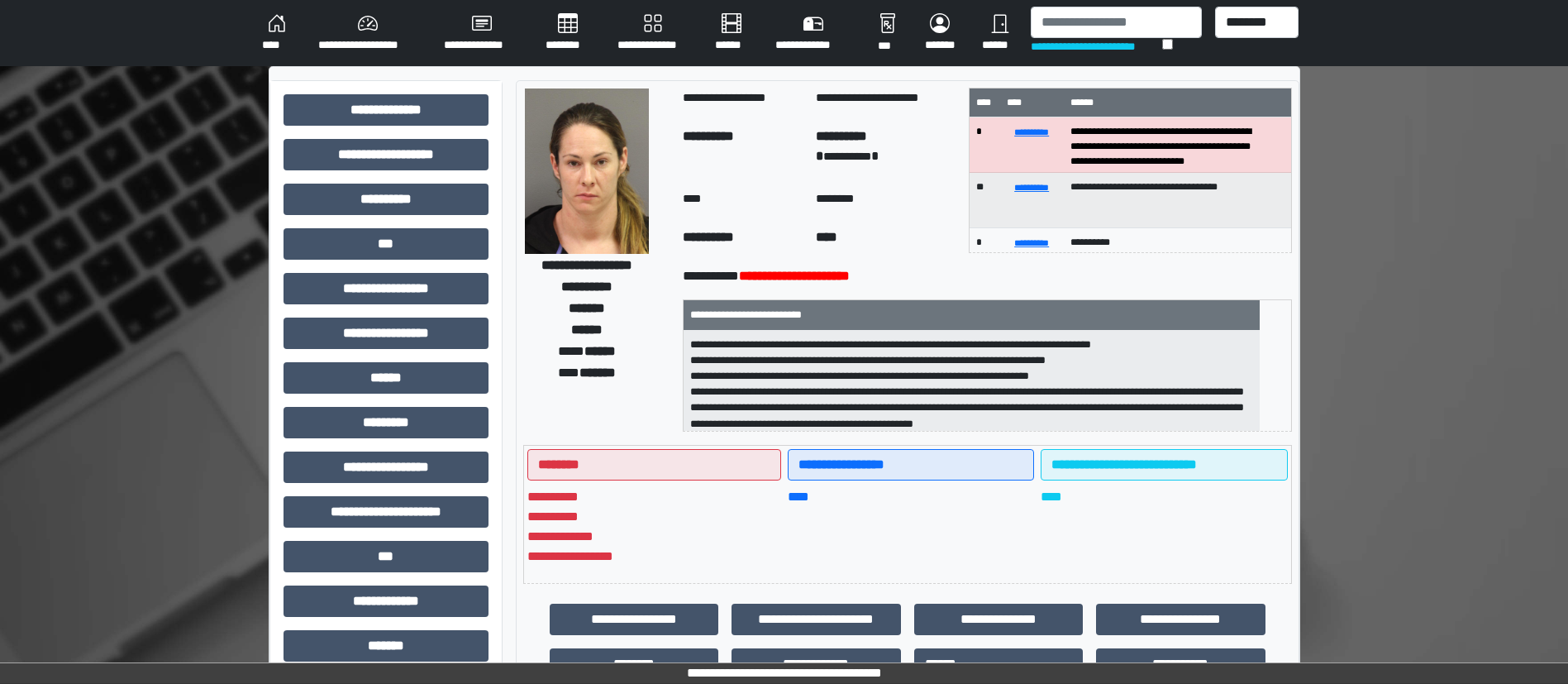 scroll, scrollTop: 50, scrollLeft: 0, axis: vertical 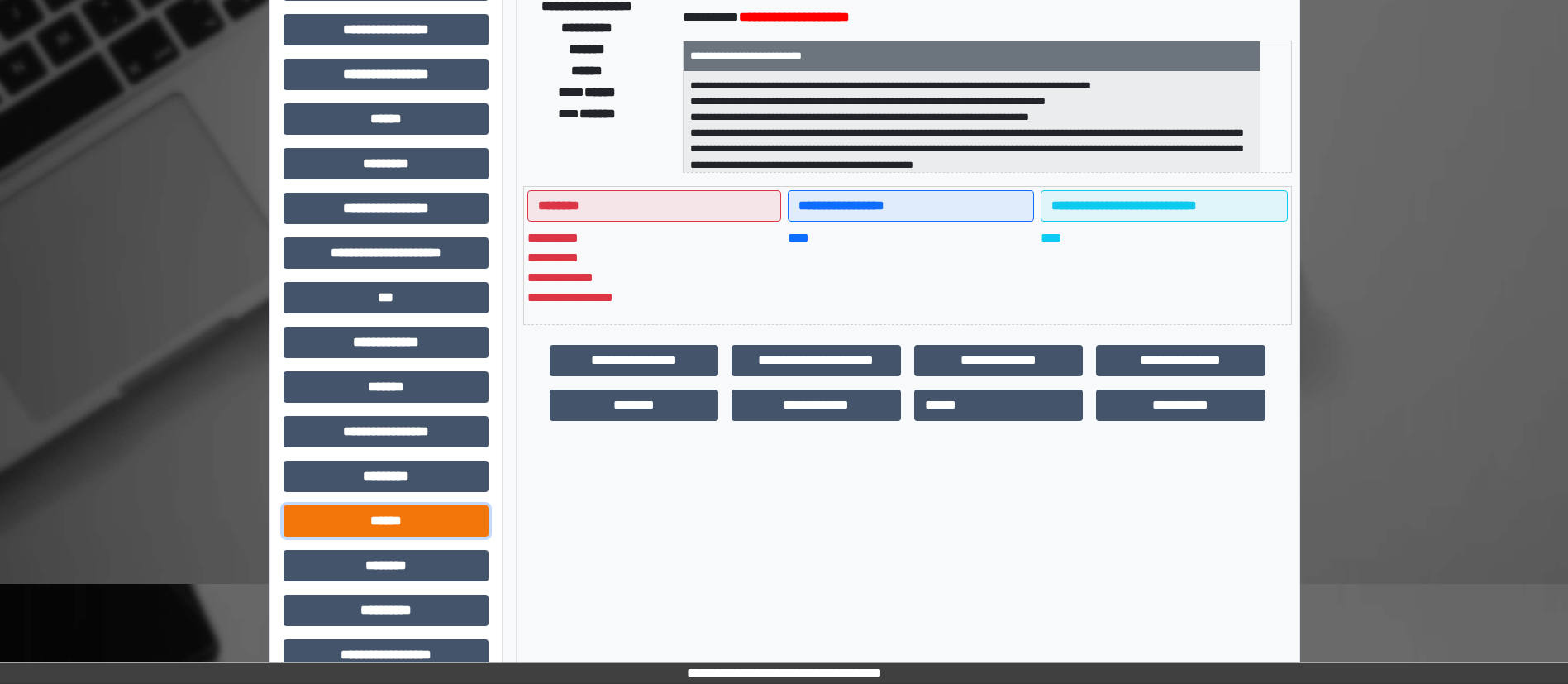 click on "******" at bounding box center (386, 521) 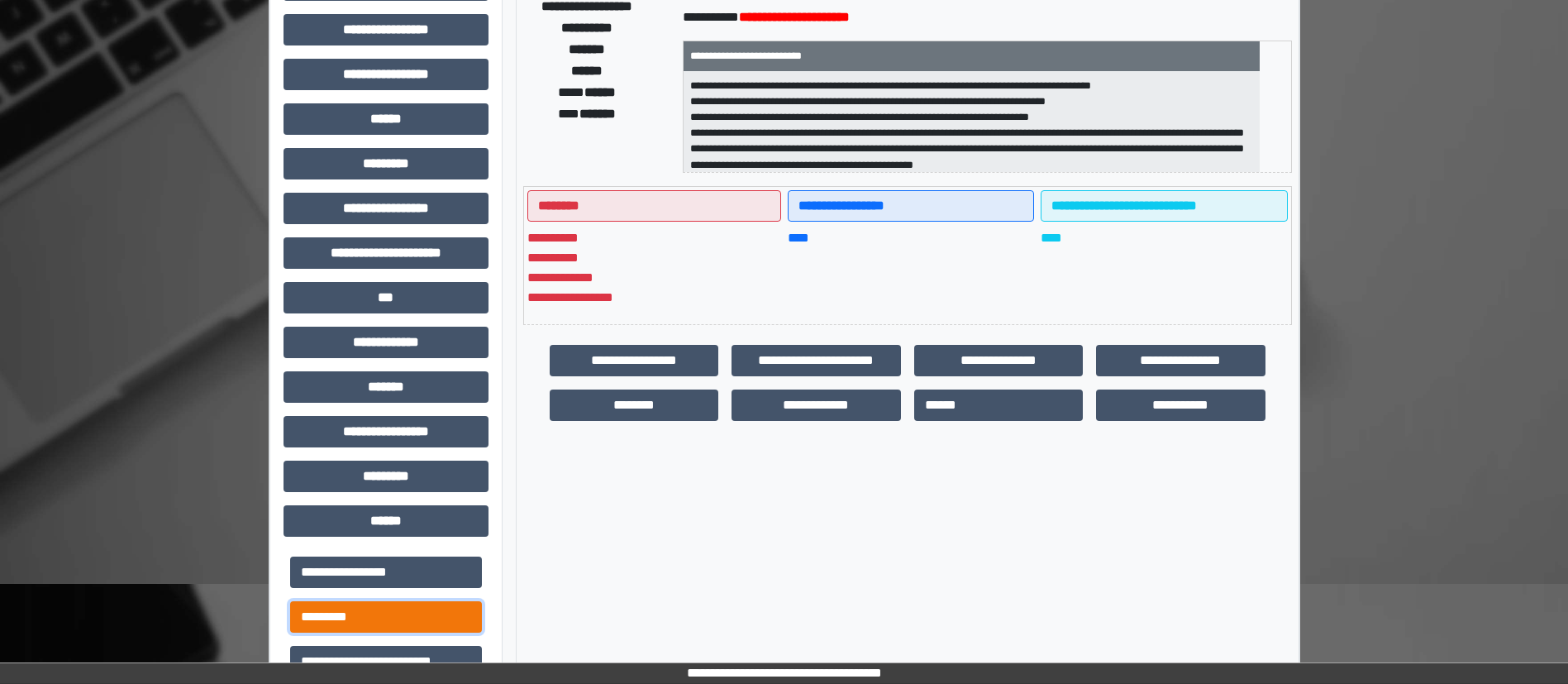 click on "*********" at bounding box center [386, 617] 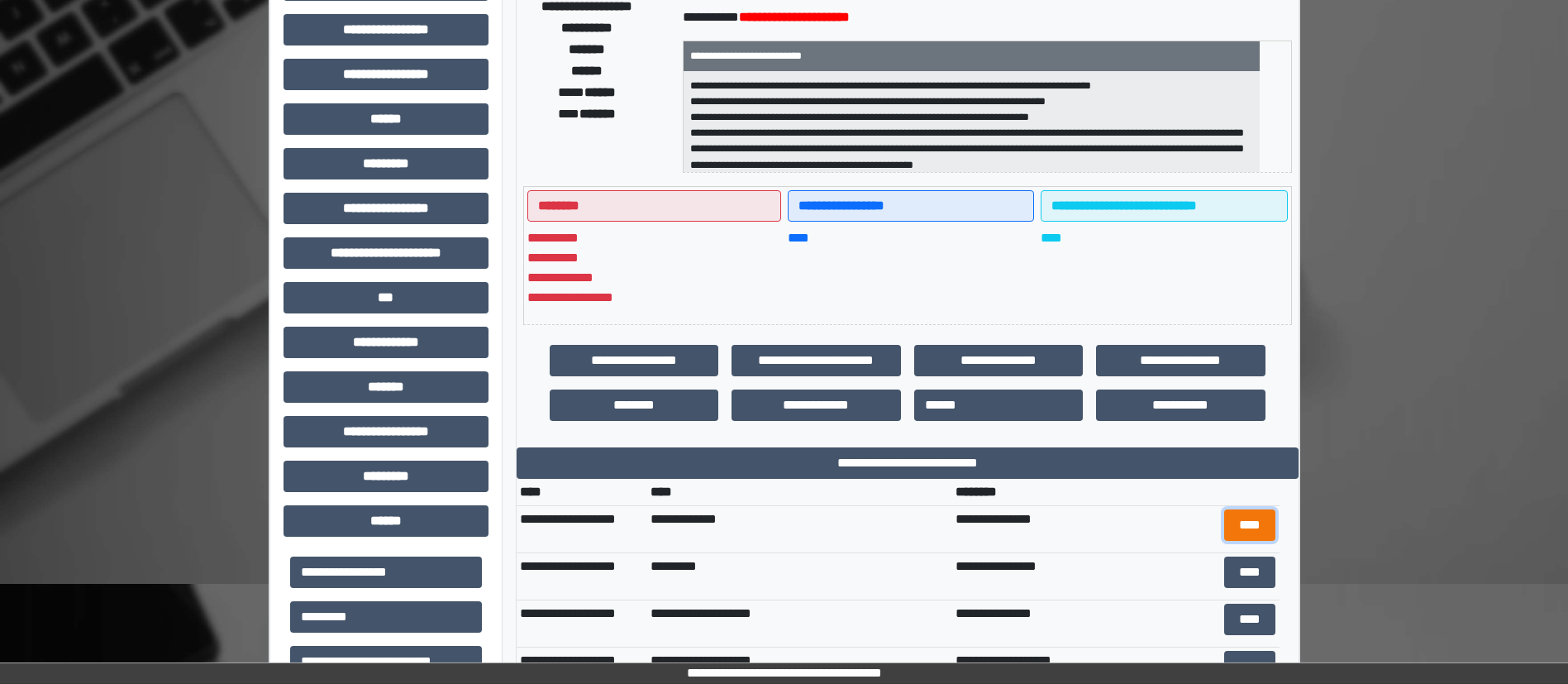 click on "****" at bounding box center (1250, 525) 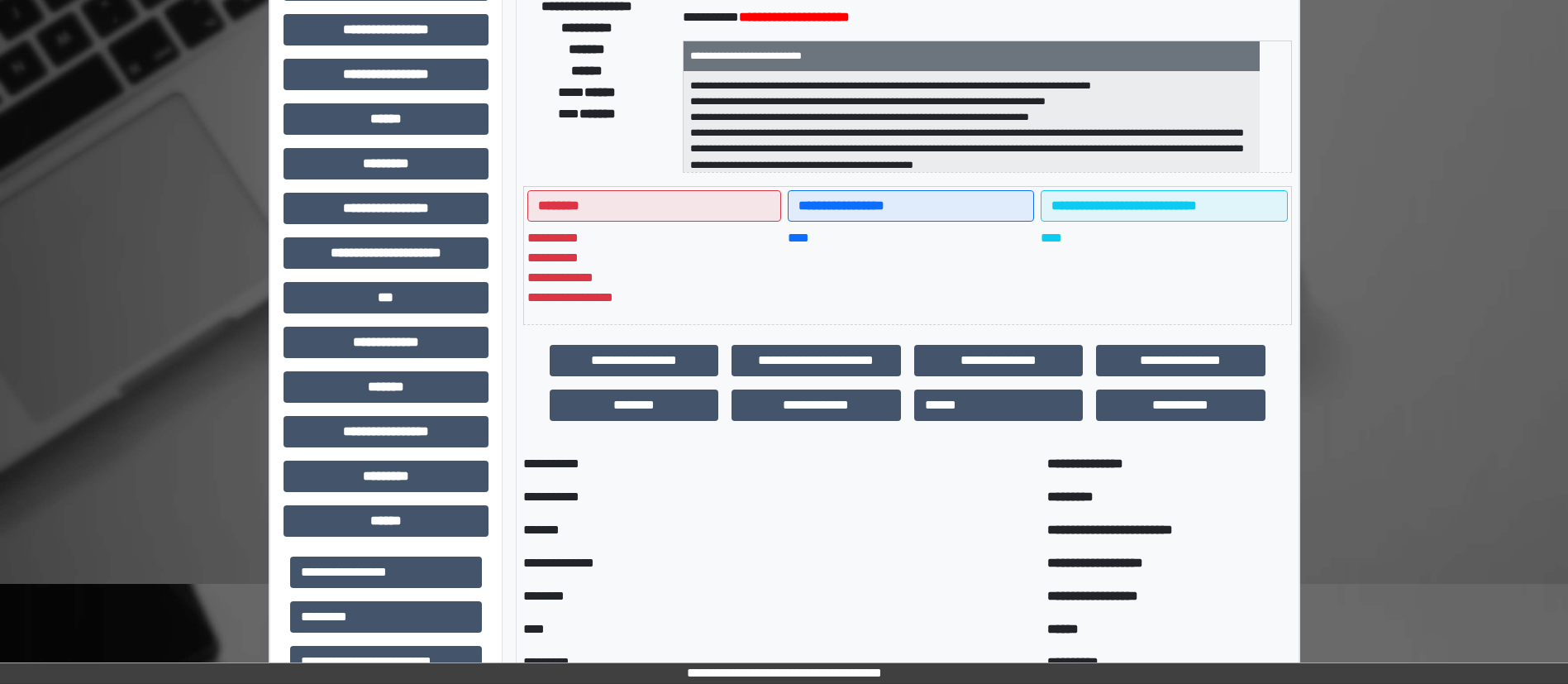 drag, startPoint x: 1567, startPoint y: 174, endPoint x: 1571, endPoint y: 283, distance: 109.07337 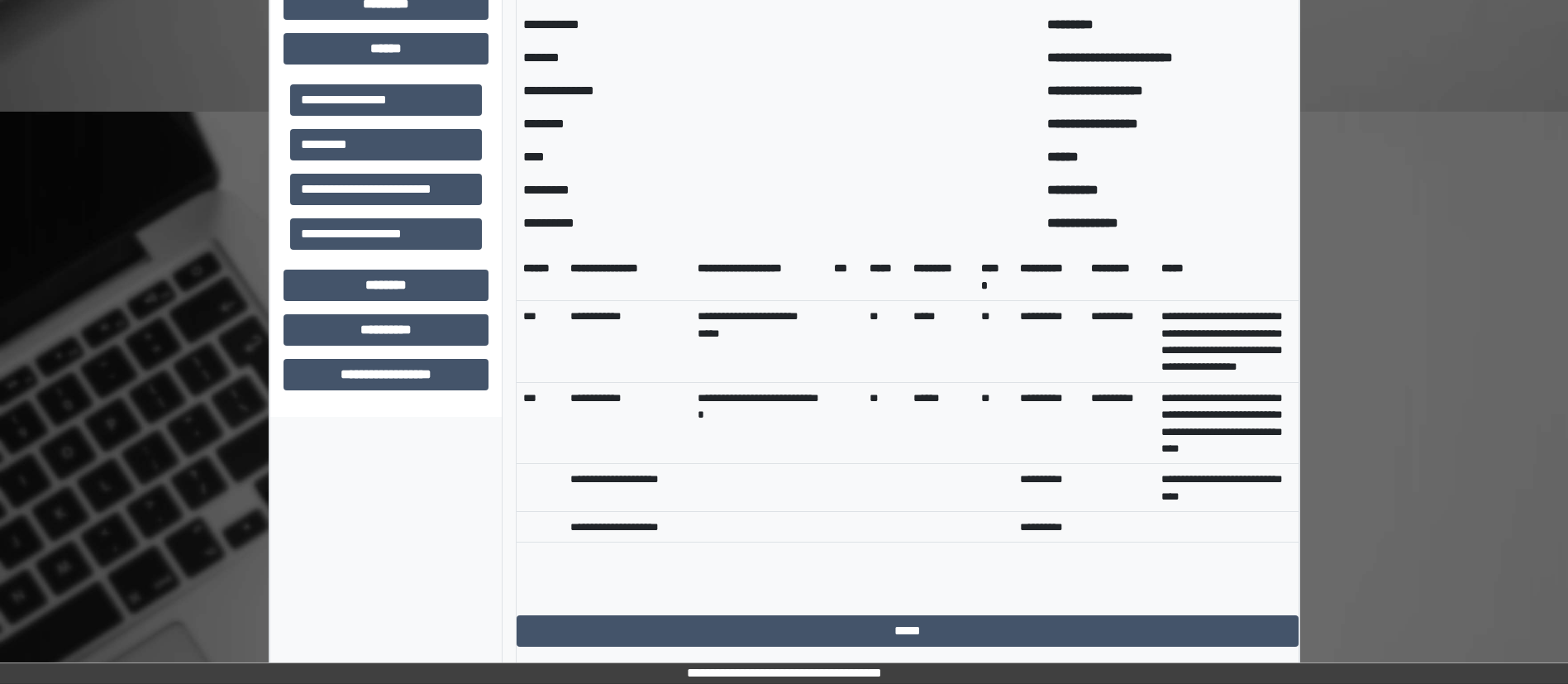 scroll, scrollTop: 735, scrollLeft: 0, axis: vertical 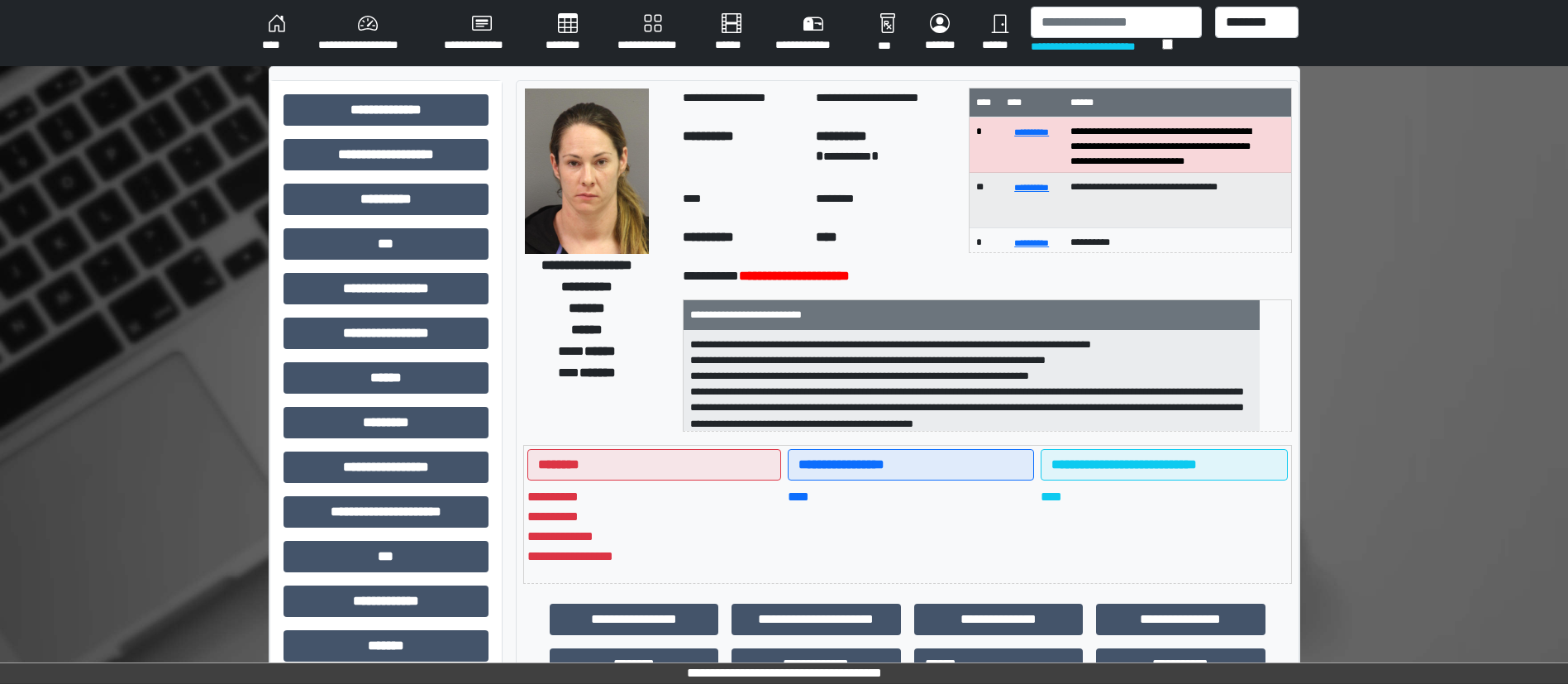 click on "**********" at bounding box center (653, 33) 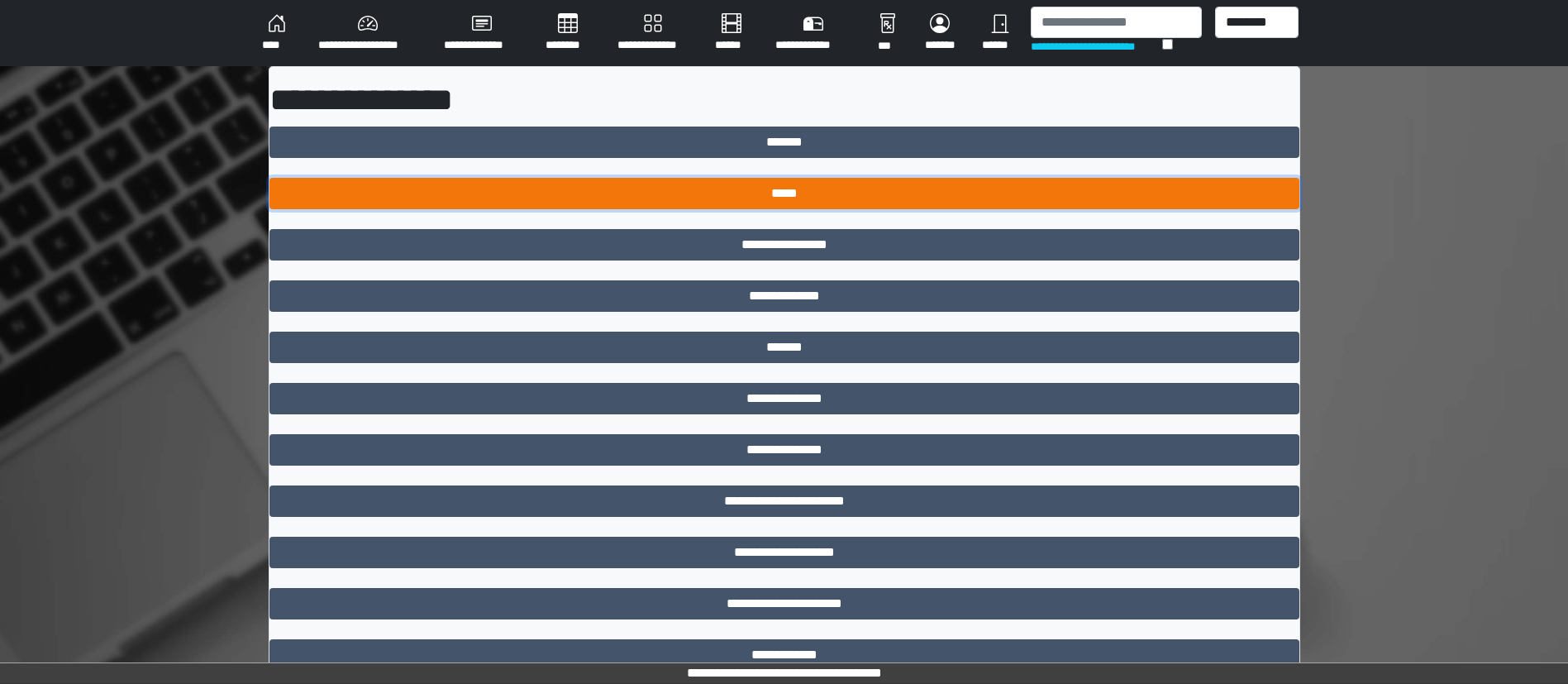 click on "*****" at bounding box center (784, 194) 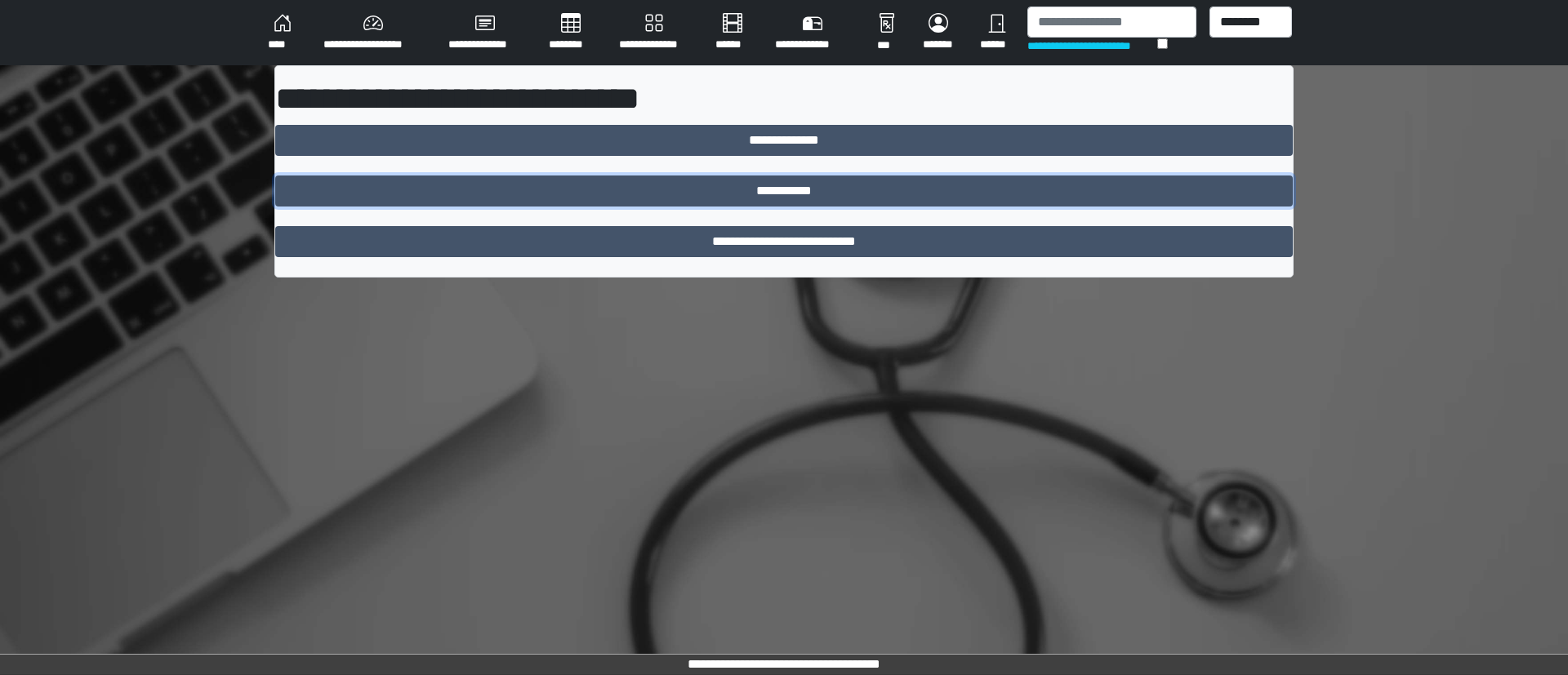 click on "**********" at bounding box center (784, 191) 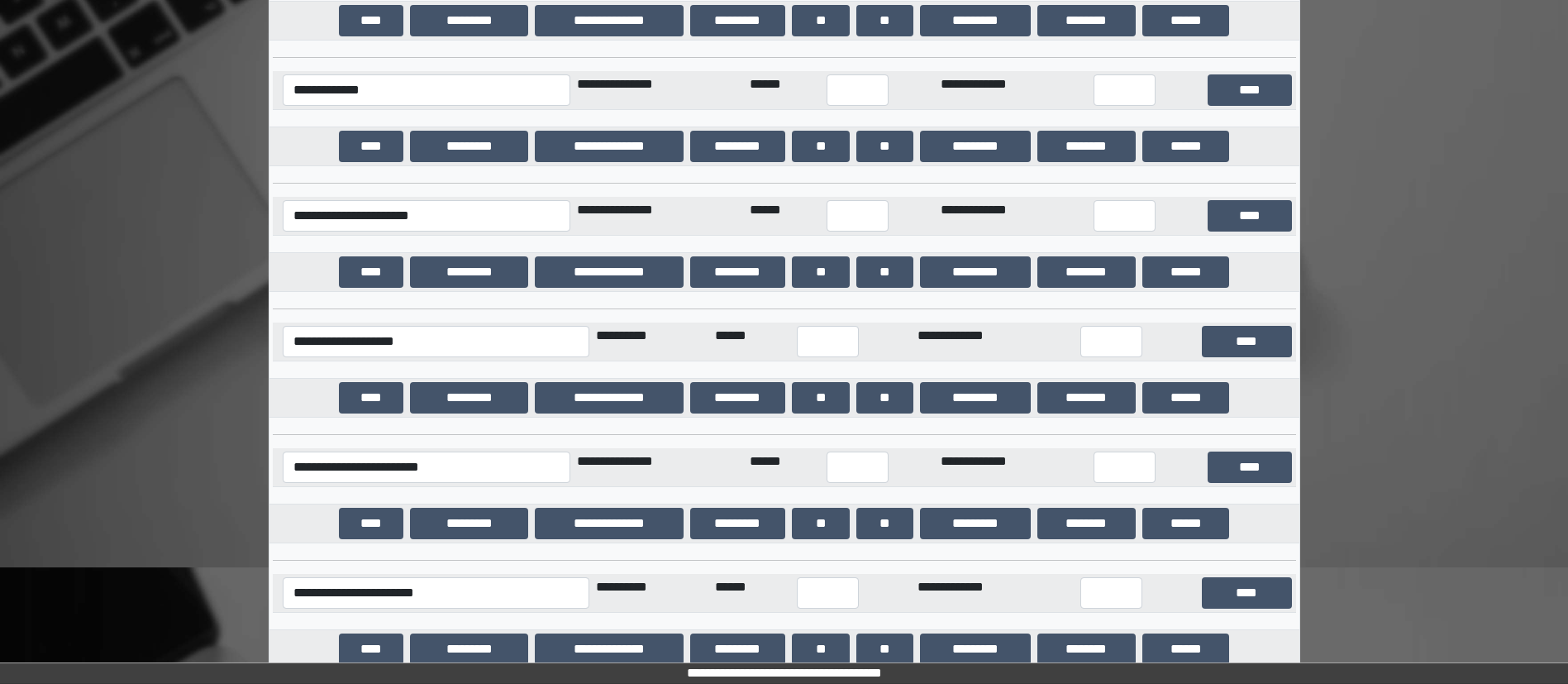 scroll, scrollTop: 31605, scrollLeft: 0, axis: vertical 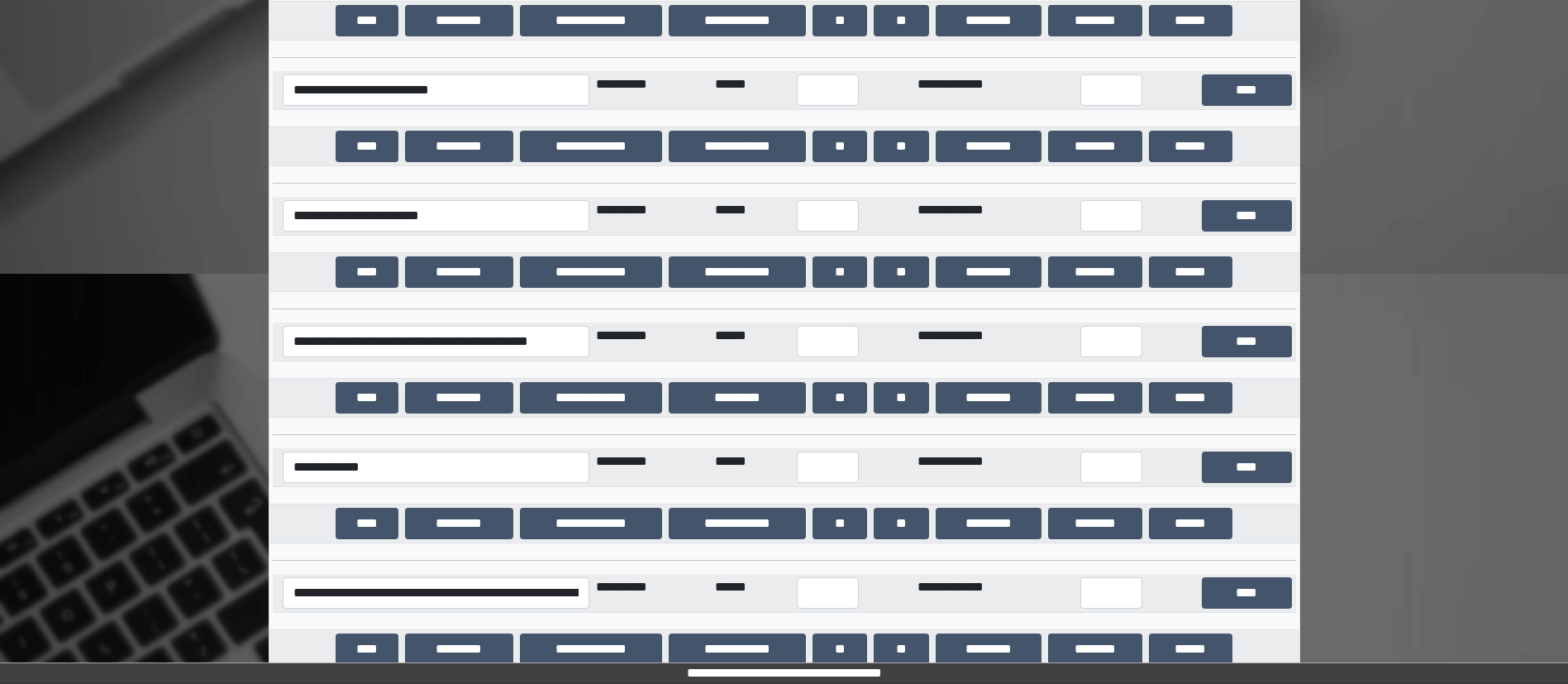 click on "**********" at bounding box center (784, -14026) 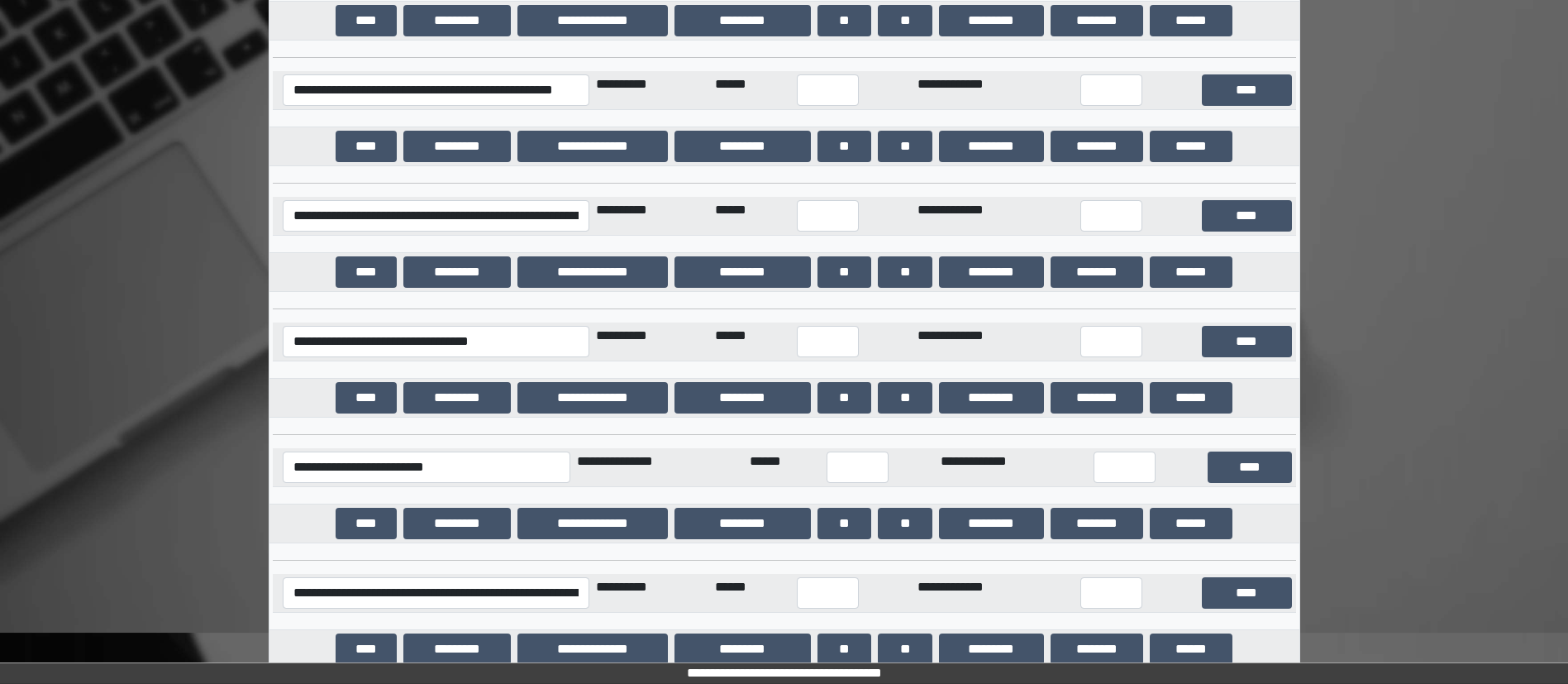 scroll, scrollTop: 15763, scrollLeft: 0, axis: vertical 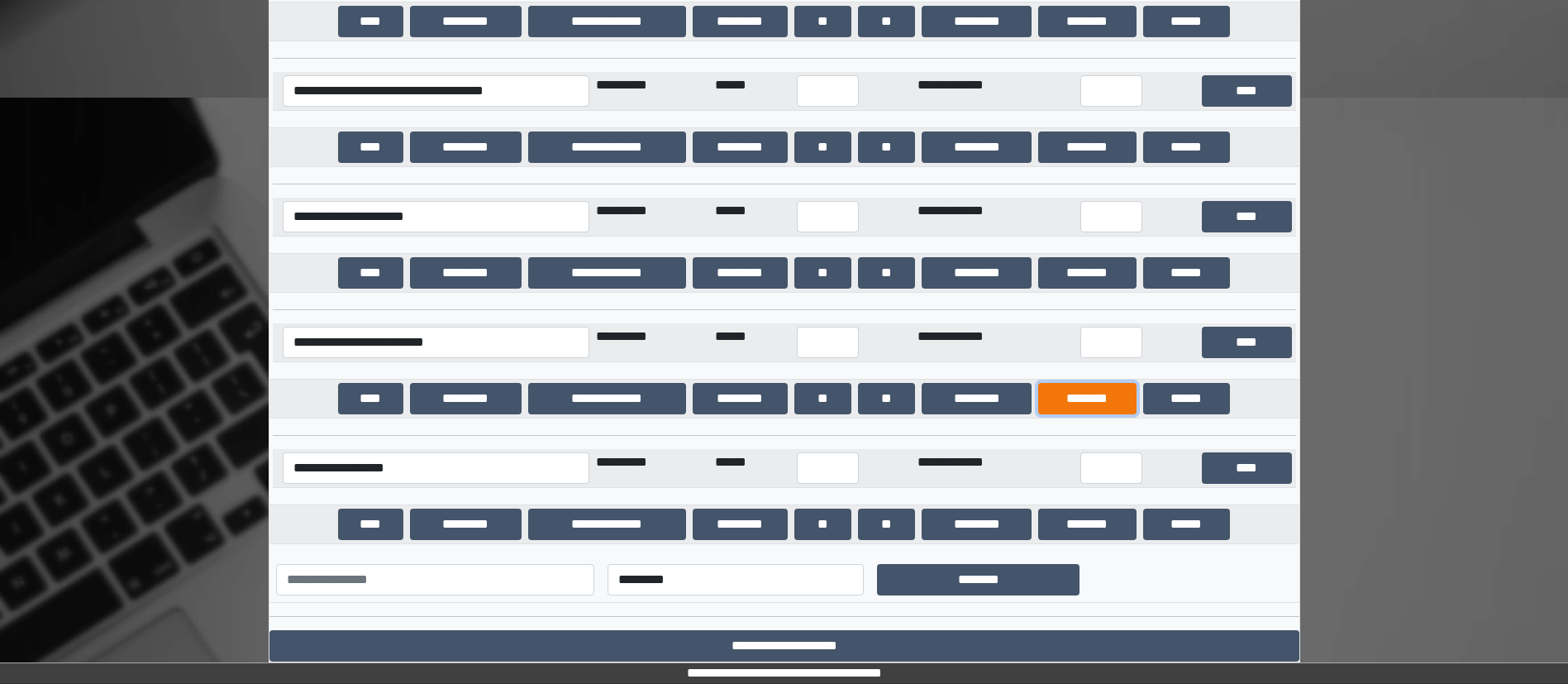 click on "********" at bounding box center [1087, 399] 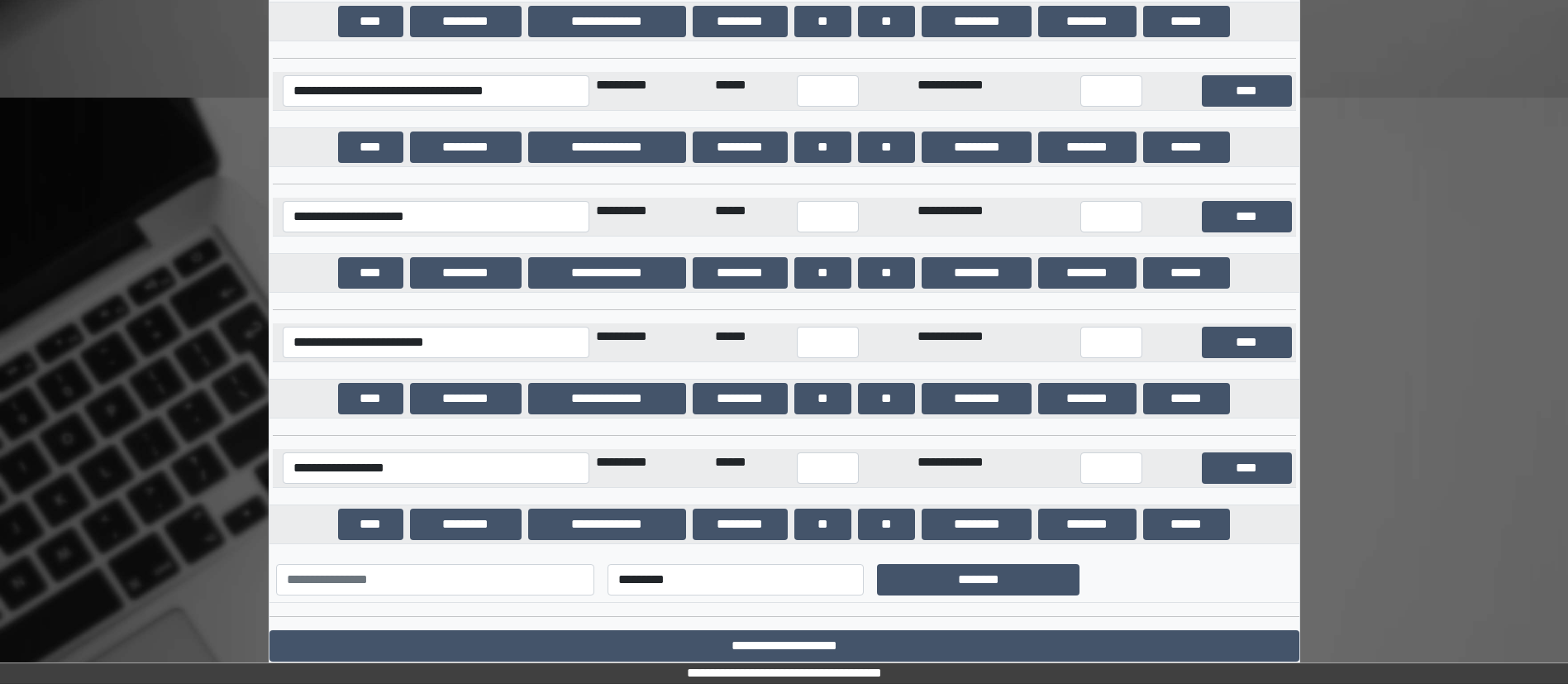 scroll, scrollTop: 17044, scrollLeft: 0, axis: vertical 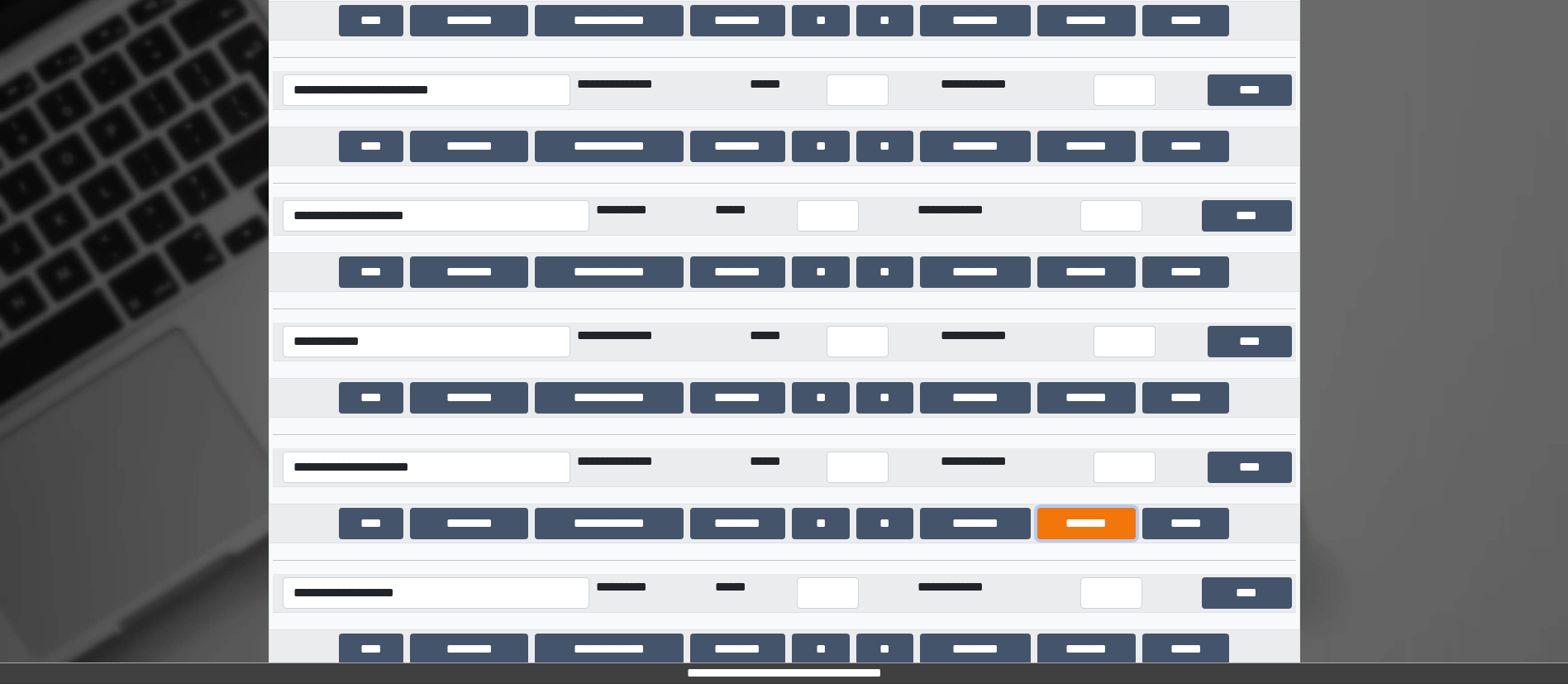click on "********" at bounding box center (1086, 524) 